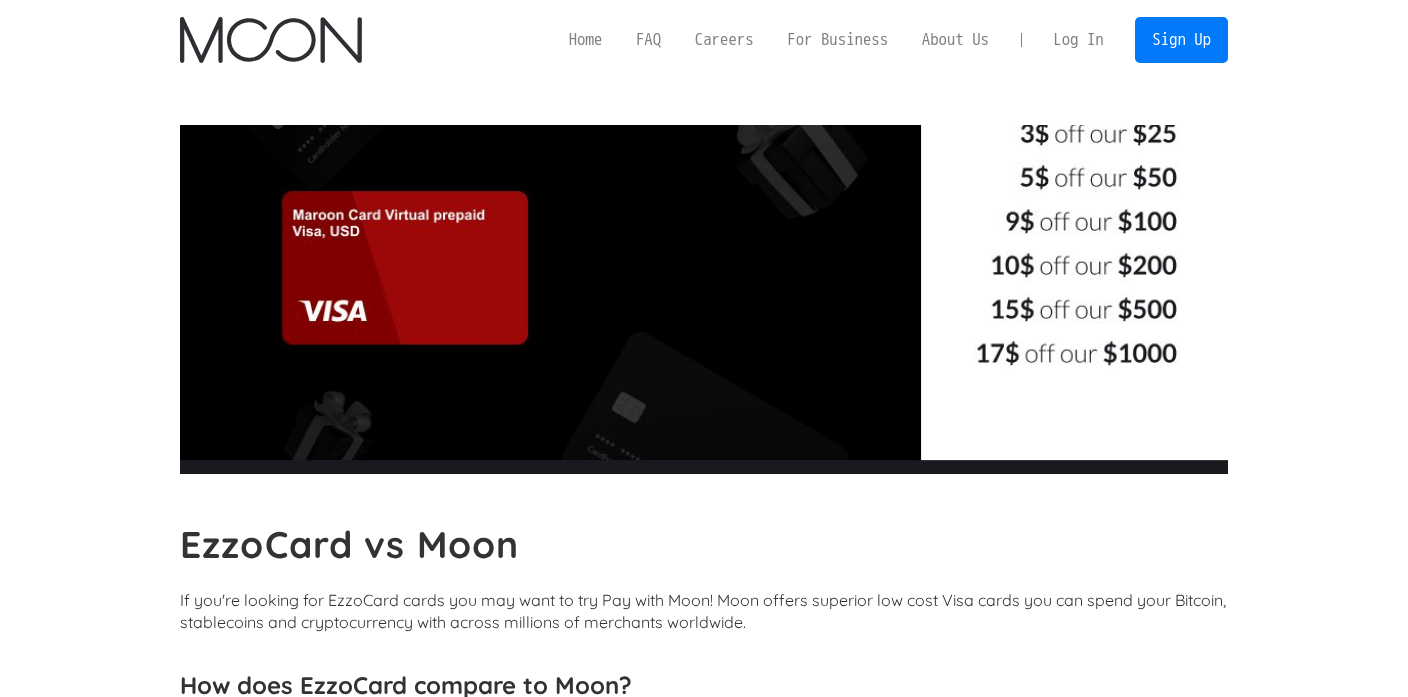 scroll, scrollTop: 0, scrollLeft: 0, axis: both 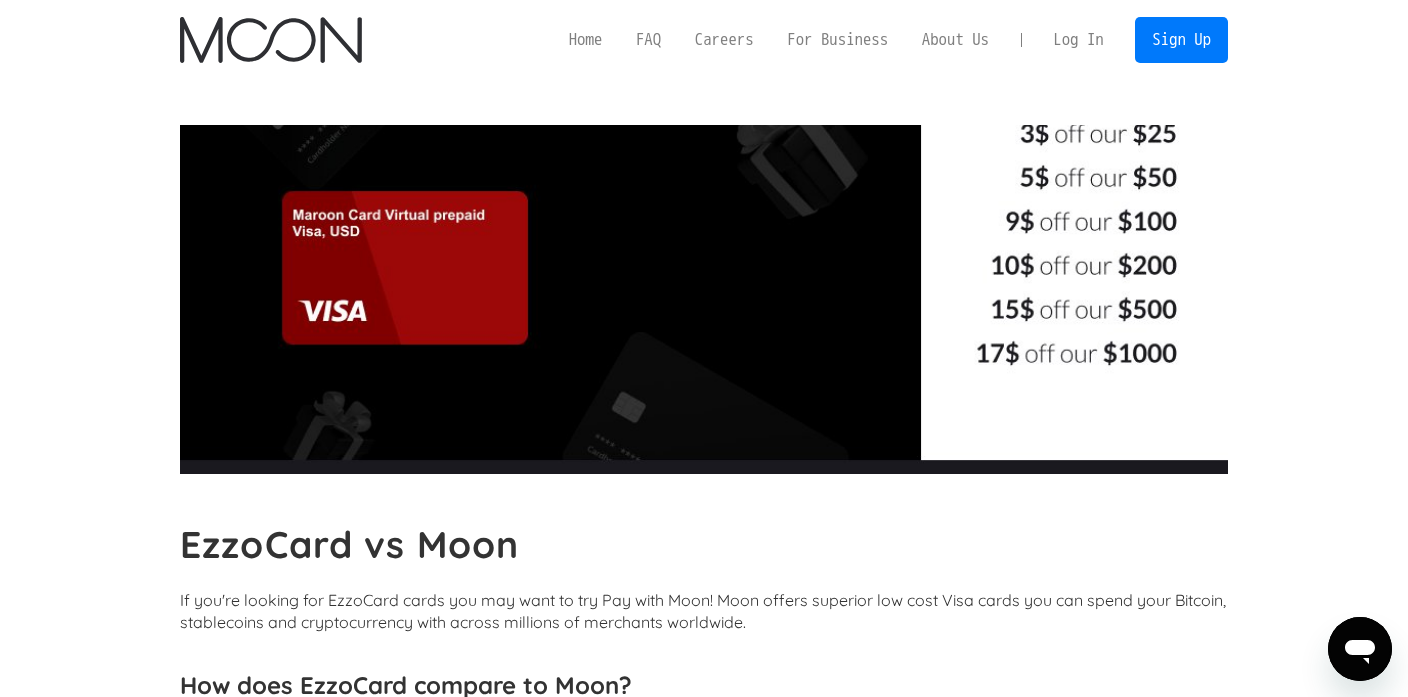 click on "EzzoCard vs Moon If you're looking for EzzoCard cards you may want to try Pay with Moon! Moon offers superior low cost Visa cards you can spend your Bitcoin, stablecoins and cryptocurrency with across millions of merchants worldwide. How does EzzoCard compare to Moon? Moon outperforms EzzoCard on multiple categories, and continues to be the most flexible, private, and low-cost way to spend your Bitcoin ([CURRENCY]), stablecoins ([CURRENCY] and [CURRENCY]), and cryptocurrency. Category EzzoCard Moon Active? Continuing to serve customers Availability? International Availability? Moon offers international merchant acceptance Privacy? Moon doesn't require sensitive personal identity data for lower spending tiers Asset acceptance? Only on-chain Bitcoin (no Lightning) and no [CURRENCY] Moon accepts Bitcoin, Lightning, [CURRENCY], [CURRENCY], and numerous other currencies FX fees? [PERCENTAGE]% fee ([CURRENCY][AMOUNT] minimum) Load & top-up fees? None Reloadability Moon offers both non-reloadable and reloadable card options Limit on load or topup? Limit of virtual cards? None" at bounding box center [704, 2085] 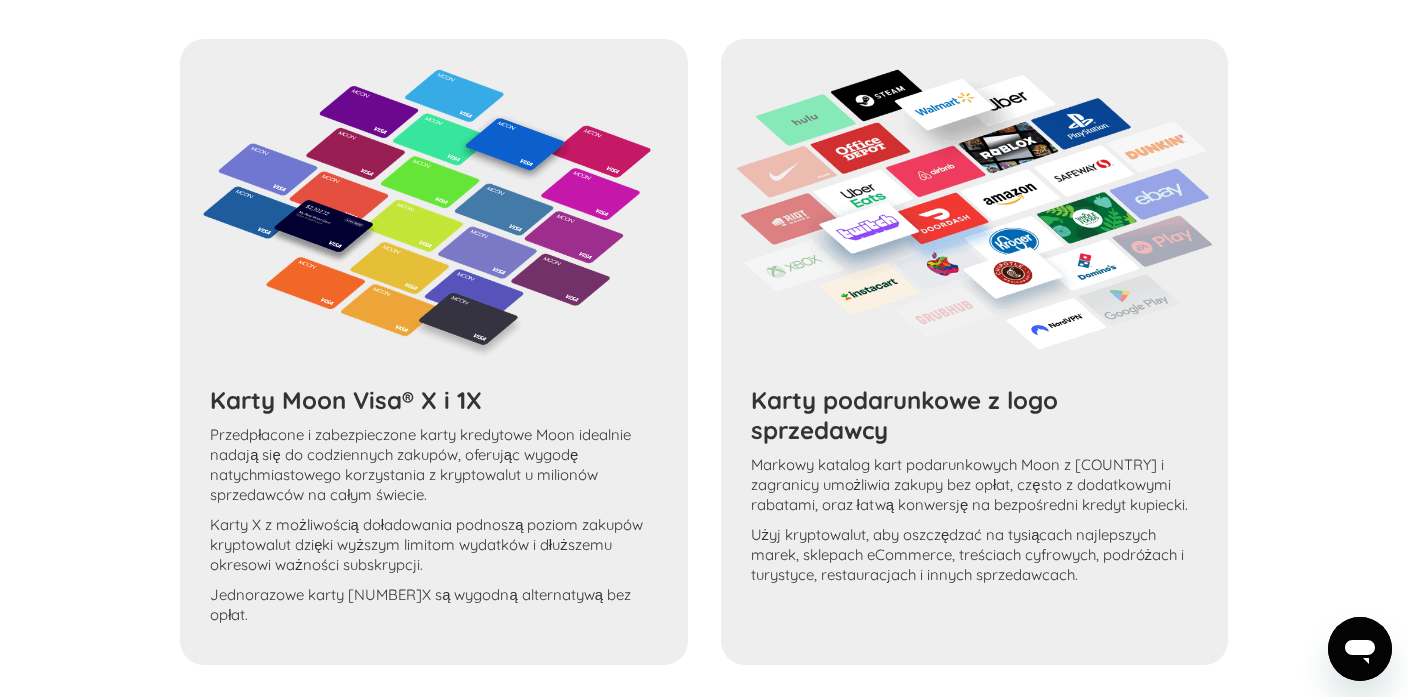 scroll, scrollTop: 3486, scrollLeft: 0, axis: vertical 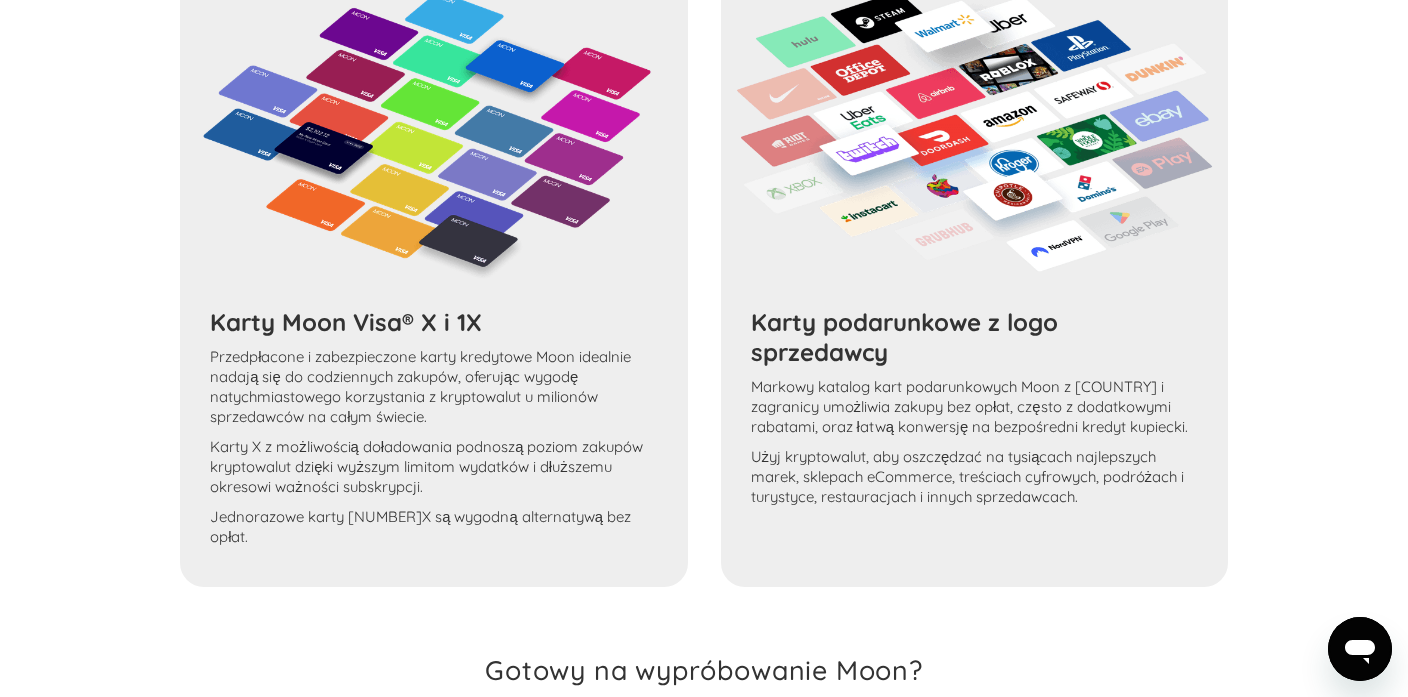 click on "Karty Moon Visa® X i 1X Przedpłacone i zabezpieczone karty kredytowe Moon idealnie nadają się do codziennych zakupów, oferując wygodę natychmiastowego korzystania z kryptowalut u milionów sprzedawców na całym świecie. Karty X z możliwością doładowania podnoszą poziom zakupów kryptowalut dzięki wyższym limitom wydatków i dłuższemu okresowi ważności subskrypcji. Jednorazowe karty 1X są wygodną alternatywą bez opłat. Karty podarunkowe z logo sprzedawcy Bogaty katalog kart podarunkowych Moon z [COUNTRY] i zagranicy umożliwia zakupy bez opłat, często z dodatkowymi rabatami, oraz łatwą konwersję na bezpośredni kredyt kupiecki. Użyj kryptowalut, aby oszczędzać na tysiącach najlepszych marek, sklepach eCommerce, treściach cyfrowych, podróżach i turystyce, restauracjach i innych sprzedawcach." at bounding box center [704, 274] 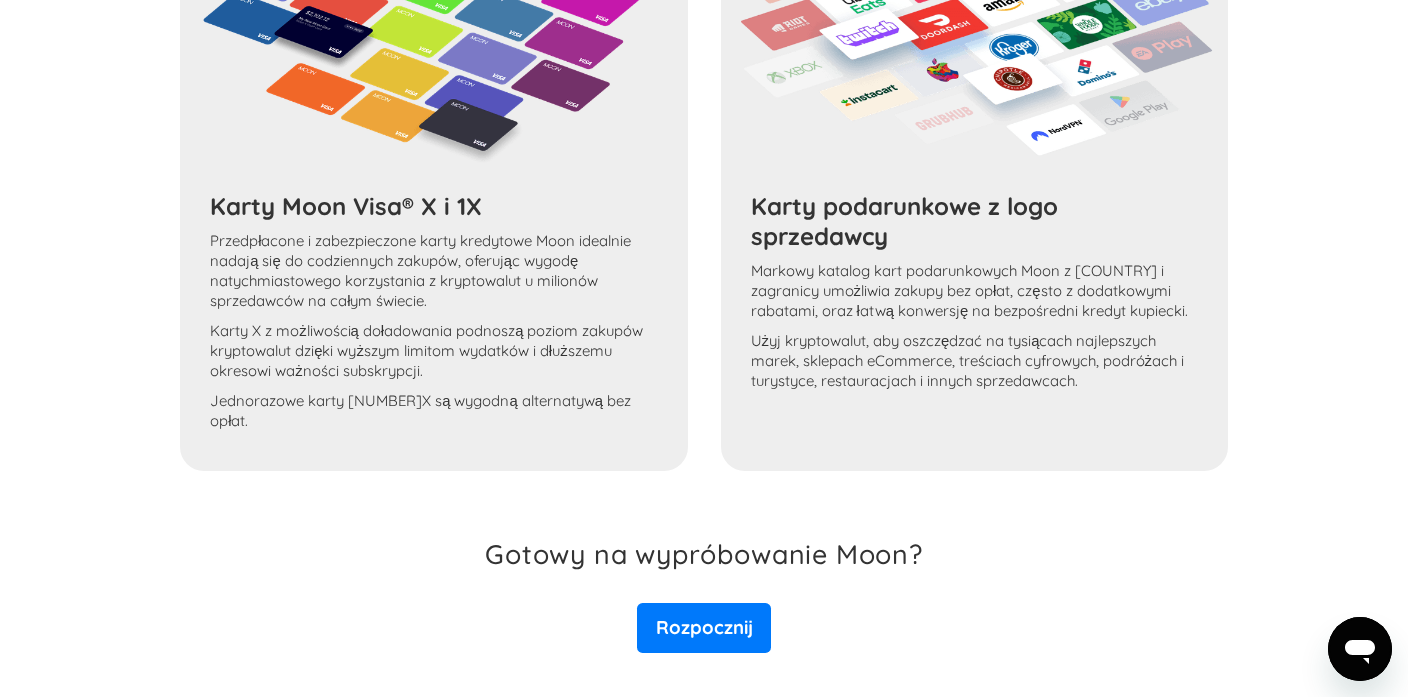 scroll, scrollTop: 3724, scrollLeft: 0, axis: vertical 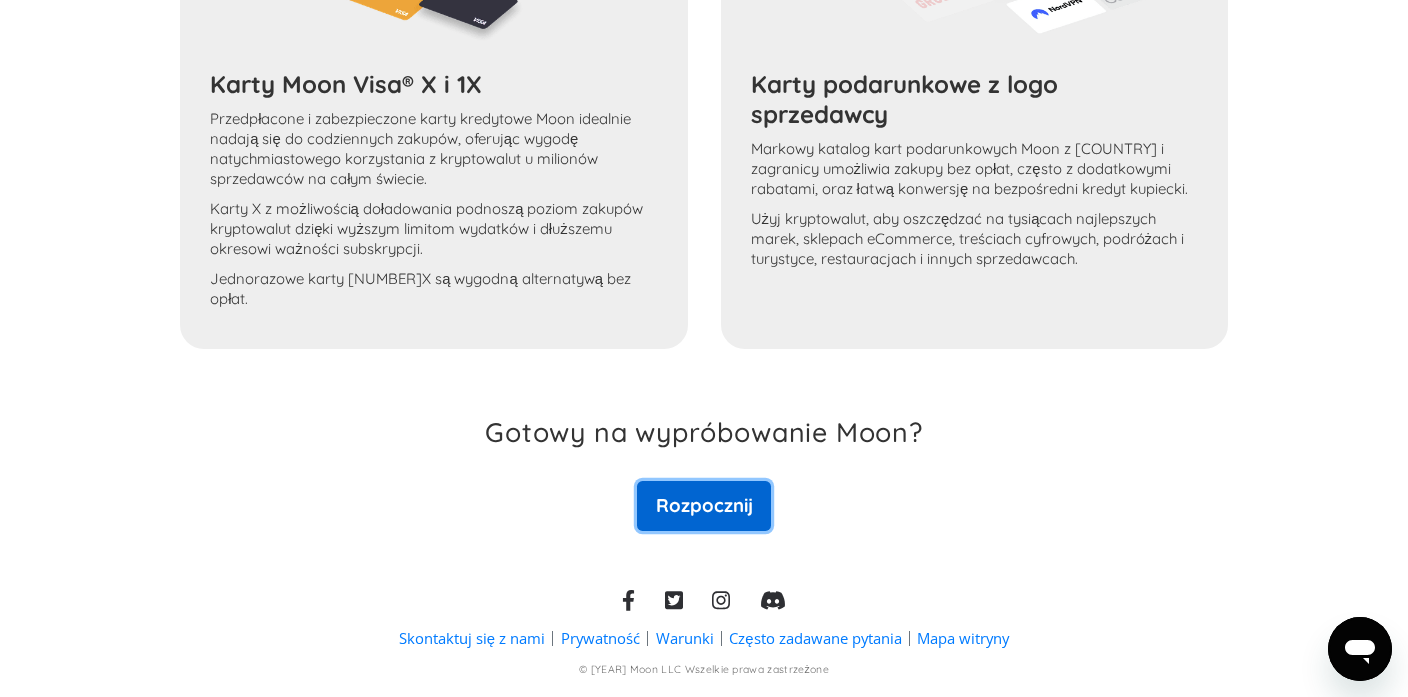 click on "Rozpocznij" at bounding box center [704, 506] 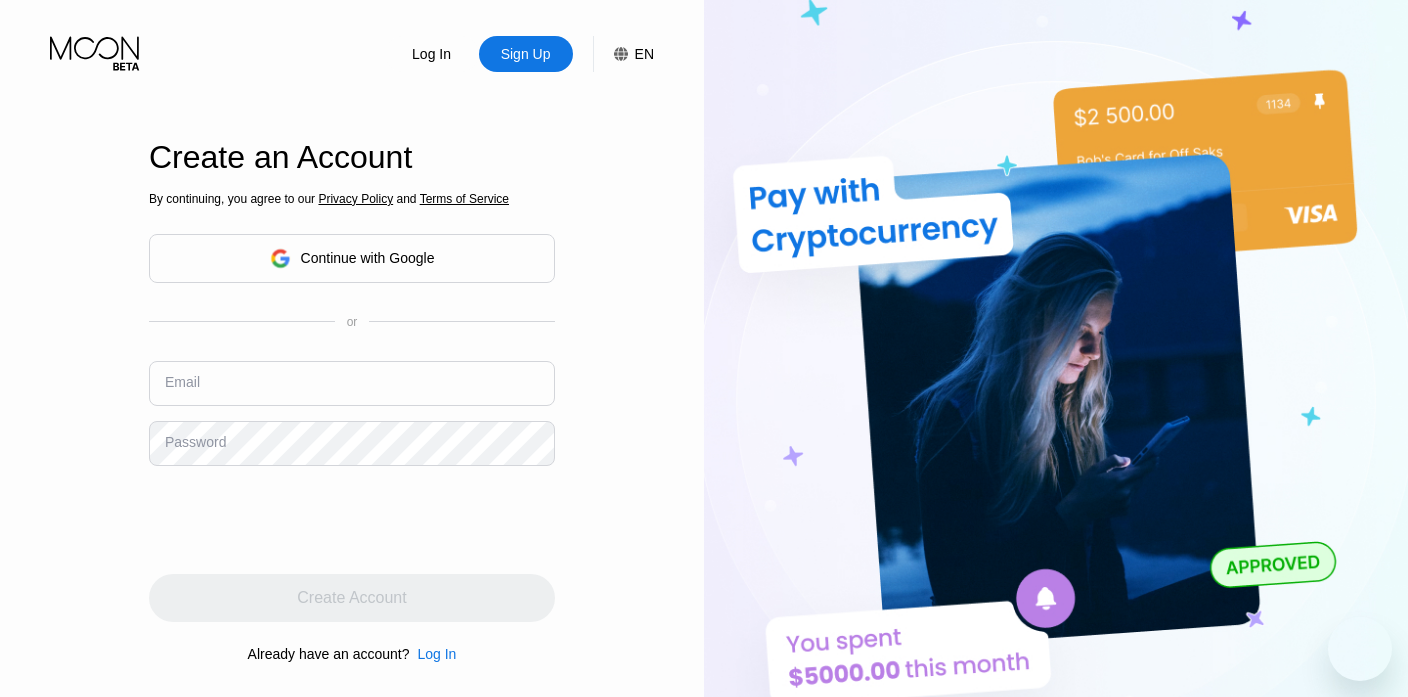scroll, scrollTop: 0, scrollLeft: 0, axis: both 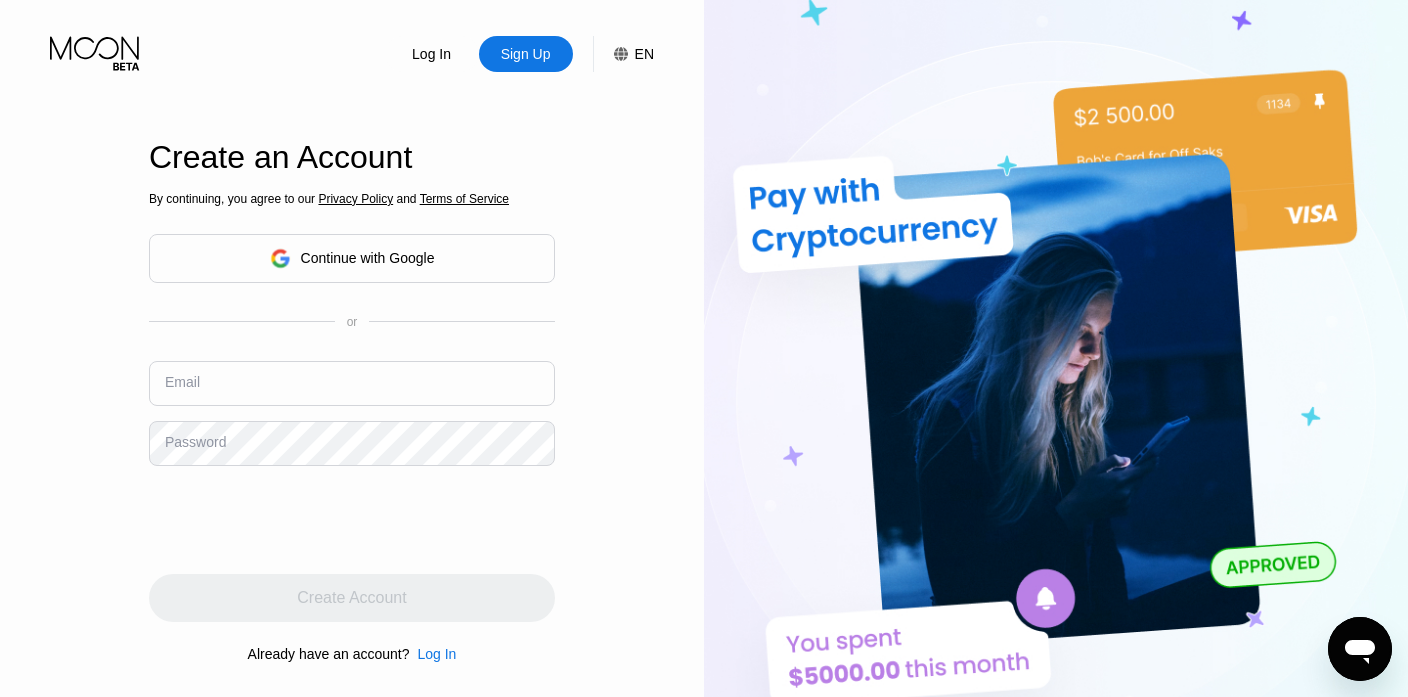 click on "EN" at bounding box center [644, 54] 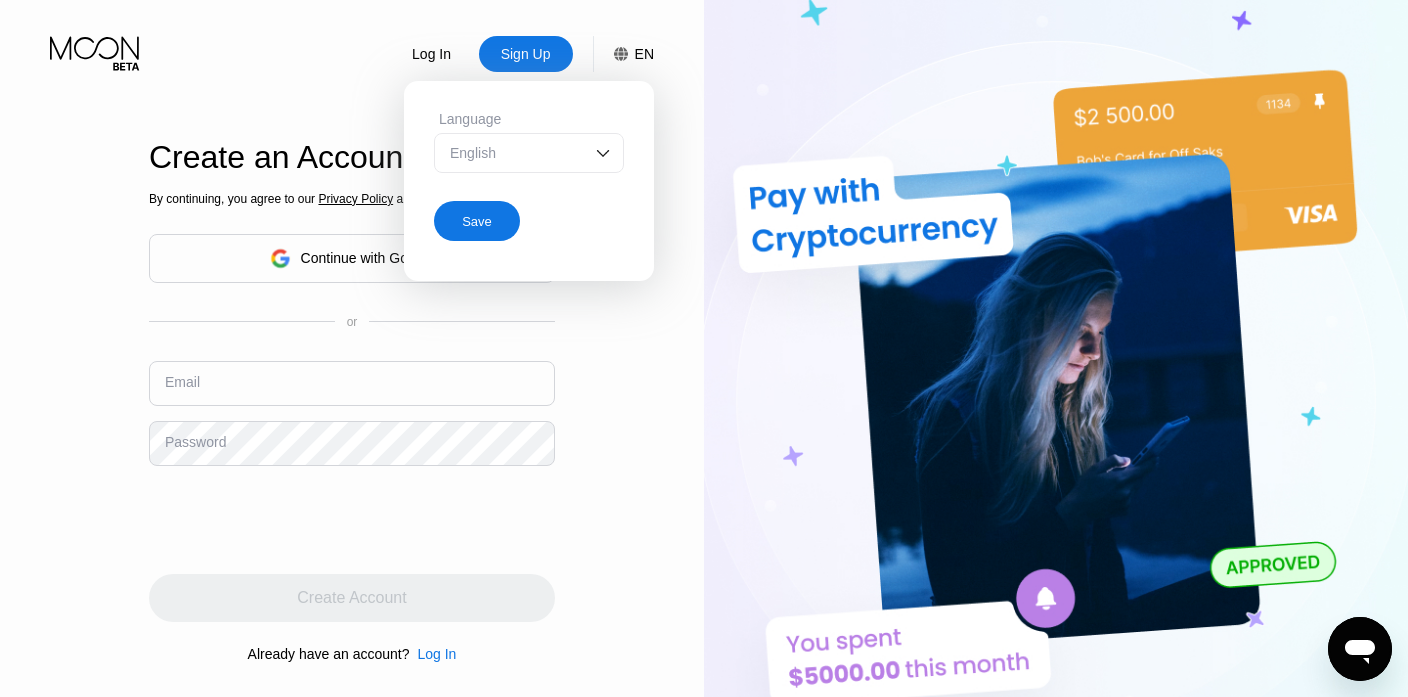 click on "English" at bounding box center (529, 153) 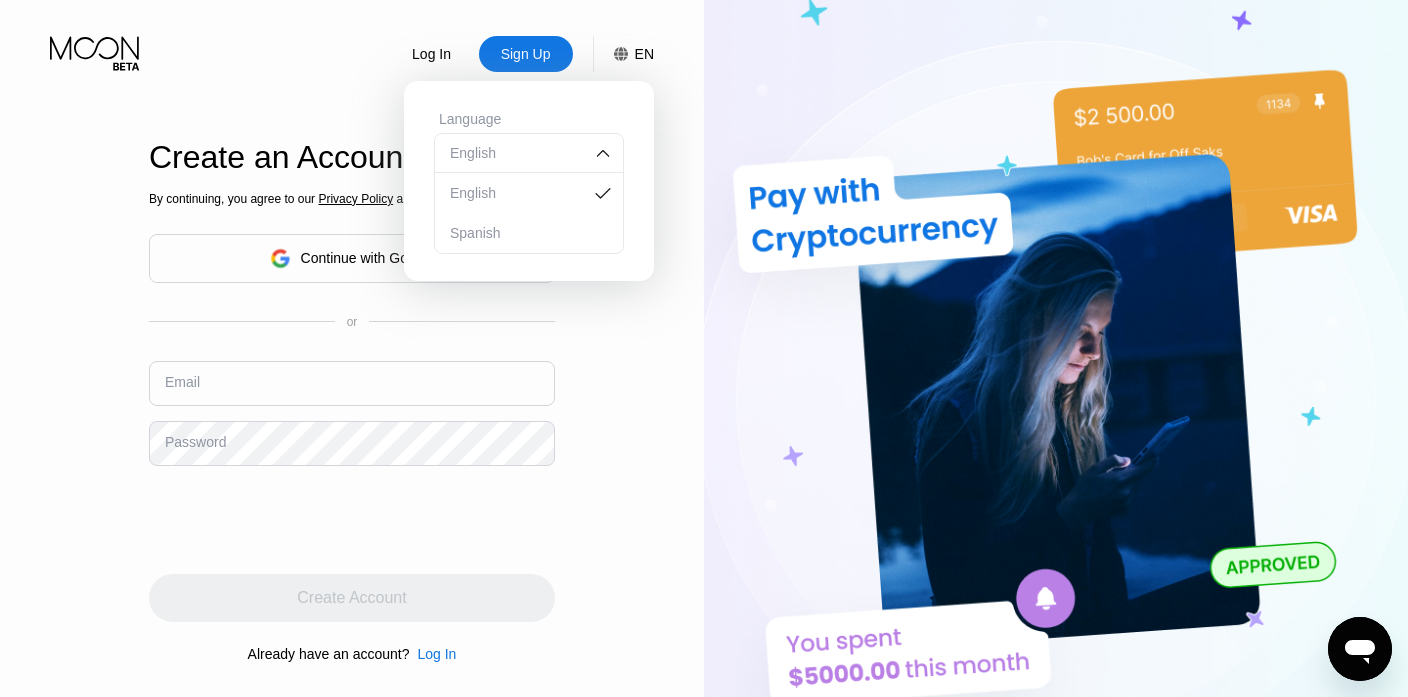 click on "Language English English Spanish Save" at bounding box center [529, 176] 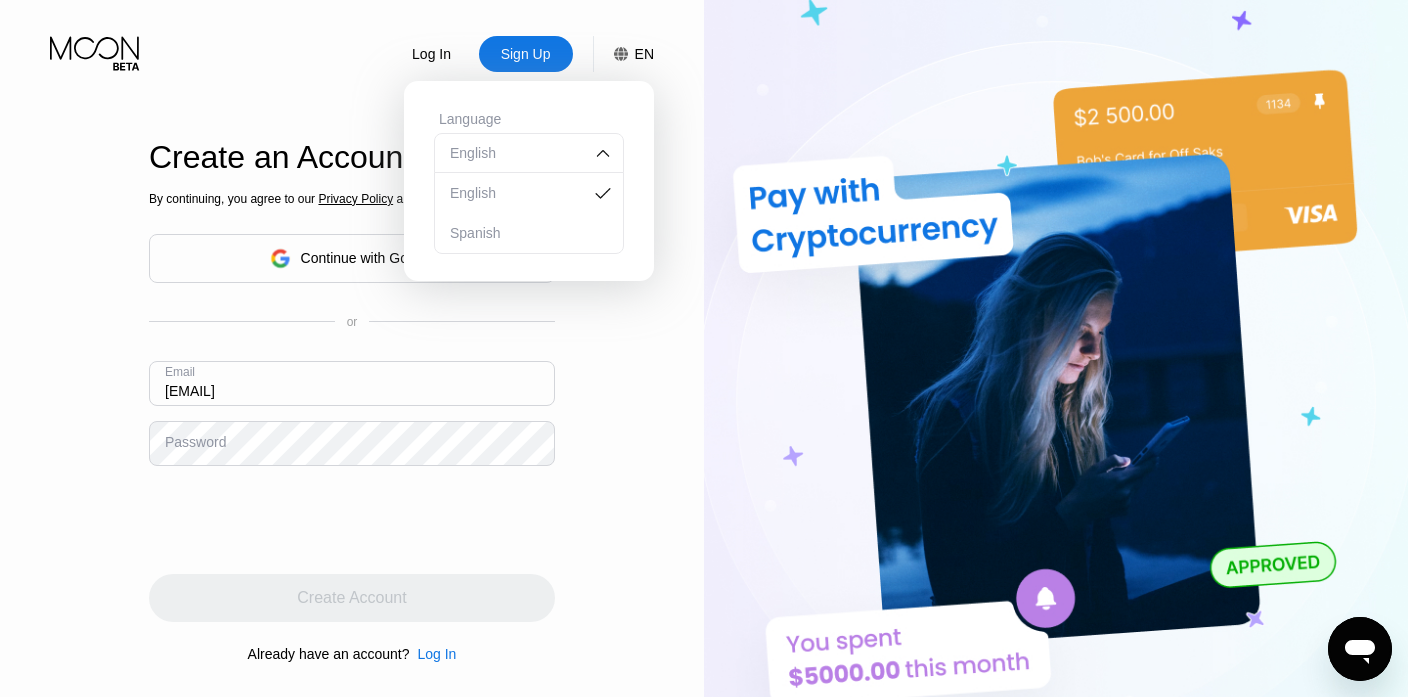 type on "zlyfacet@mailplus.pl" 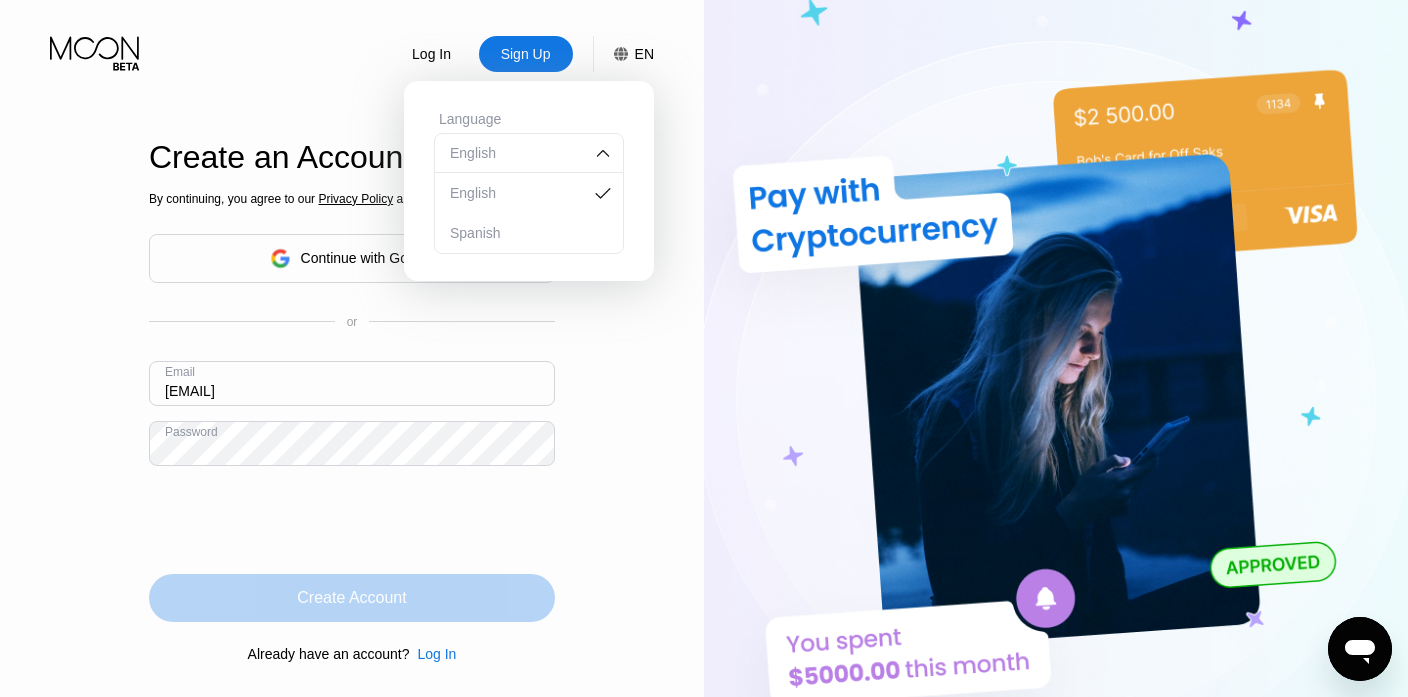 click on "Create Account" at bounding box center (351, 598) 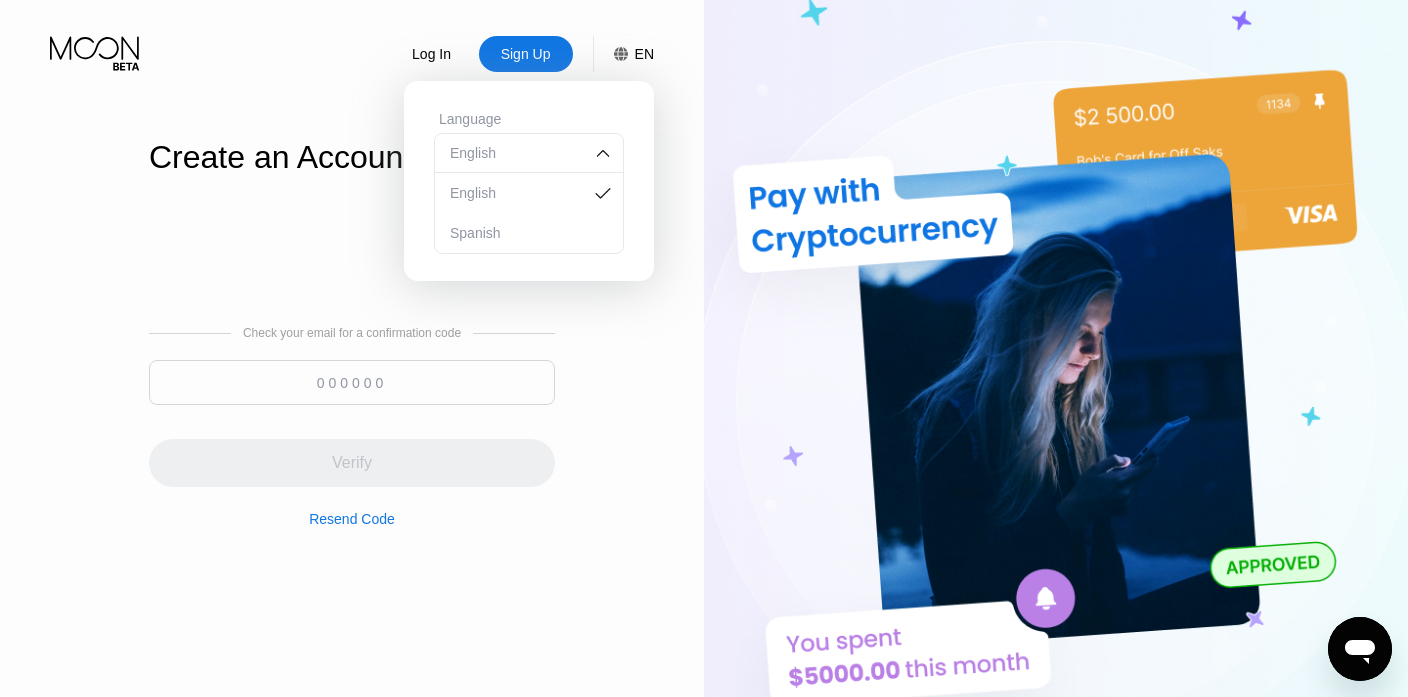 click on "Log In Sign Up EN Language English English Spanish Save Create an Account Check your email for a confirmation code Verify Resend Code" at bounding box center [352, 383] 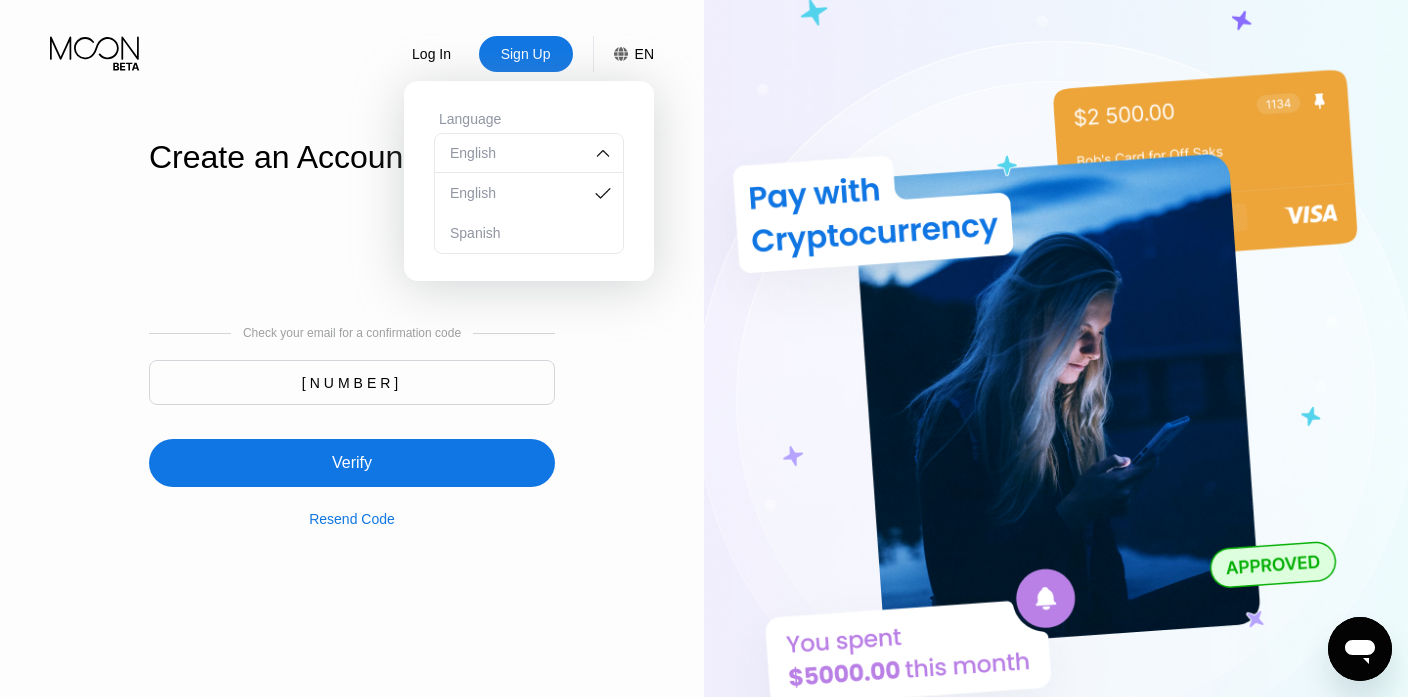 type on "715683" 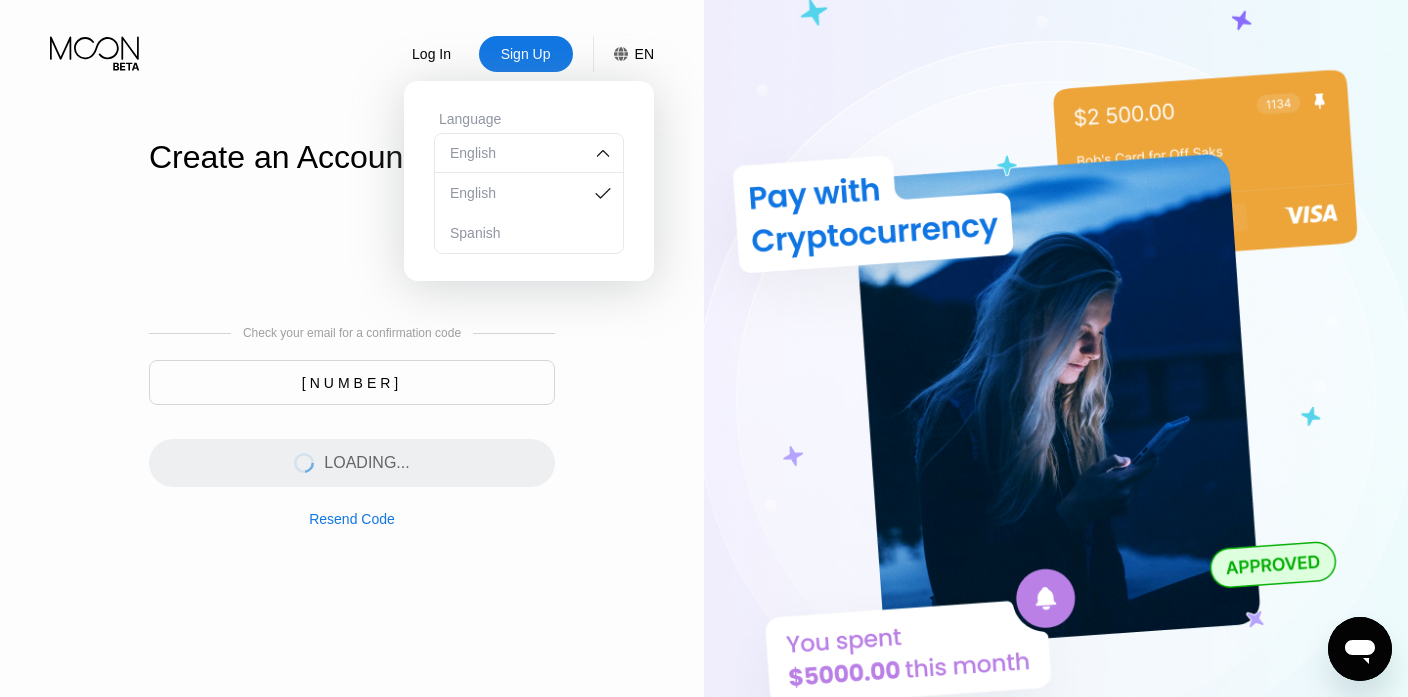 click on "Log In Sign Up EN Language English English Spanish Save Create an Account Check your email for a confirmation code 715683 LOADING... Resend Code" at bounding box center (352, 383) 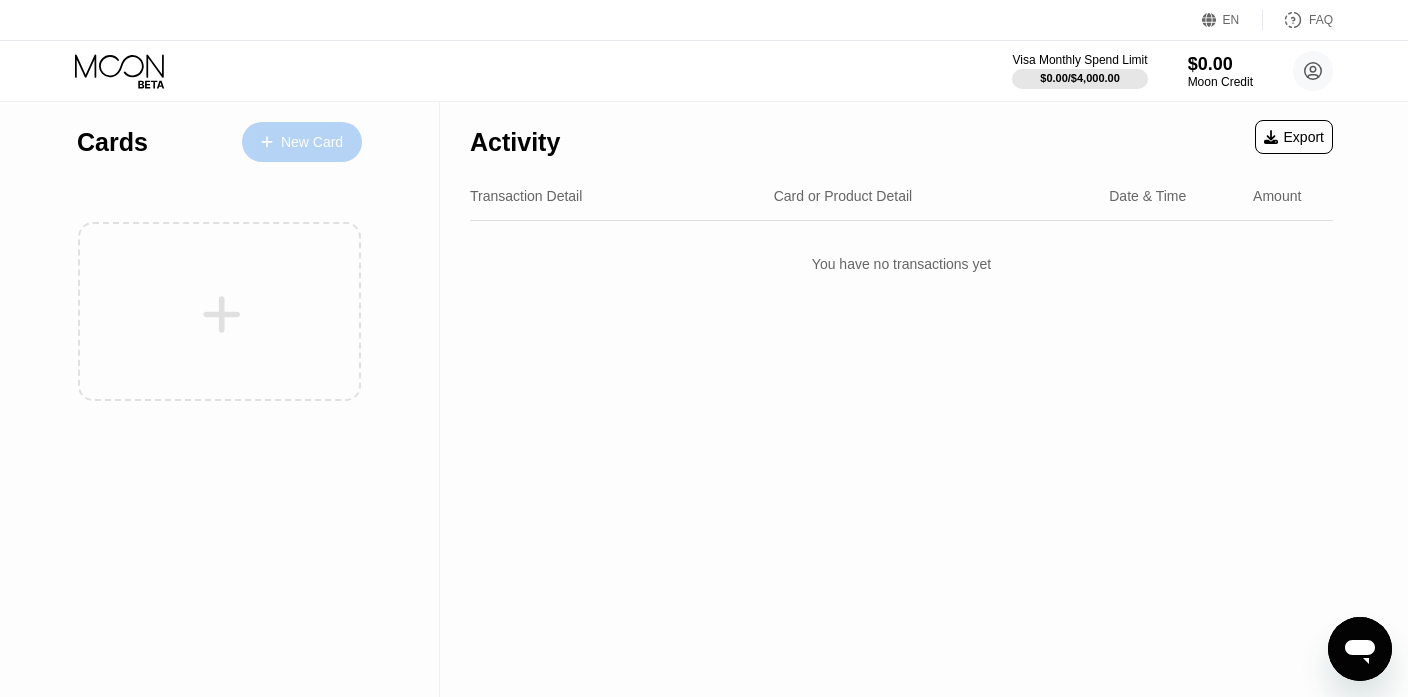 click on "New Card" at bounding box center (312, 142) 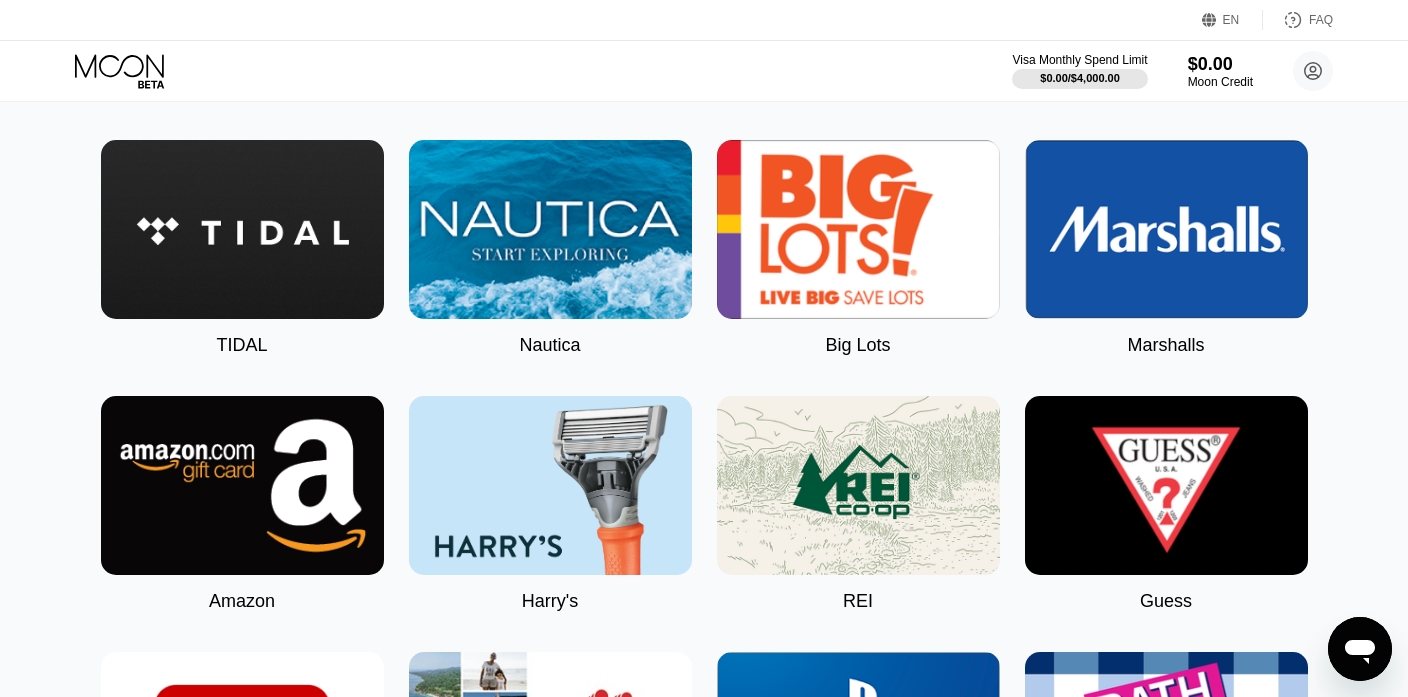 scroll, scrollTop: 2994, scrollLeft: 0, axis: vertical 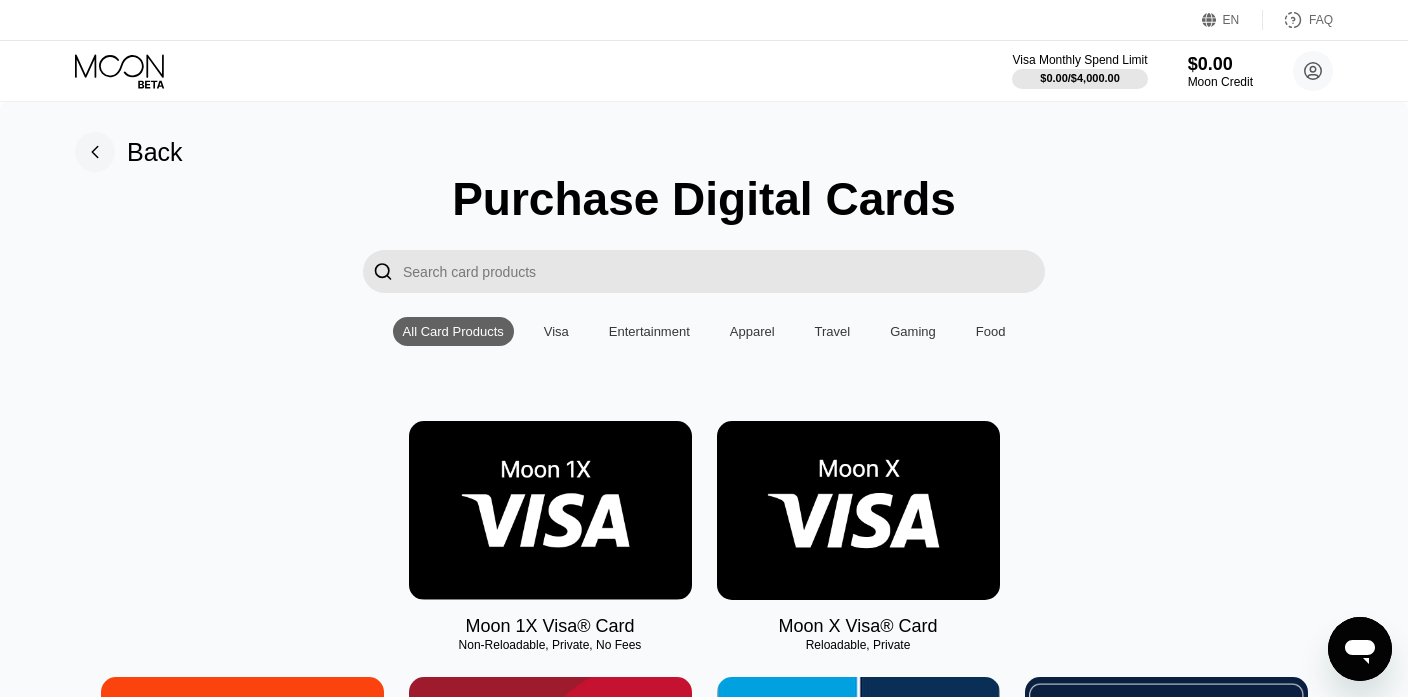 click at bounding box center (858, 510) 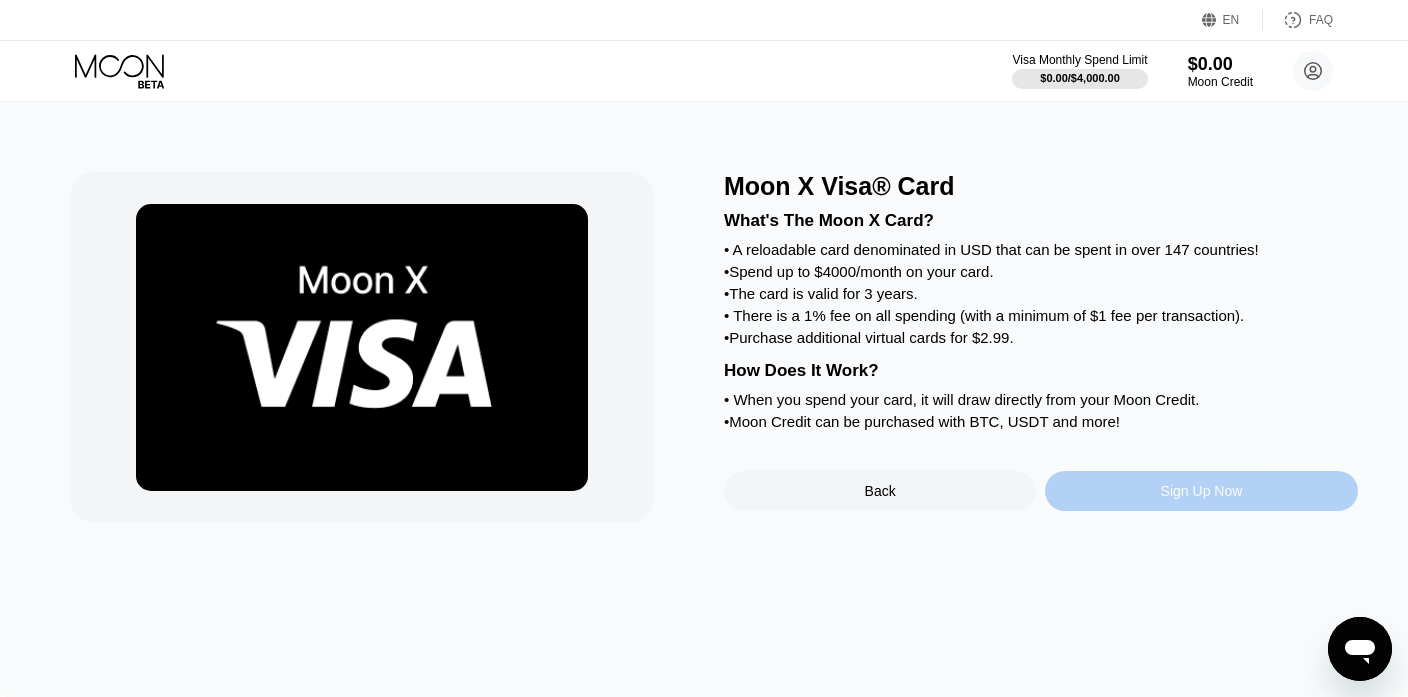 click on "Sign Up Now" at bounding box center [1201, 491] 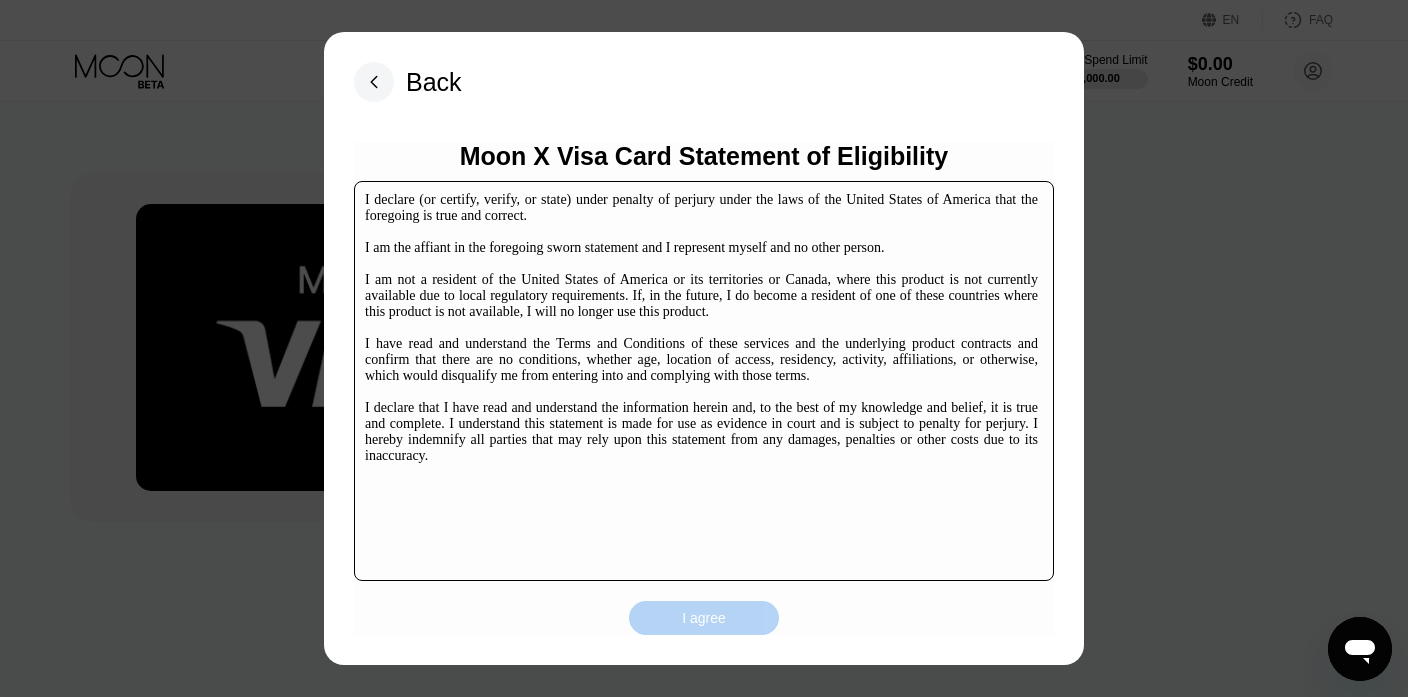 click on "I agree" at bounding box center [704, 618] 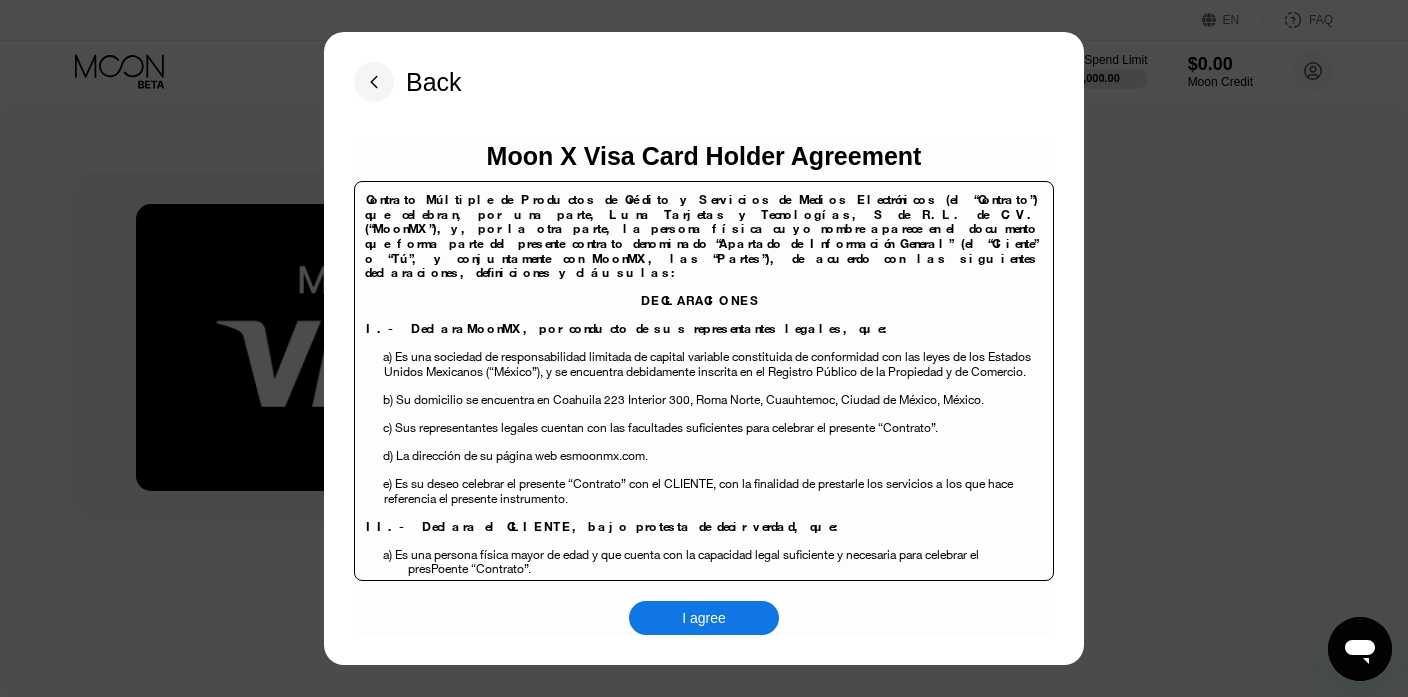 click on "I agree" at bounding box center (704, 618) 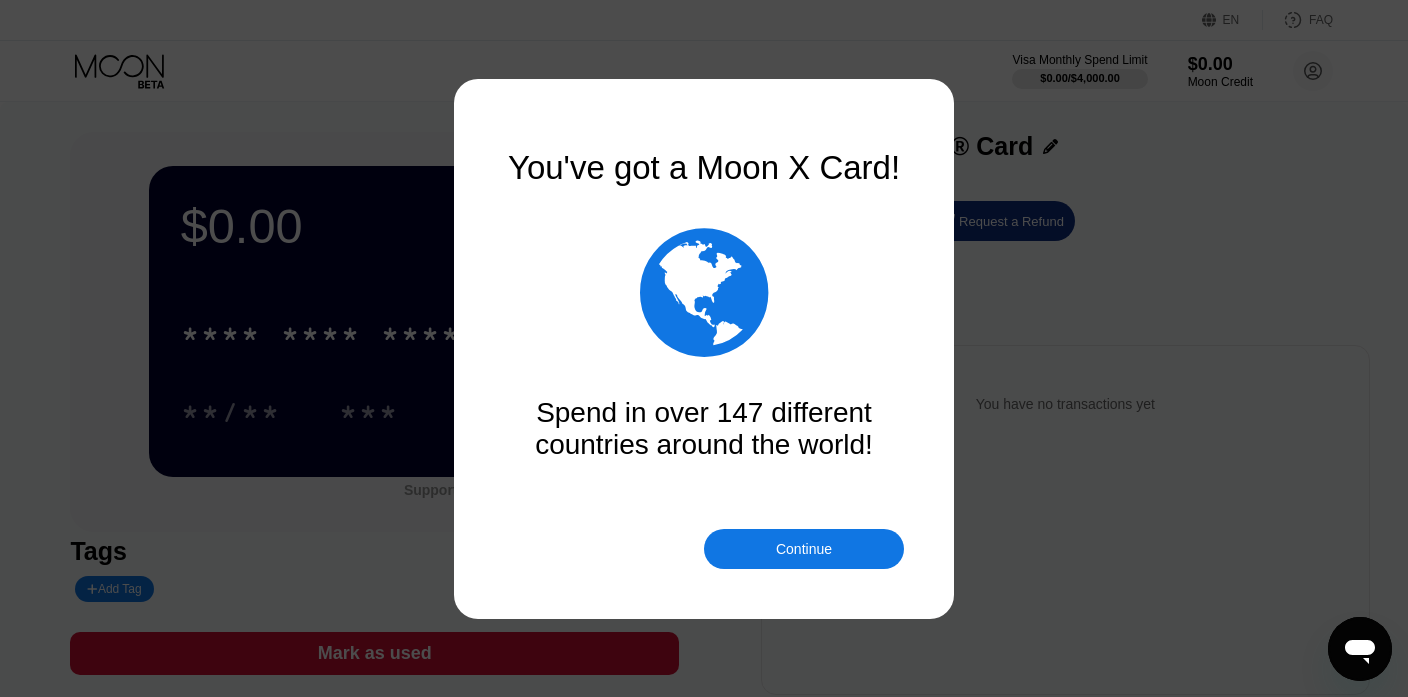 click on "Continue" at bounding box center [804, 549] 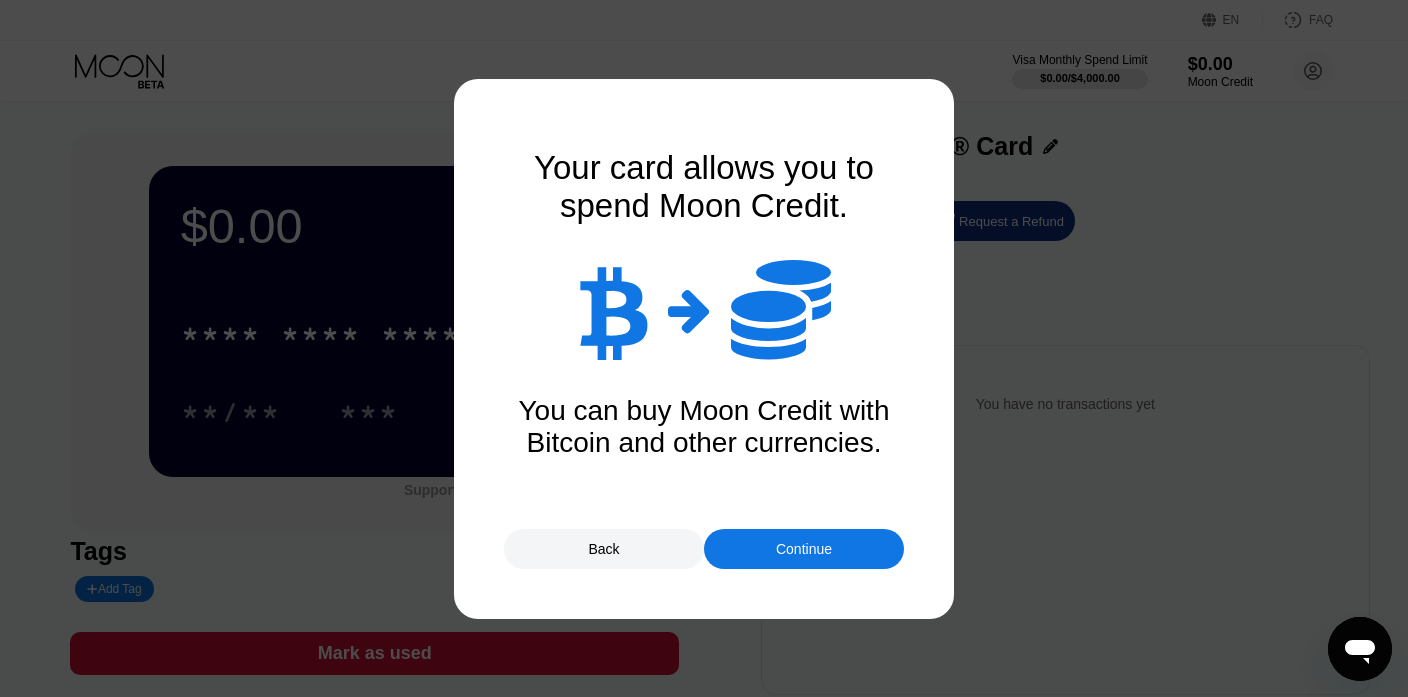 click on "Continue" at bounding box center [804, 549] 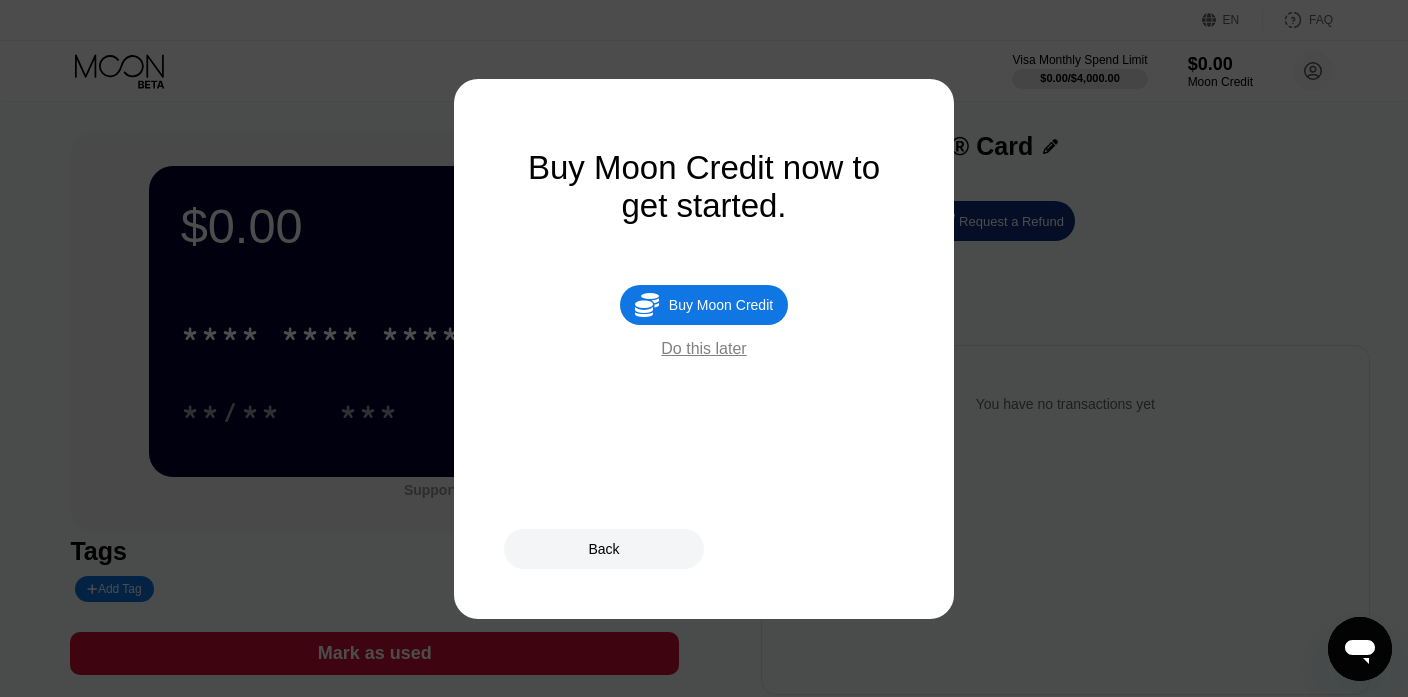 click on "Buy Moon Credit" at bounding box center (721, 305) 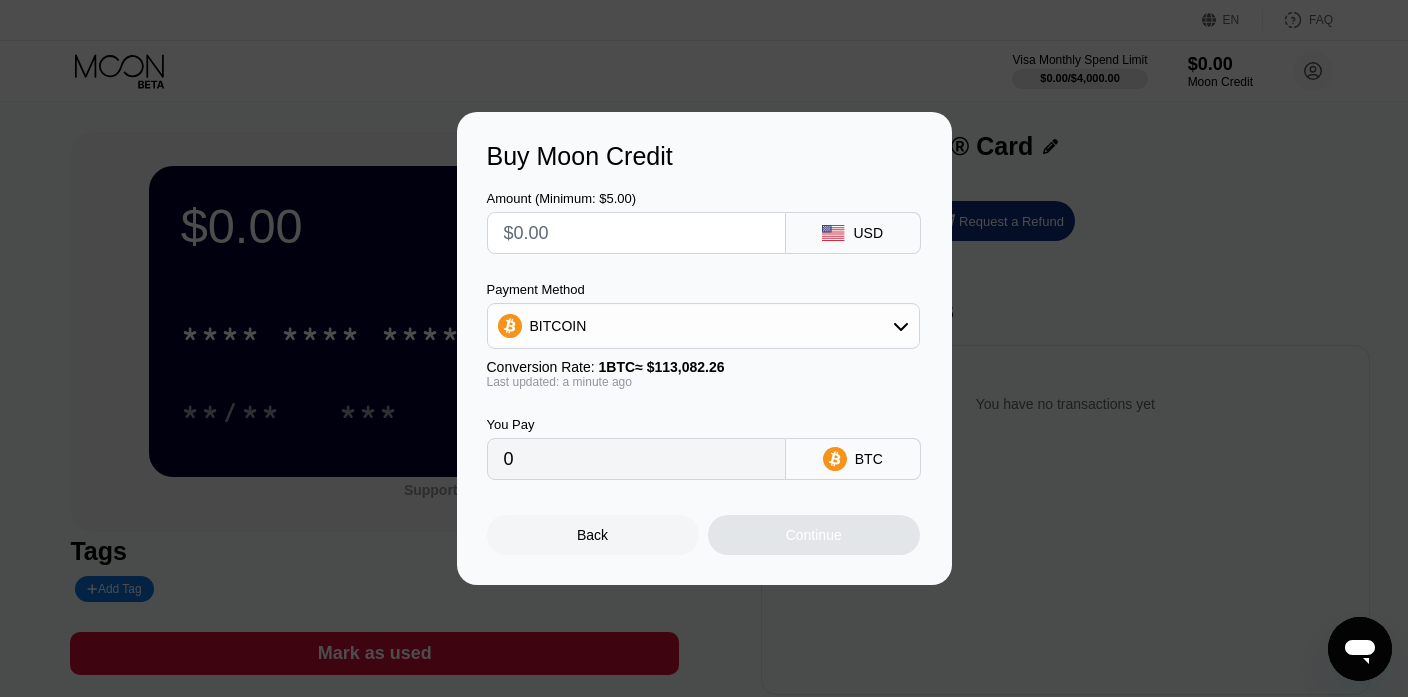 click 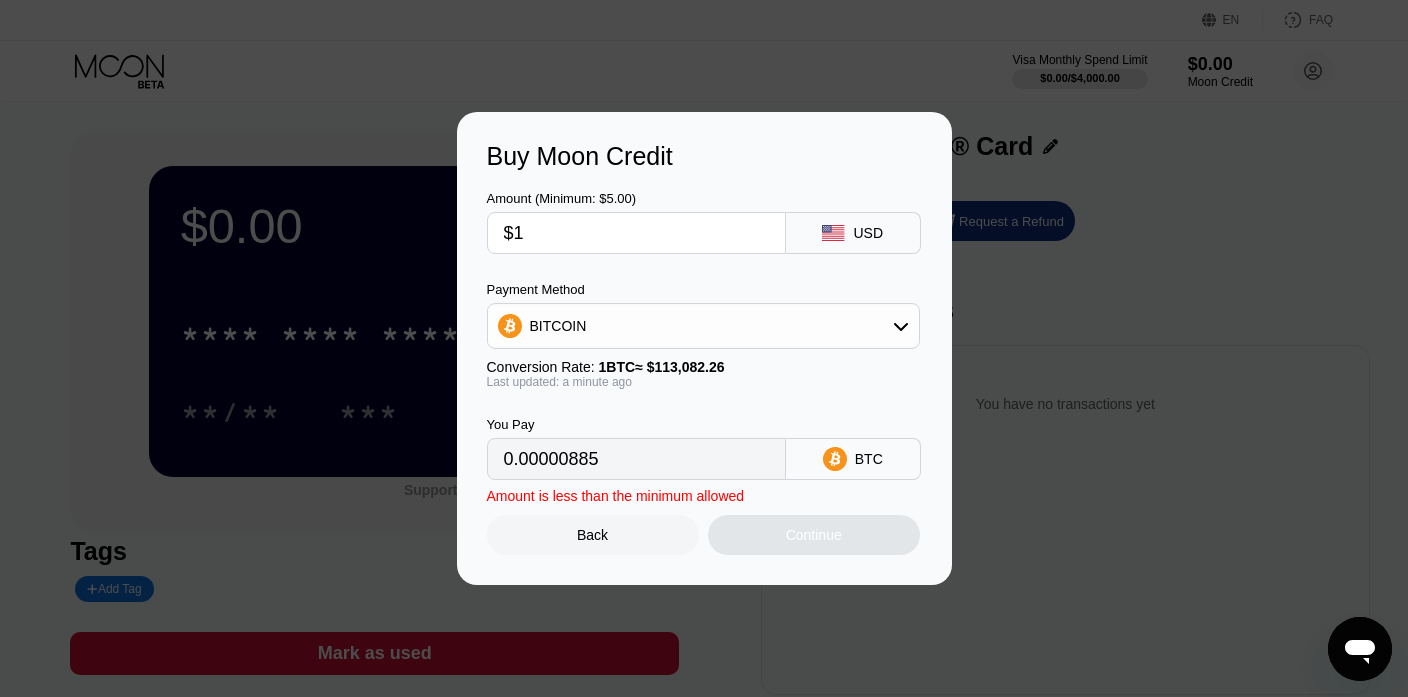 type on "0.00000885" 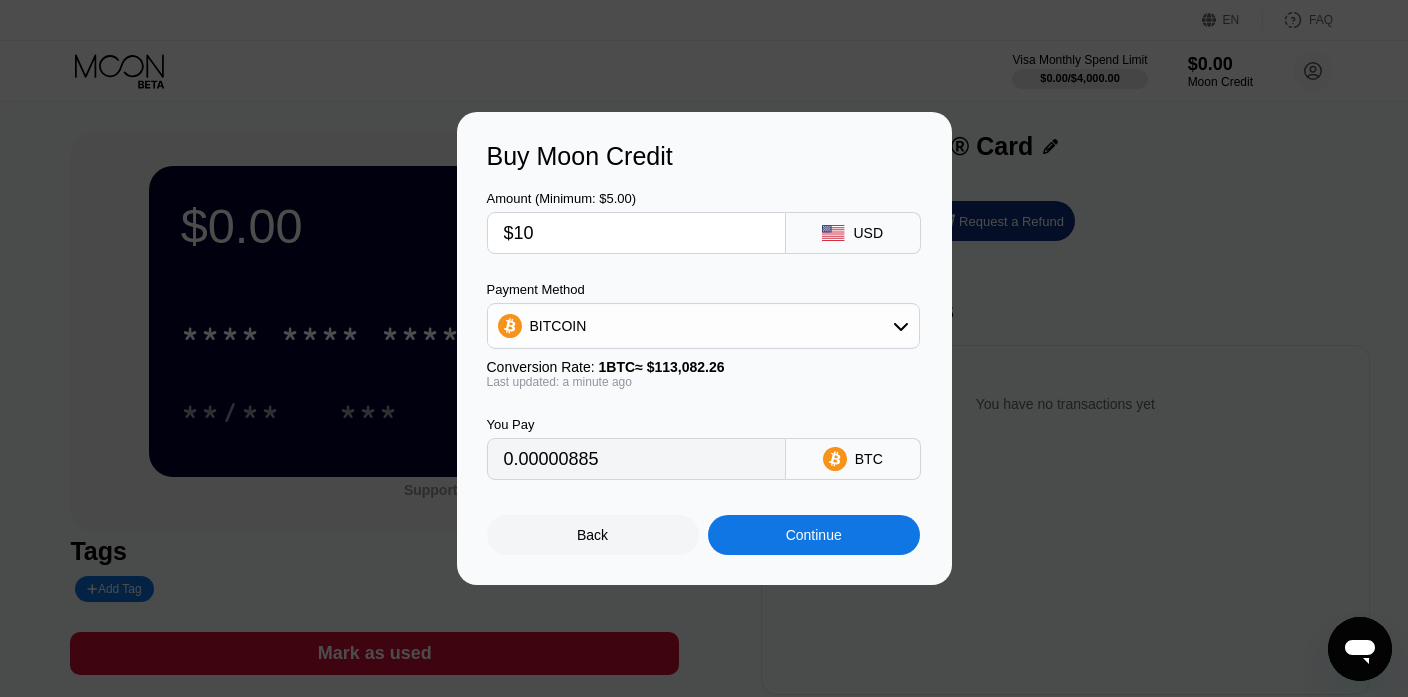 type on "0.00008844" 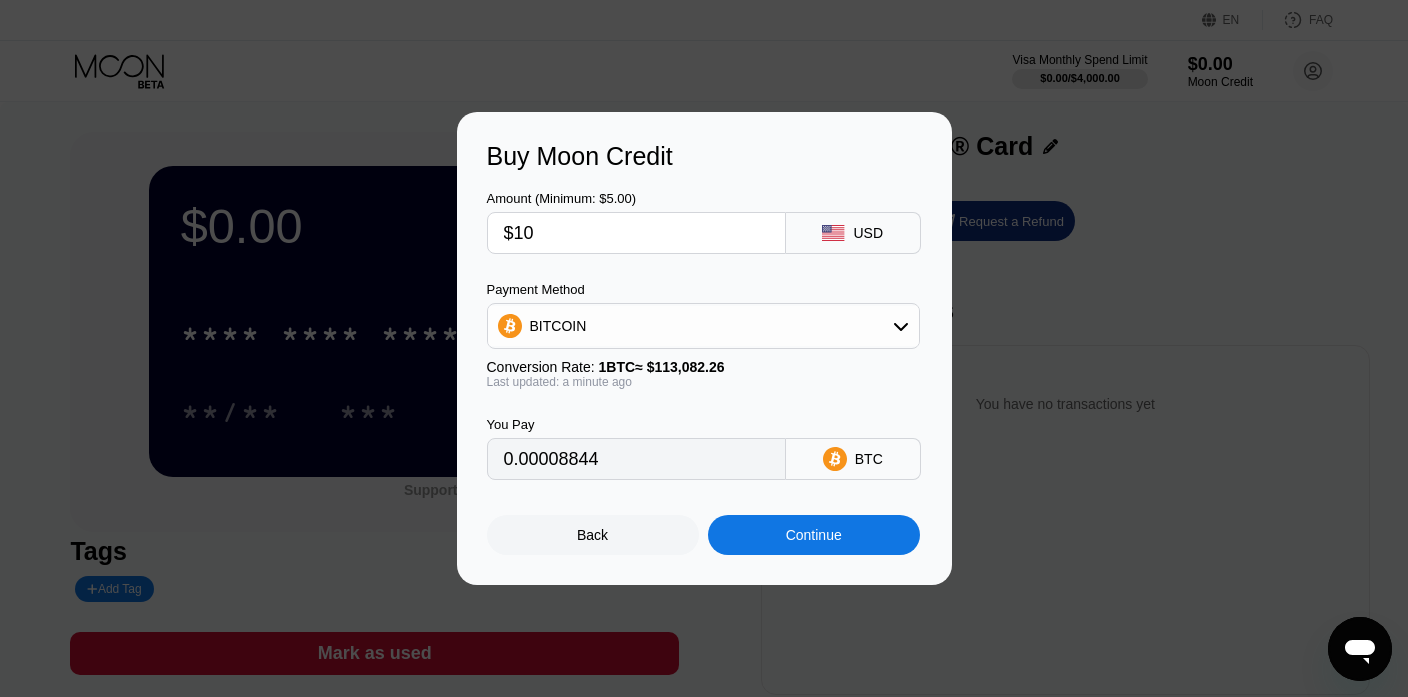 type on "$10" 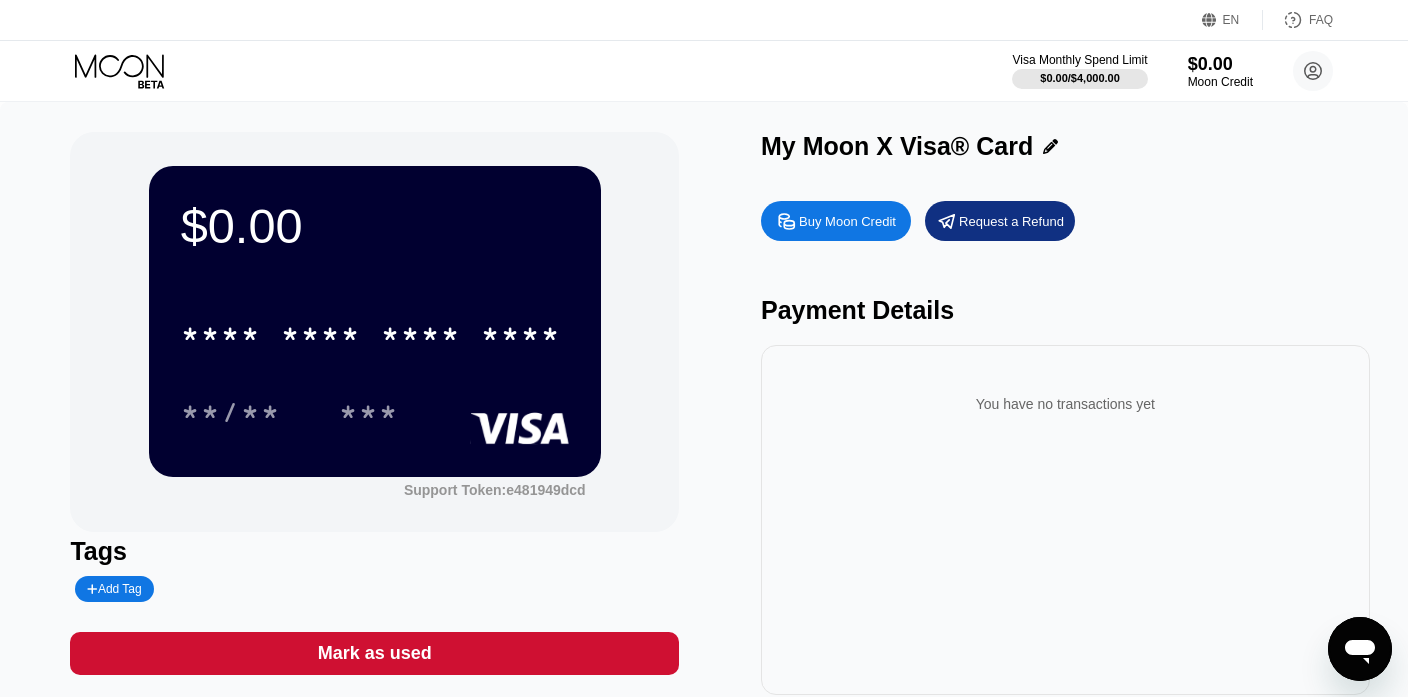click on "Mark as used" at bounding box center [374, 653] 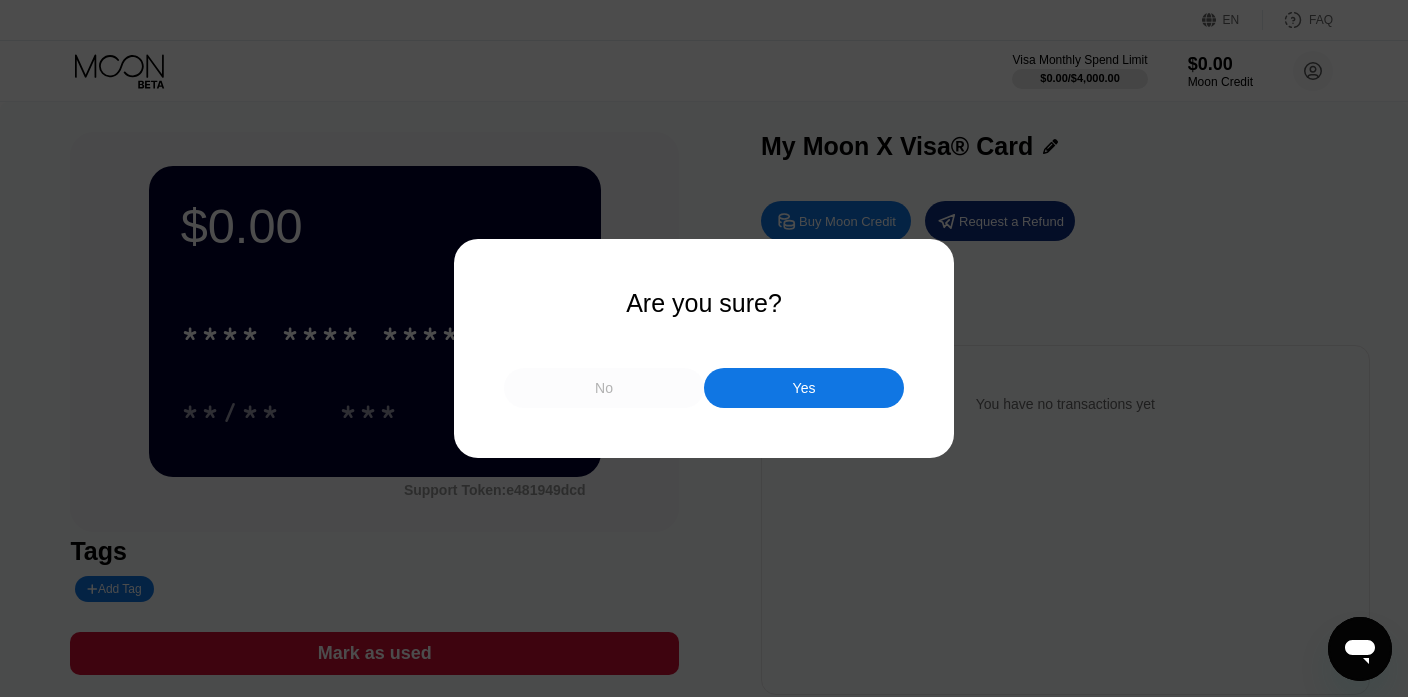 click on "No" at bounding box center (604, 388) 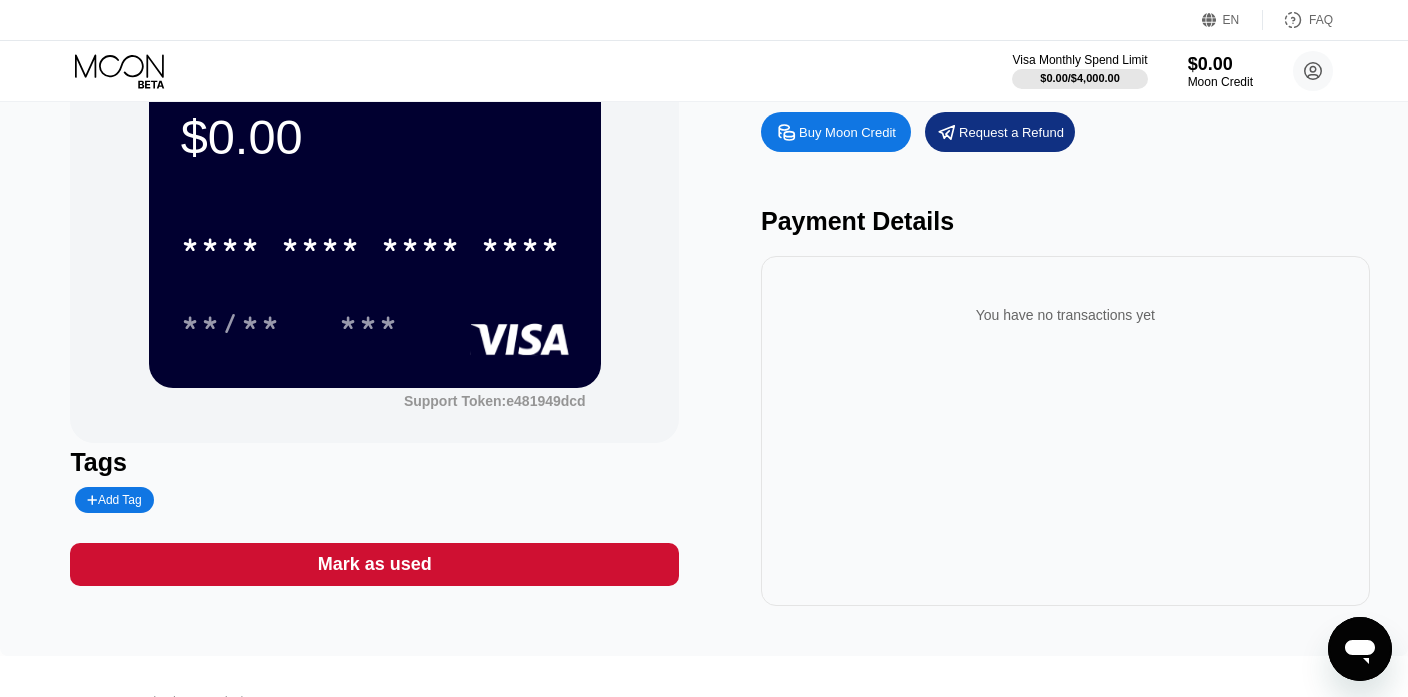 scroll, scrollTop: 0, scrollLeft: 0, axis: both 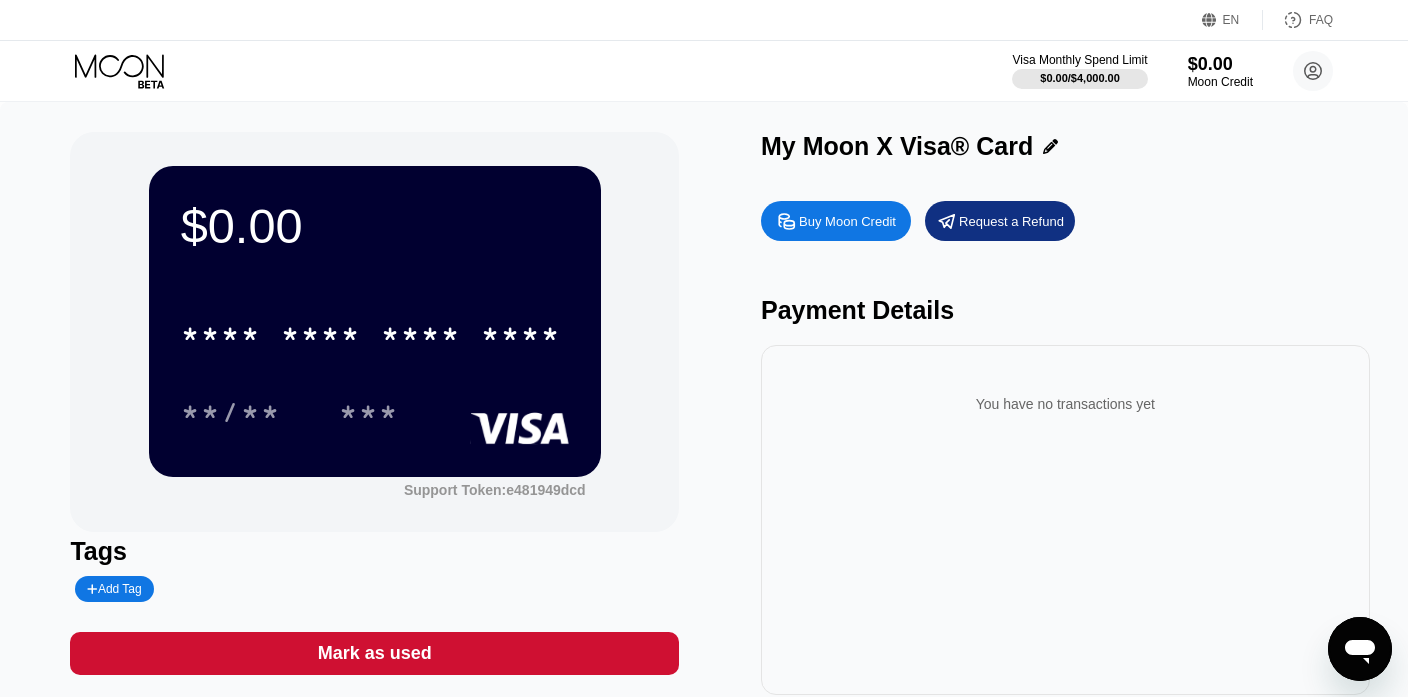 click on "EN" at bounding box center [1231, 20] 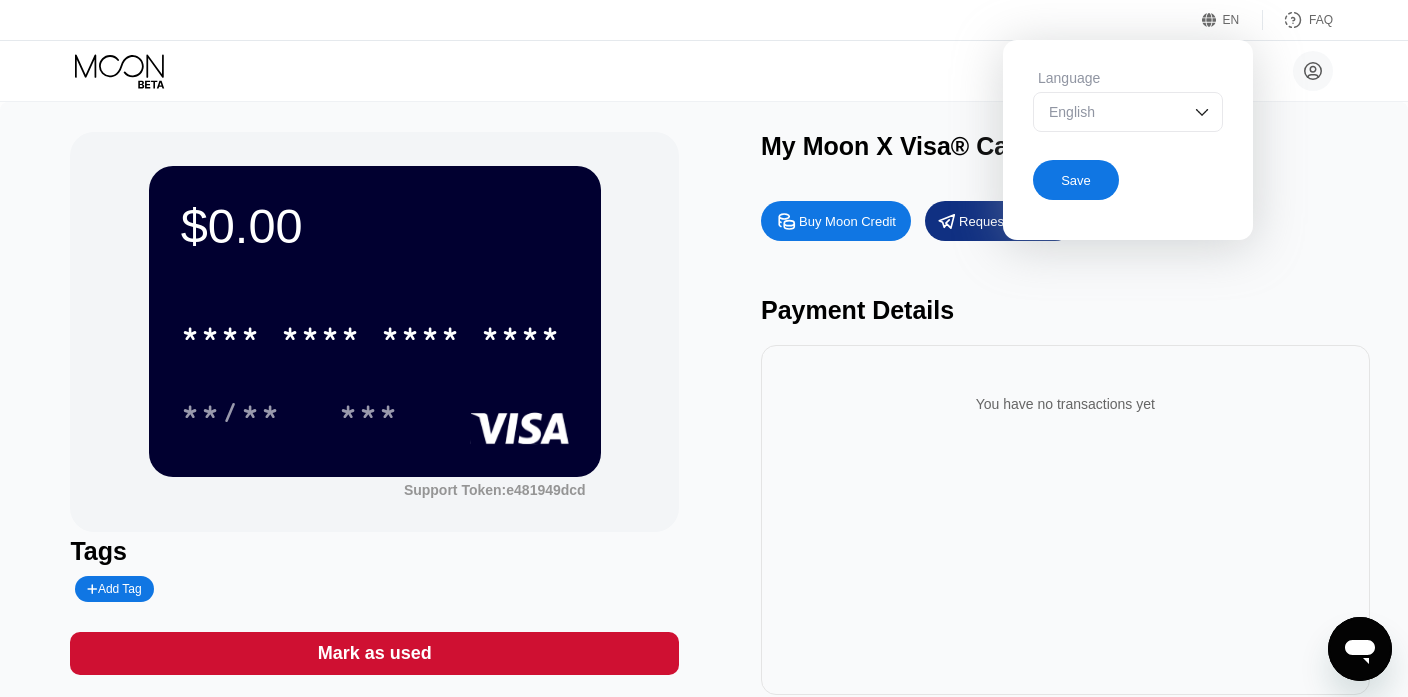 click on "English" at bounding box center (1128, 112) 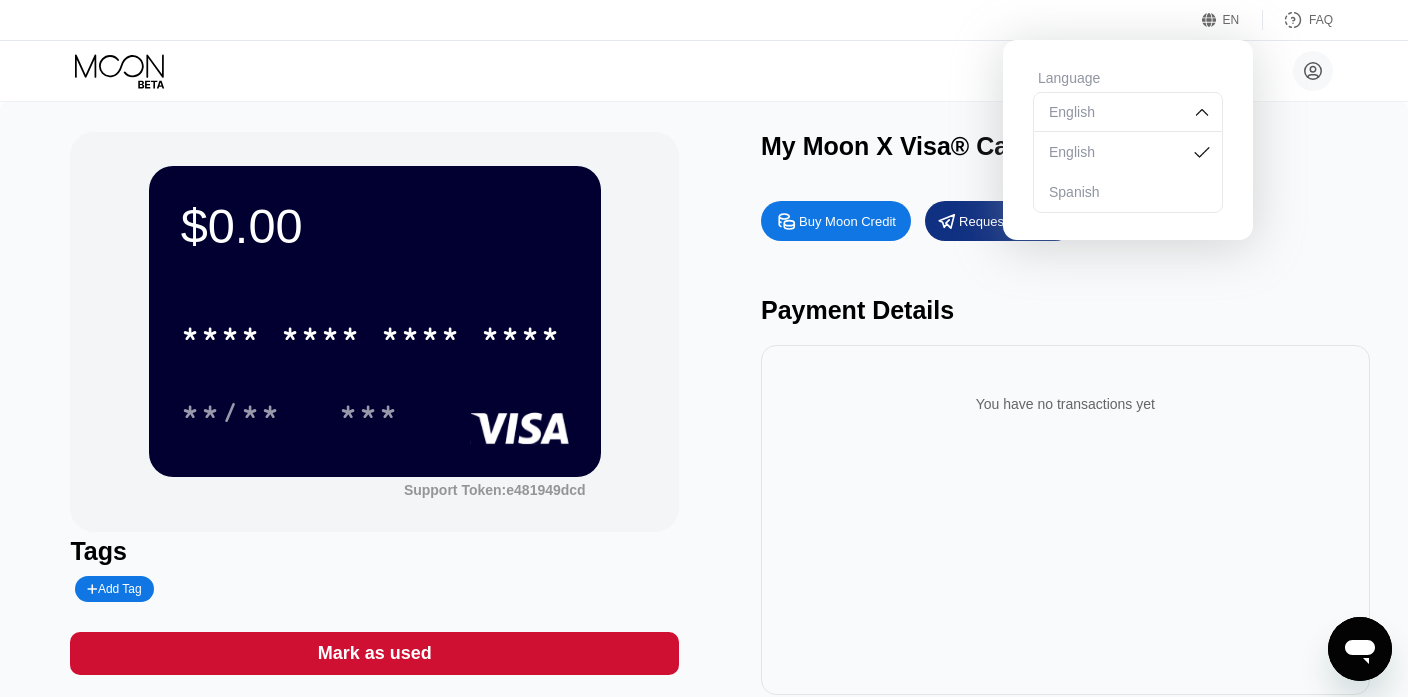 click on "$0.00 * * * * * * * * * * * * **** **/** *** Support Token:  e481949dcd Tags  Add Tag Mark as used My Moon X Visa® Card Buy Moon Credit Request a Refund Payment Details You have no transactions yet" at bounding box center [704, 423] 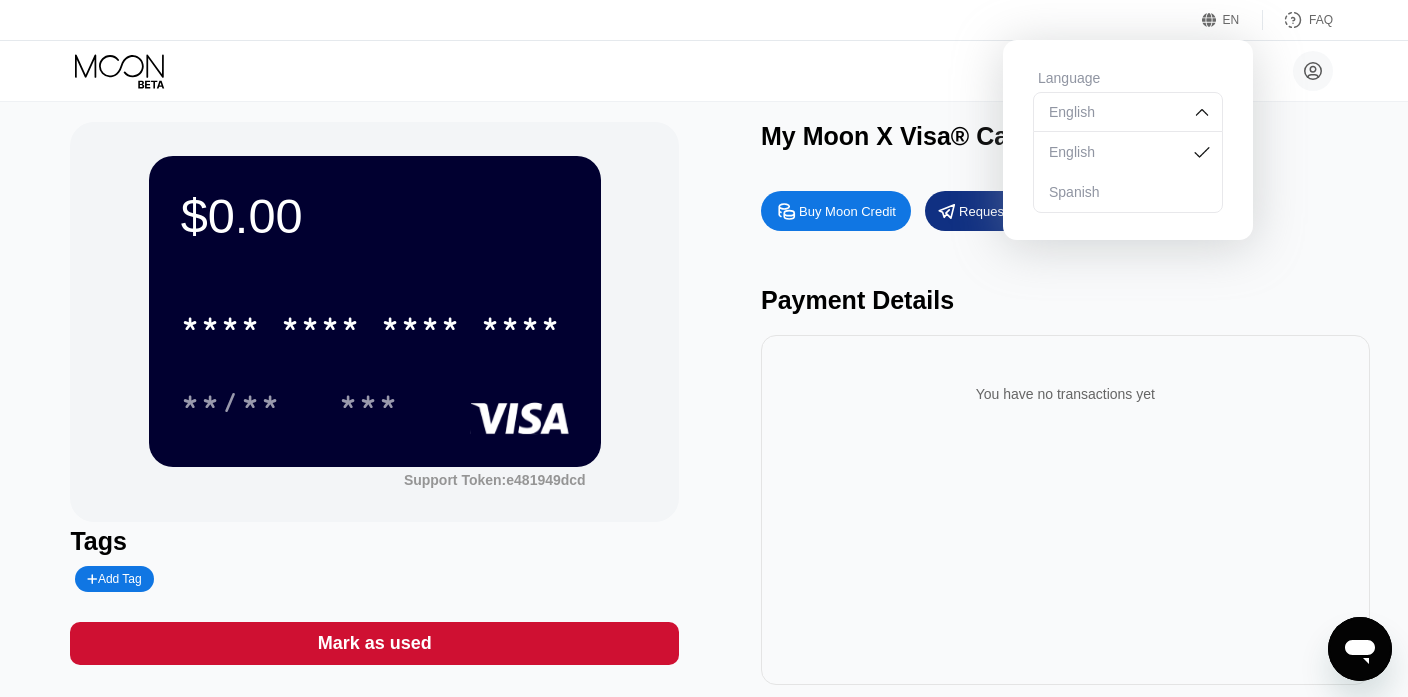 scroll, scrollTop: 0, scrollLeft: 0, axis: both 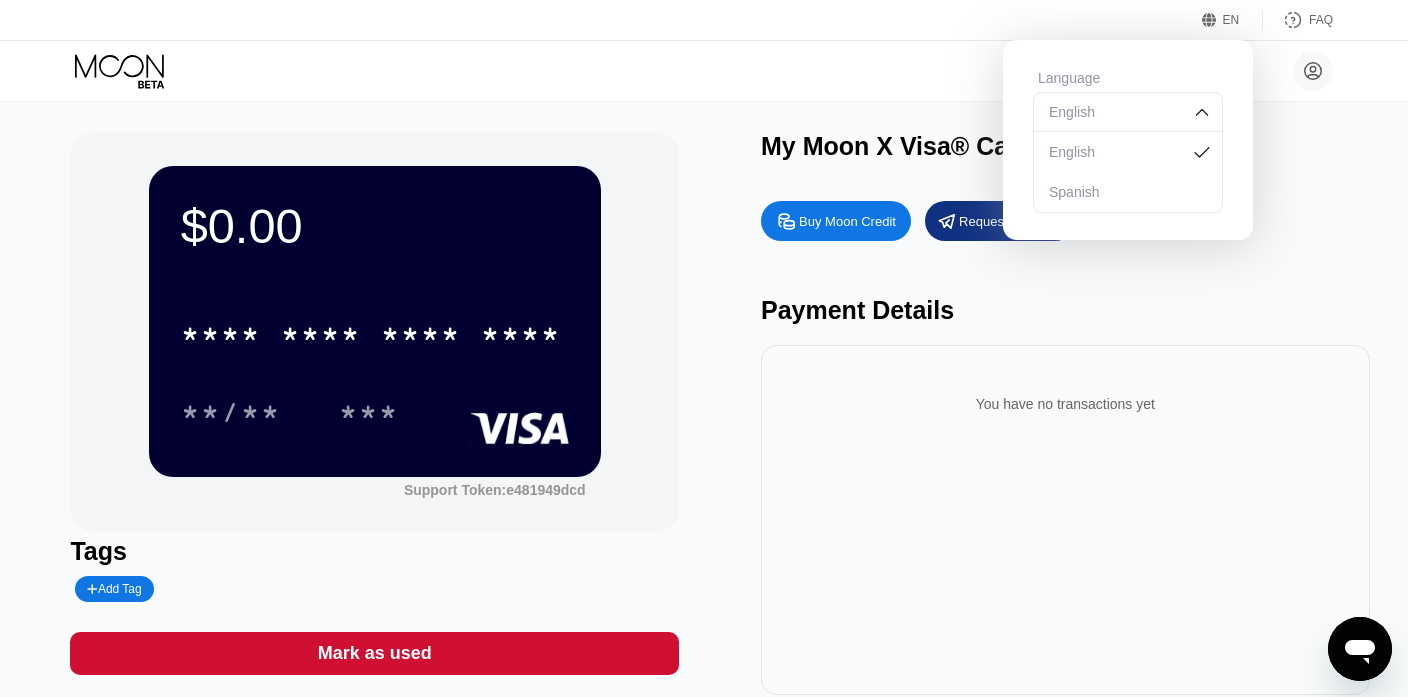 click 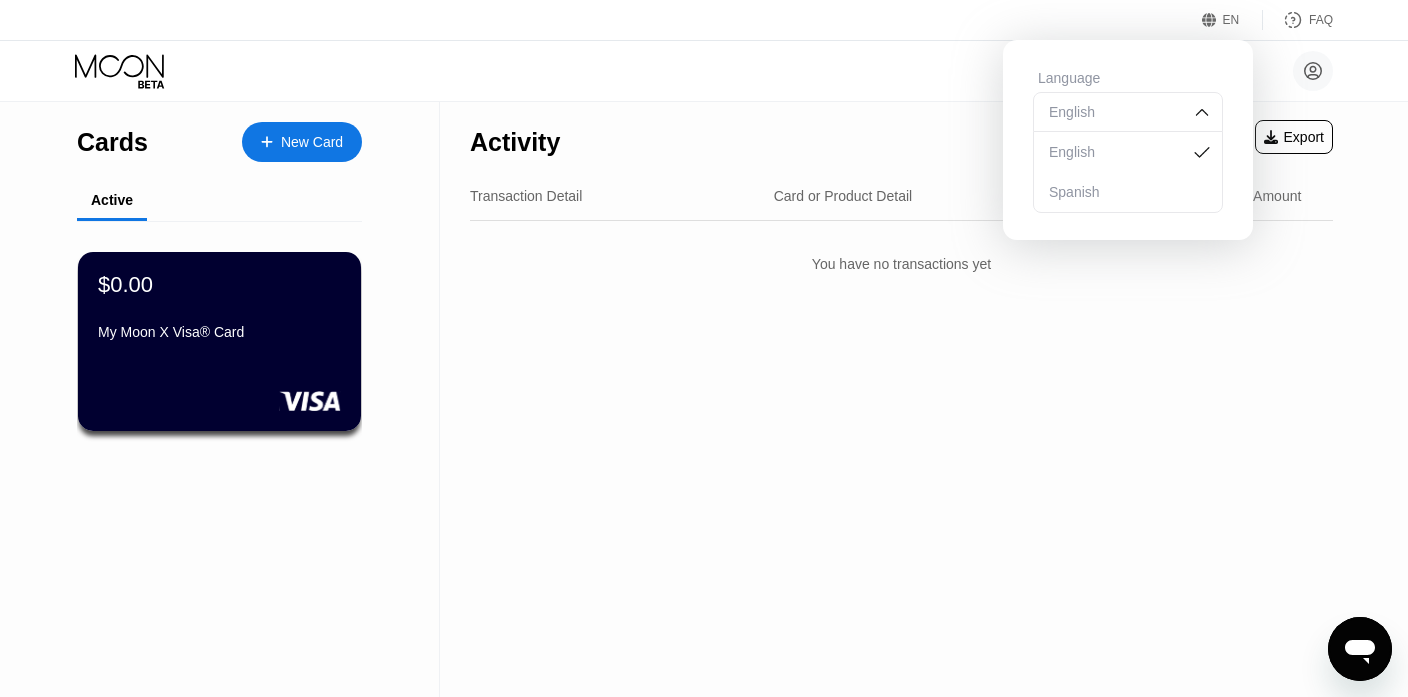 click on "Activity Export Transaction Detail Card or Product Detail Date & Time Amount You have no transactions yet" at bounding box center (901, 399) 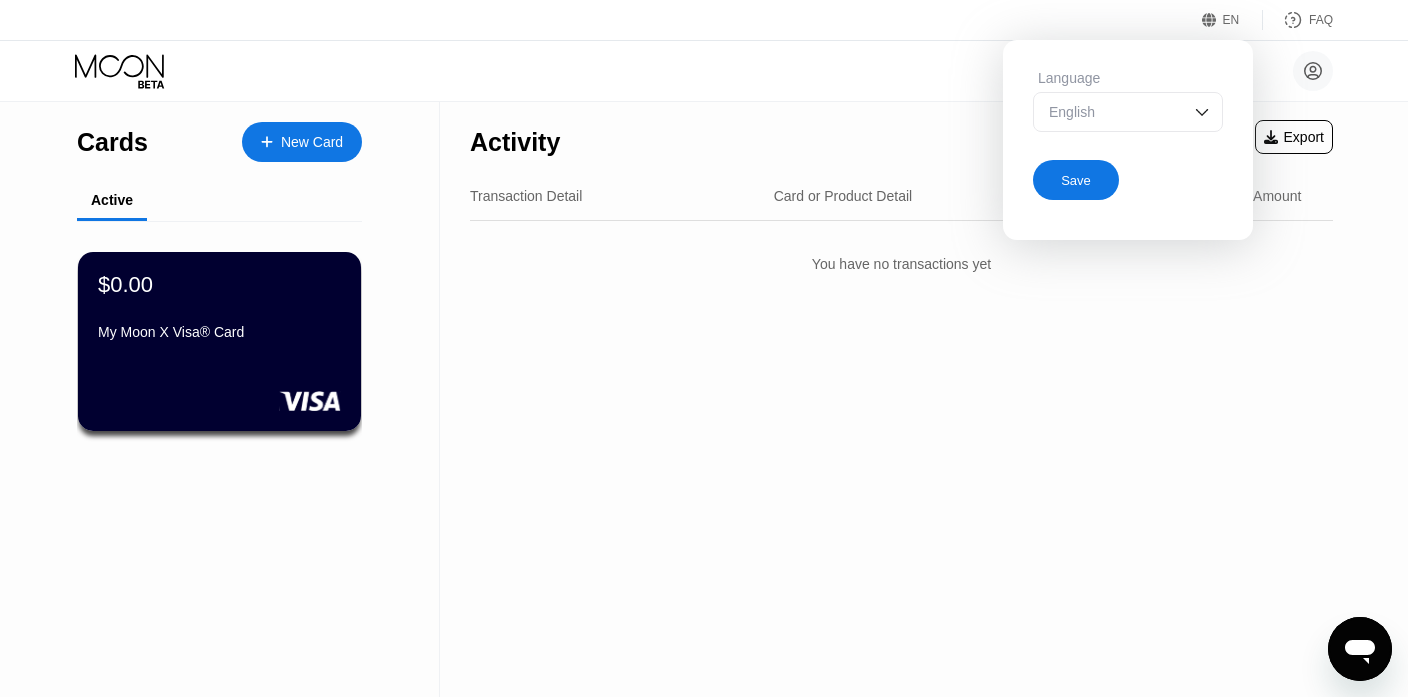 click on "English" at bounding box center (1113, 112) 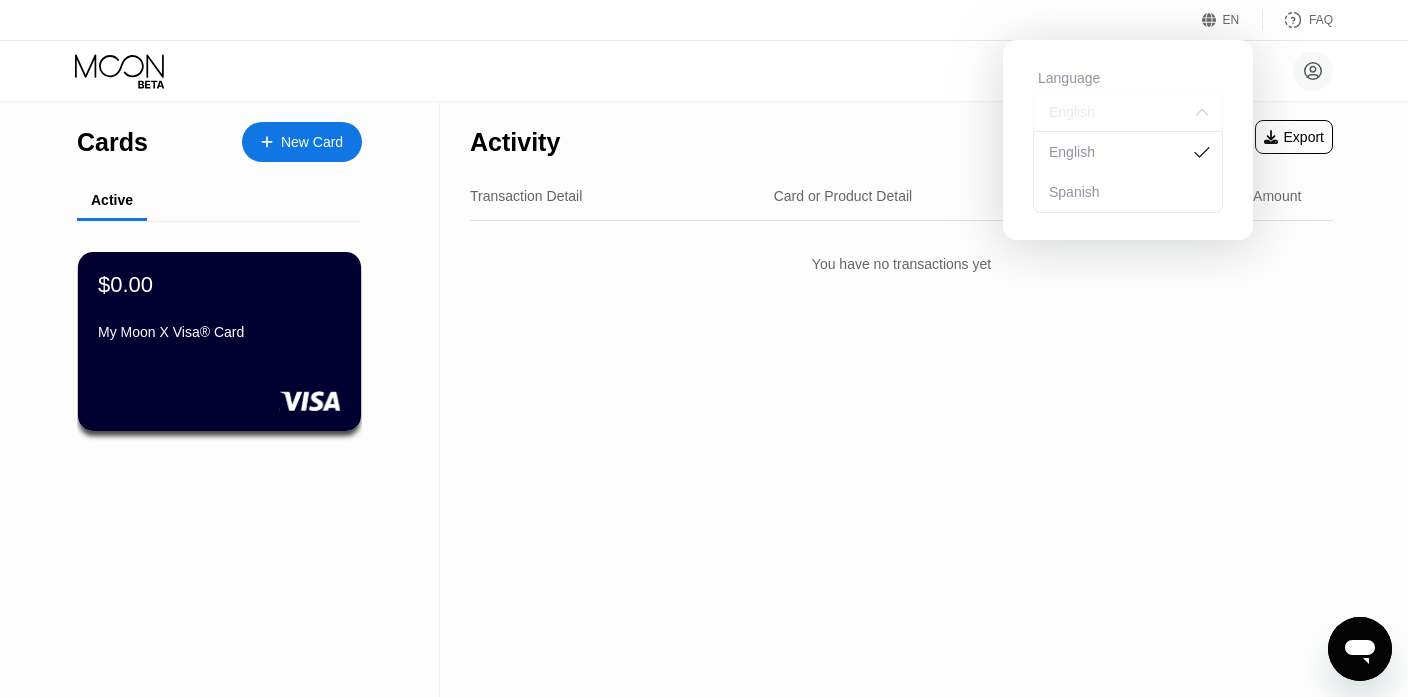 click on "English" at bounding box center (1113, 112) 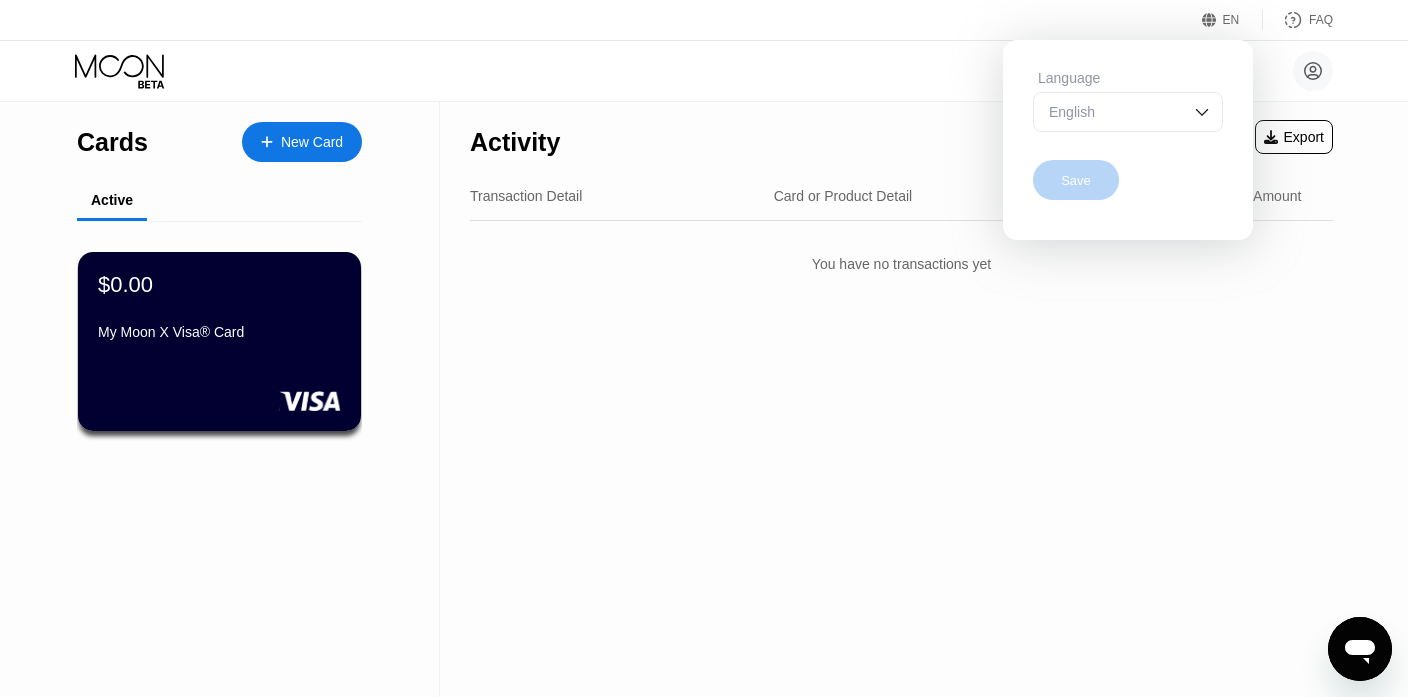 click on "Save" at bounding box center [1076, 180] 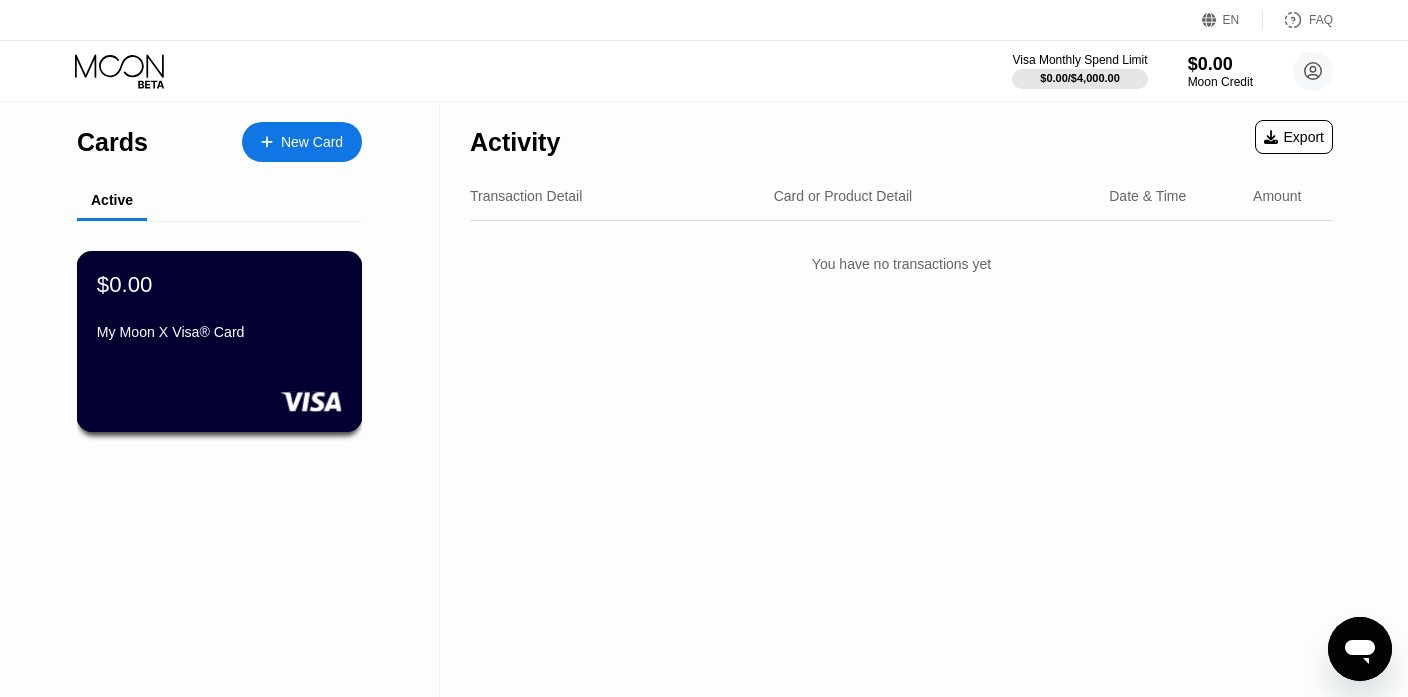 click on "$0.00 My Moon X Visa® Card" at bounding box center (219, 309) 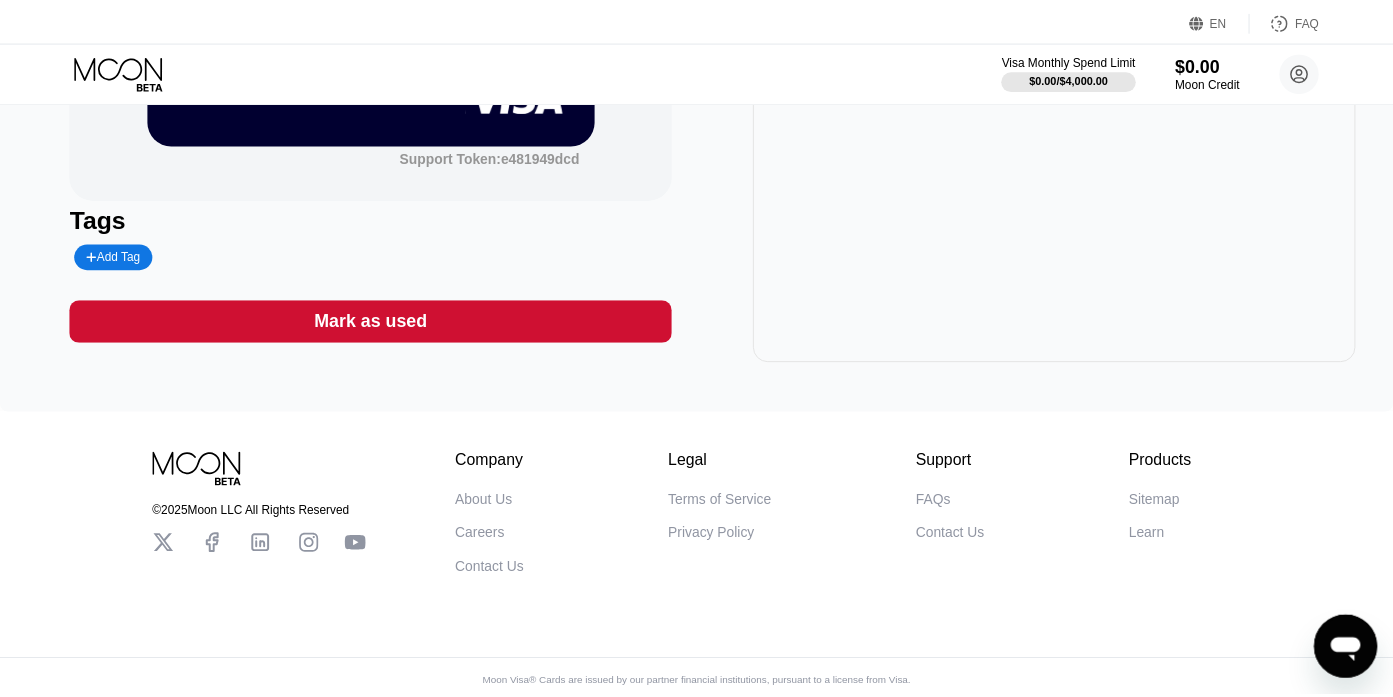 scroll, scrollTop: 344, scrollLeft: 0, axis: vertical 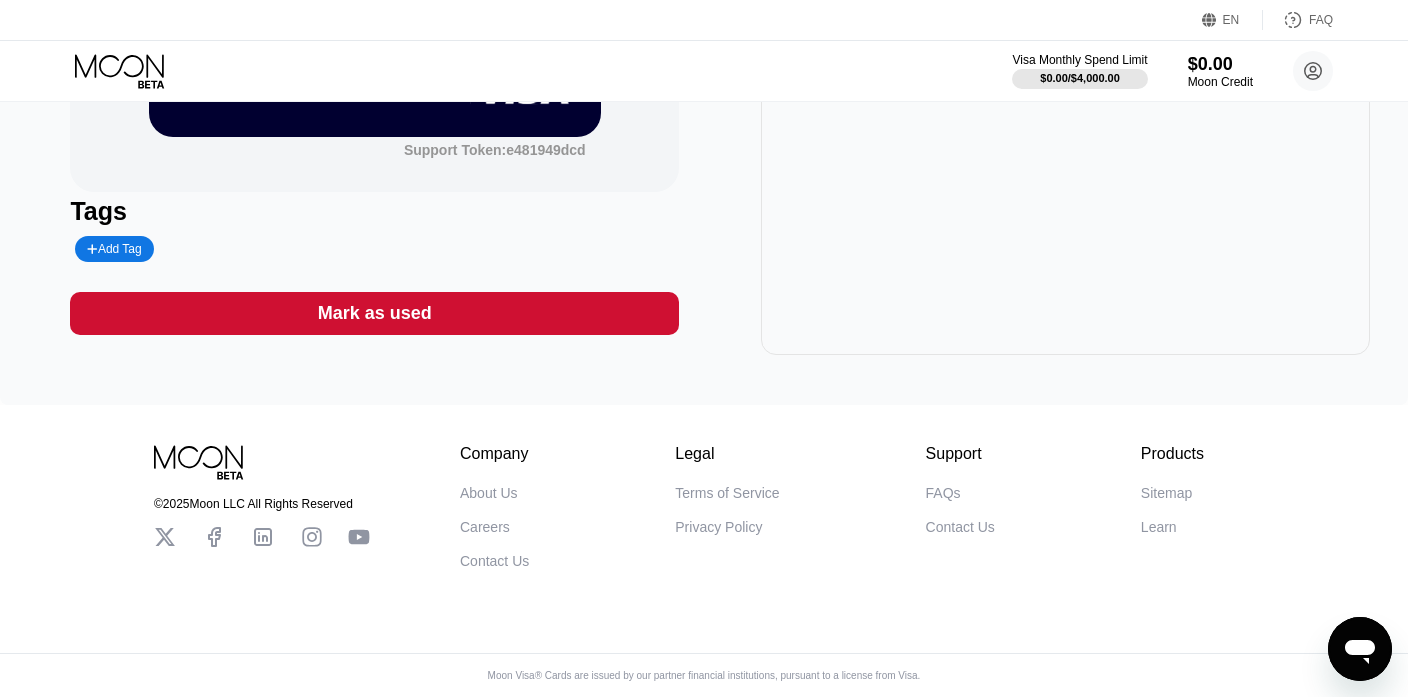 click on "©  2025  Moon LLC All Rights Reserved Company About Us Careers Contact Us Legal Terms of Service Privacy Policy Support FAQs Contact Us Products Sitemap Learn Company 󰅀 Legal 󰅀 Support 󰅀 Products 󰅀 Moon Visa® Cards are issued by our partner financial institutions, pursuant to a license from Visa." at bounding box center (704, 551) 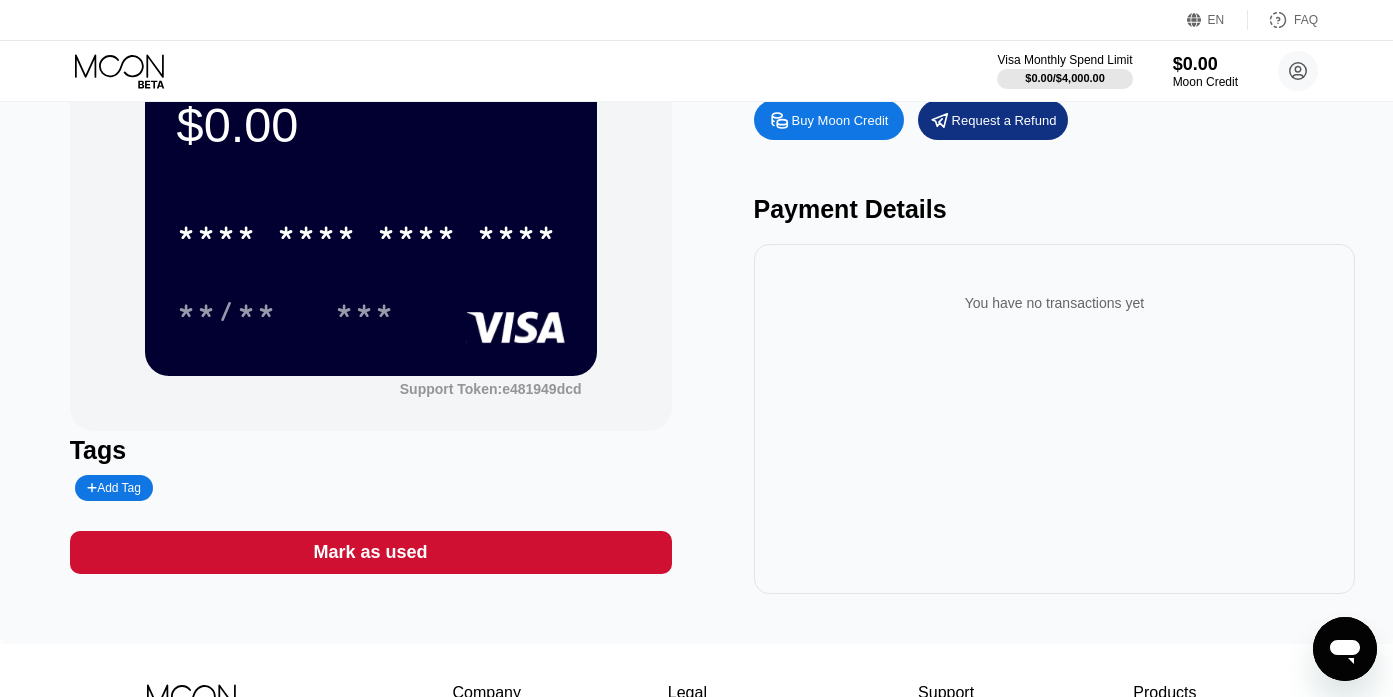 scroll, scrollTop: 0, scrollLeft: 0, axis: both 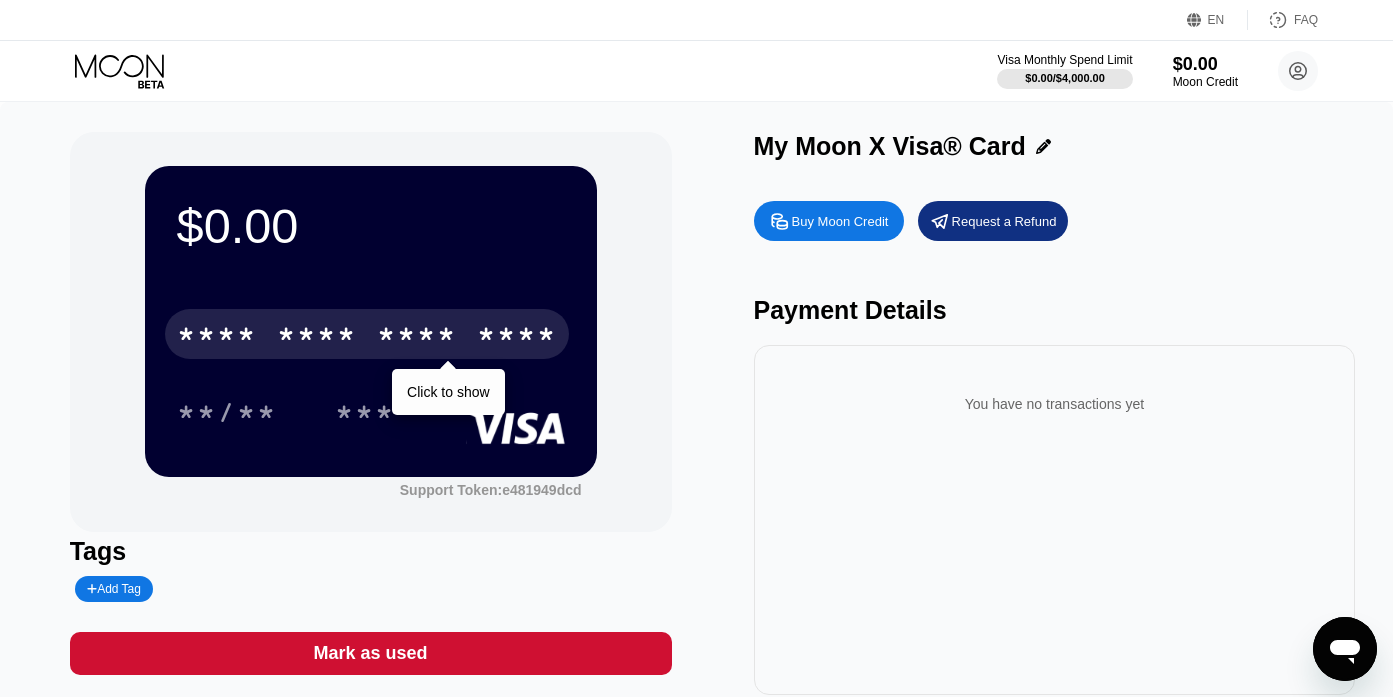 click on "* * * * * * * * * * * * ****" at bounding box center [367, 334] 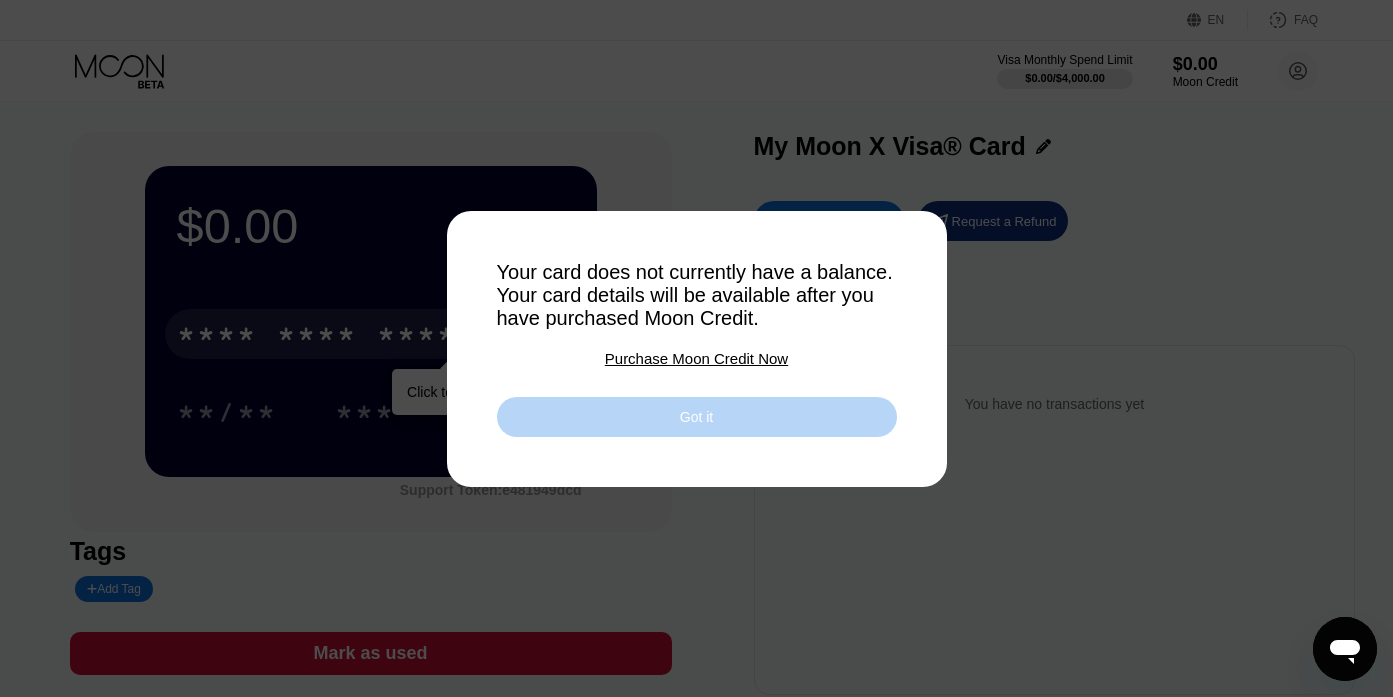 click on "Got it" at bounding box center [697, 417] 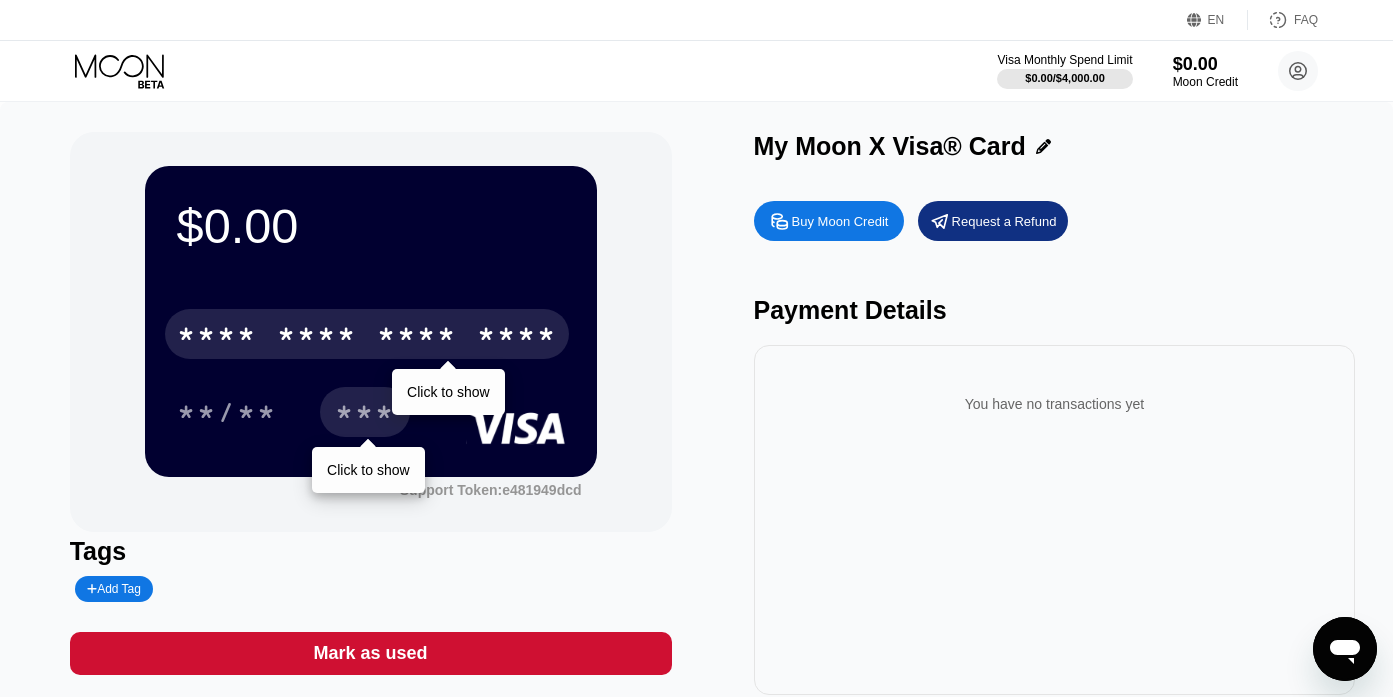 click on "***" at bounding box center [365, 415] 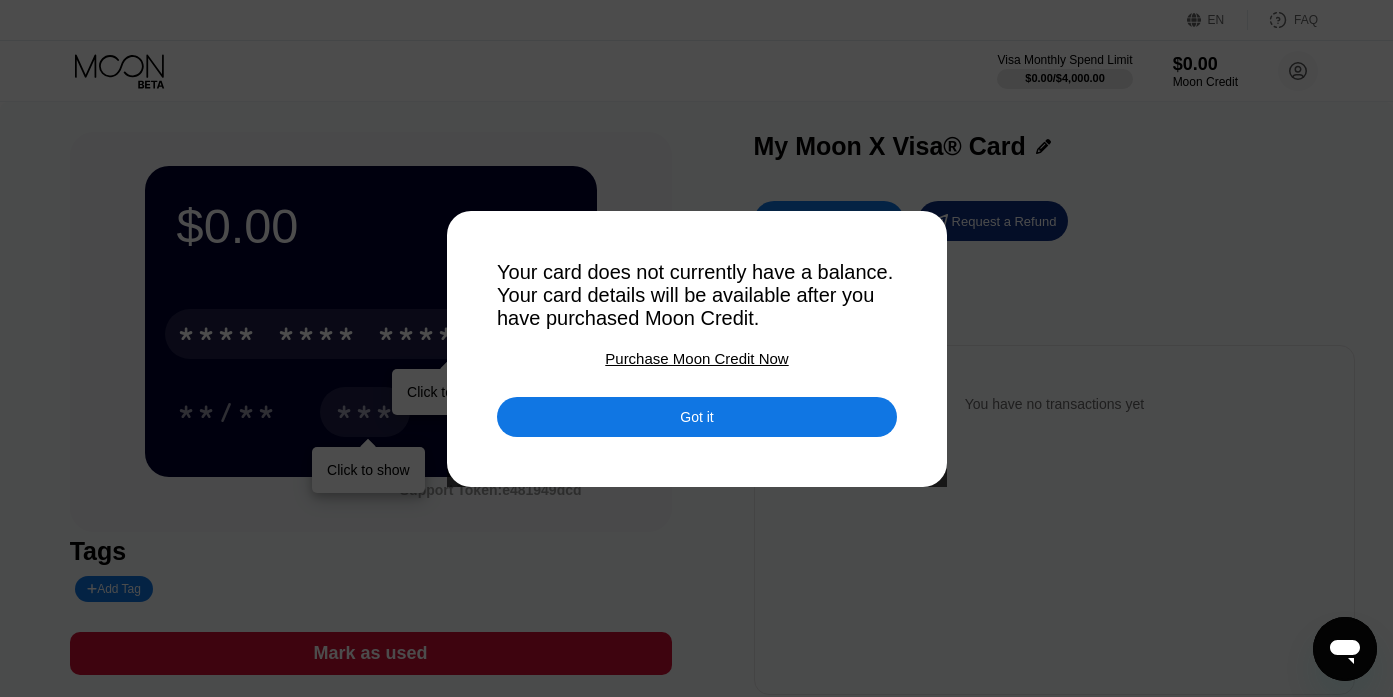 click on "Got it" at bounding box center (697, 417) 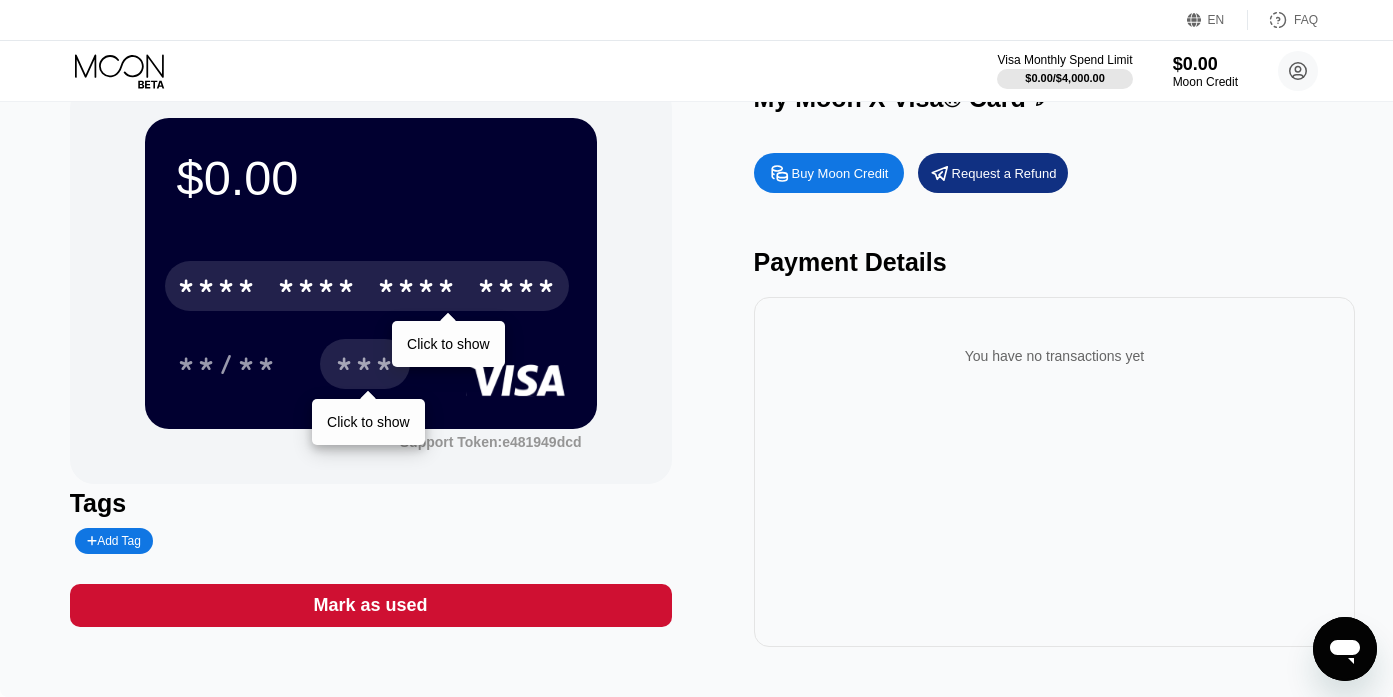 scroll, scrollTop: 0, scrollLeft: 0, axis: both 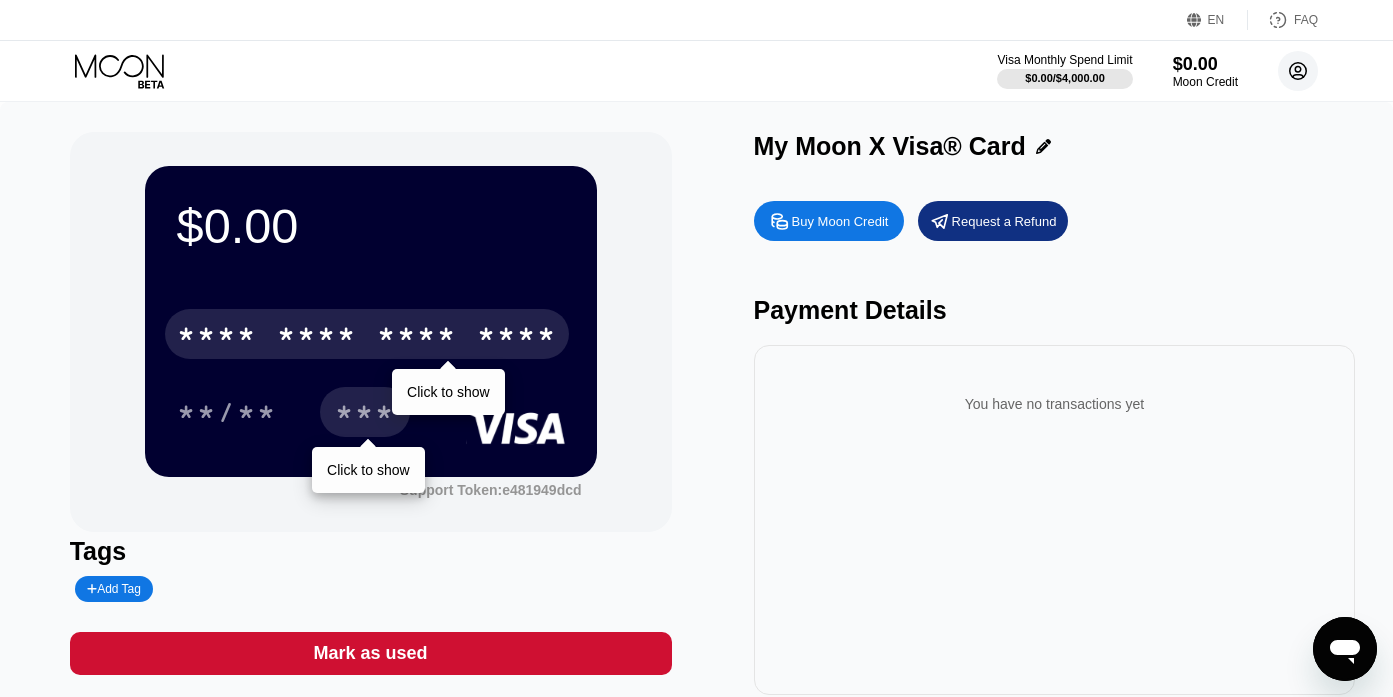 click 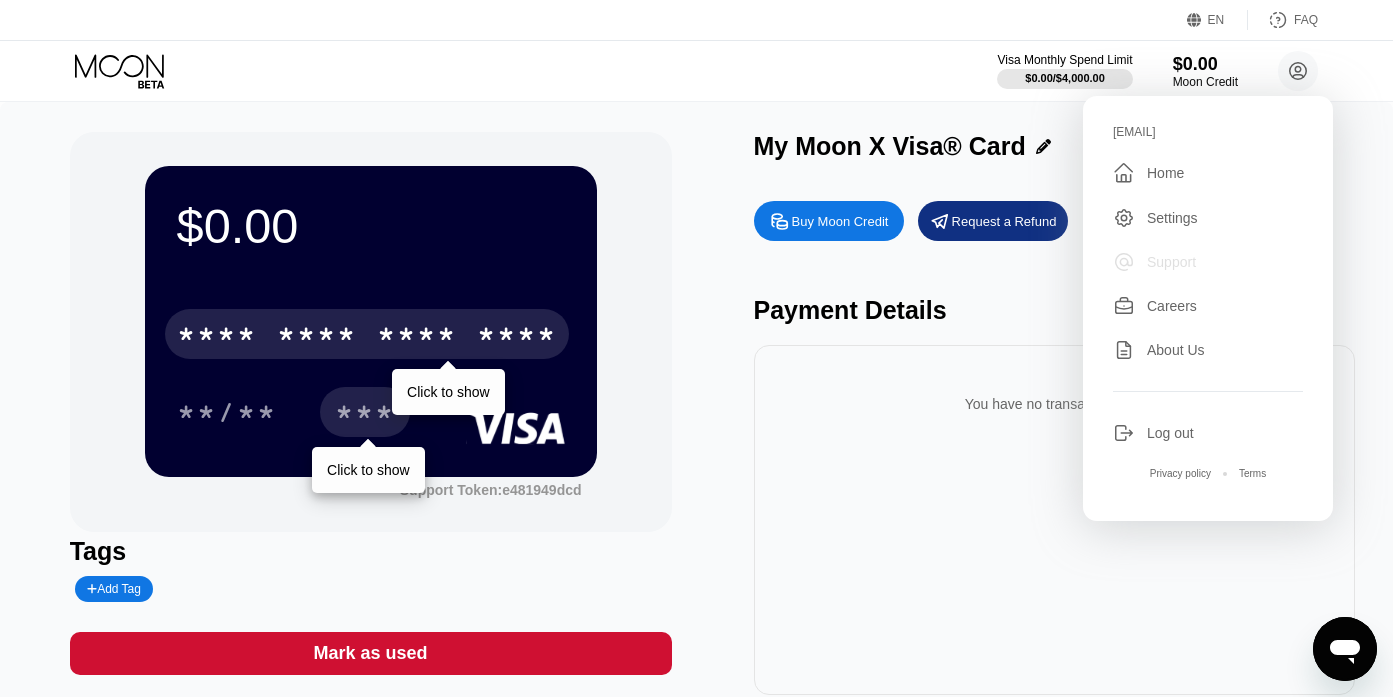 click on "Support" at bounding box center (1171, 262) 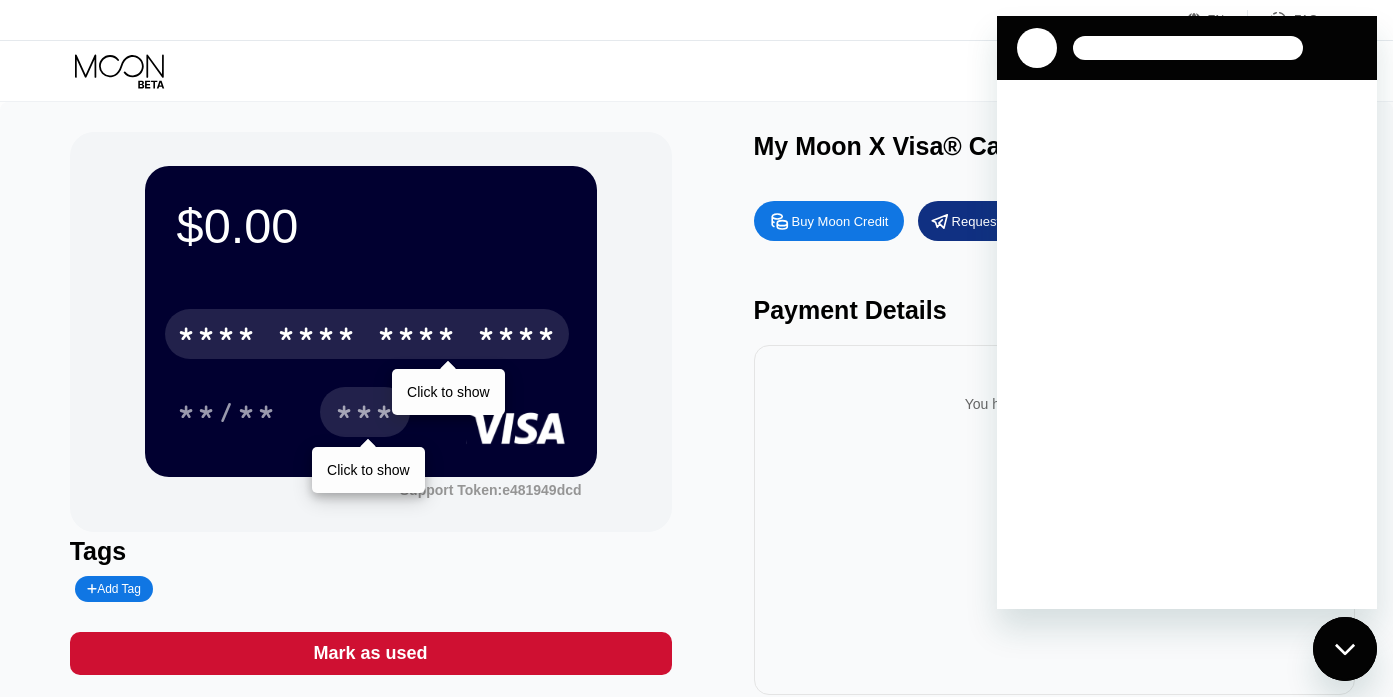 scroll, scrollTop: 0, scrollLeft: 0, axis: both 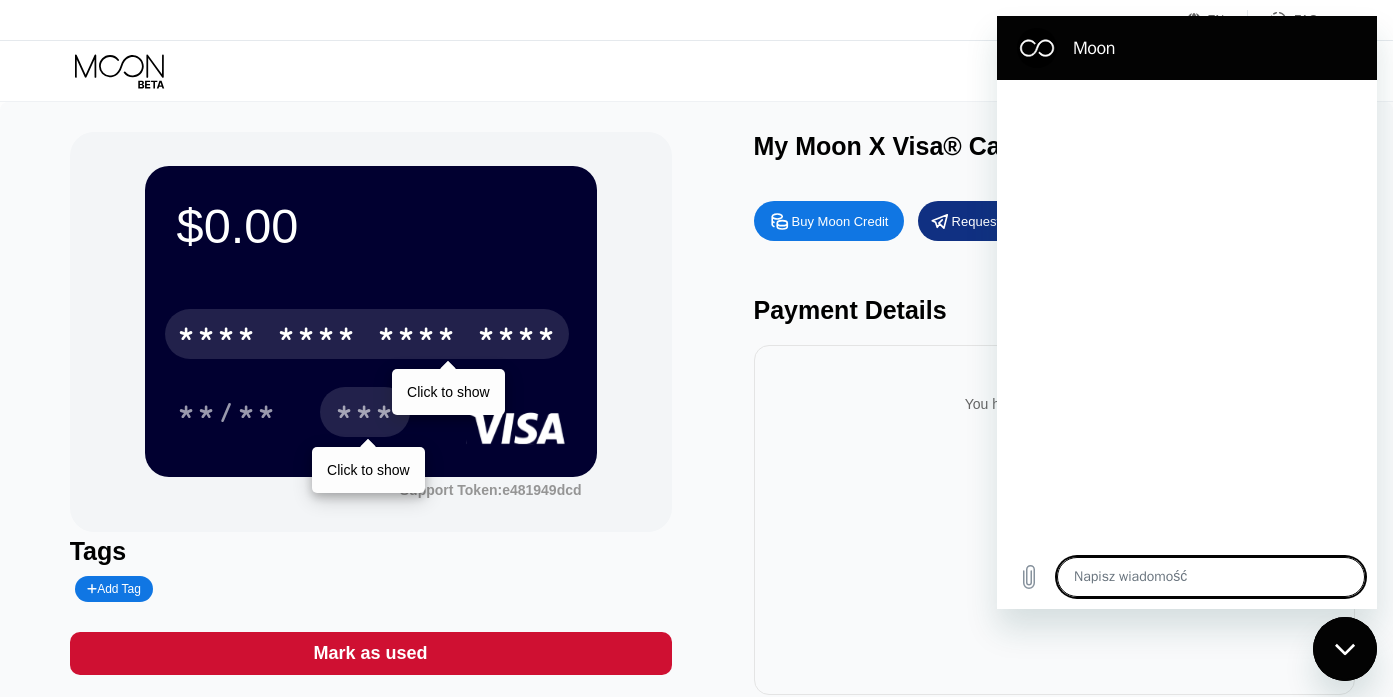 click at bounding box center [1037, 48] 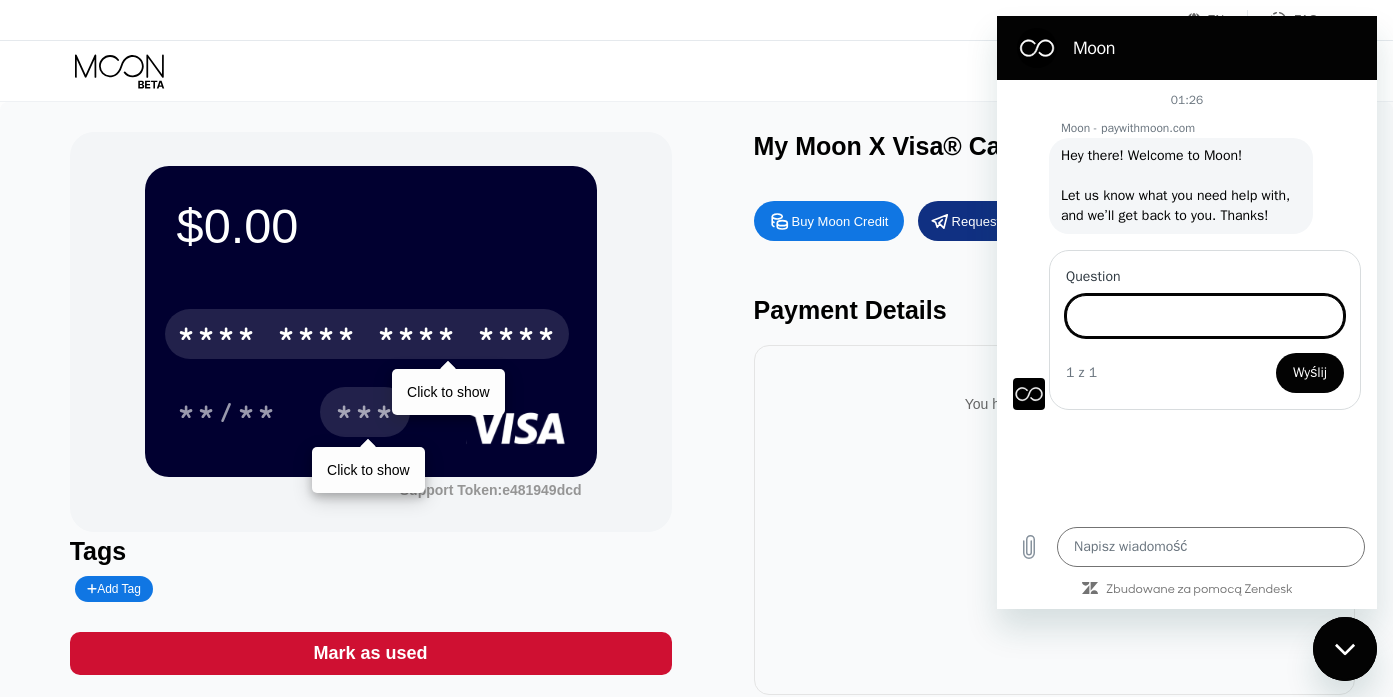 click on "$0.00 * * * * * * * * * * * * **** Click to show **/** *** Click to show Support Token:  e481949dcd Tags  Add Tag Mark as used My Moon X Visa® Card Buy Moon Credit Request a Refund Payment Details You have no transactions yet" at bounding box center [696, 423] 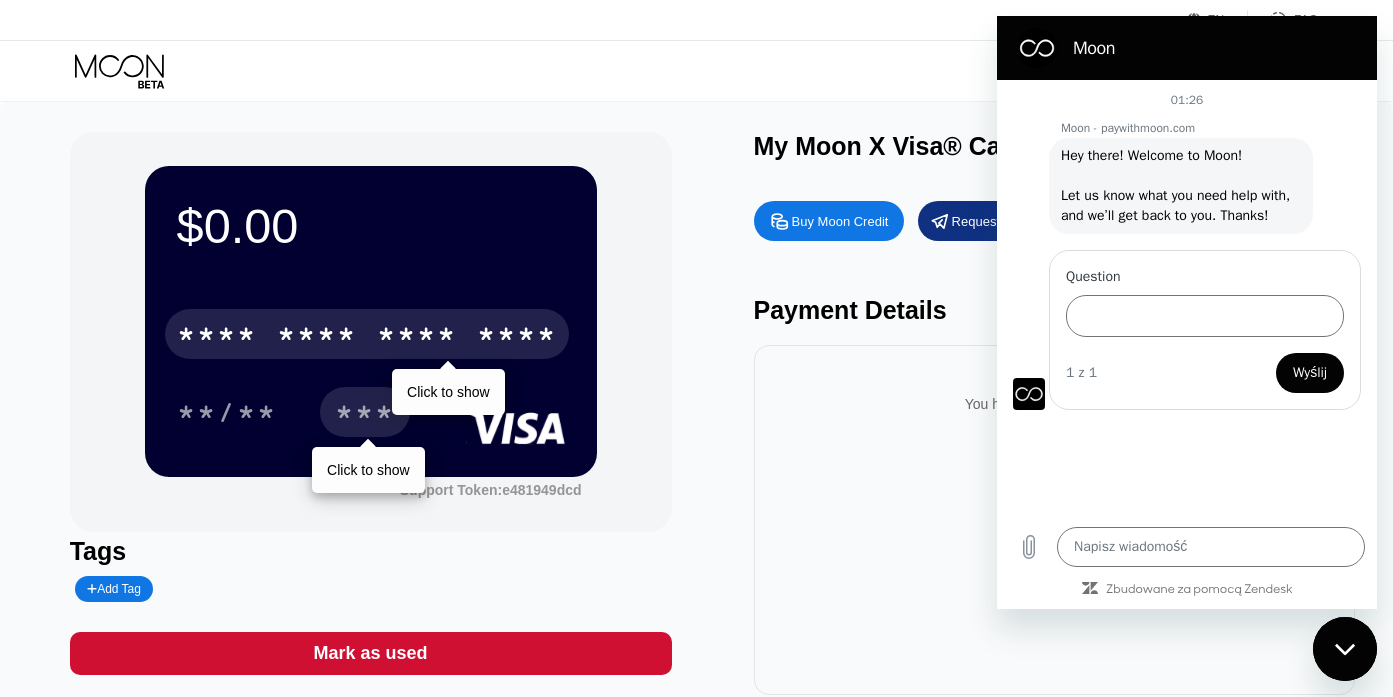 click at bounding box center [1345, 649] 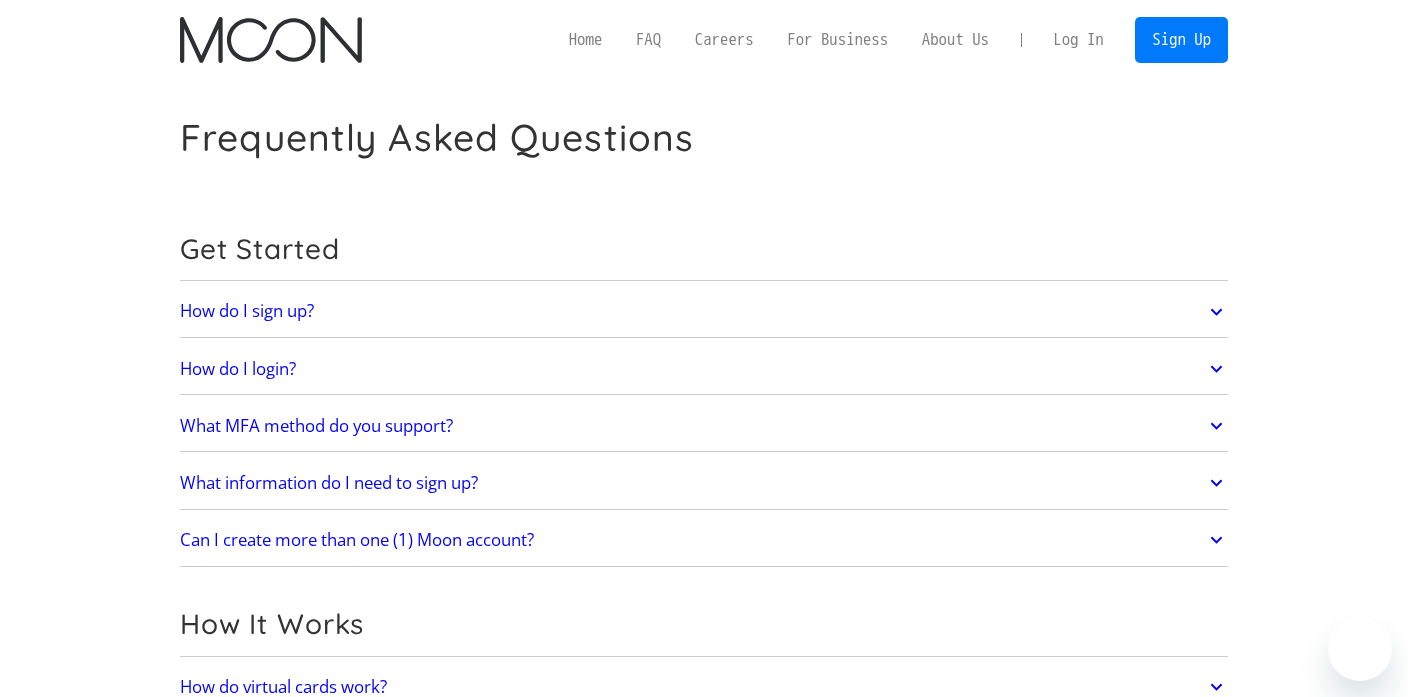 scroll, scrollTop: 0, scrollLeft: 0, axis: both 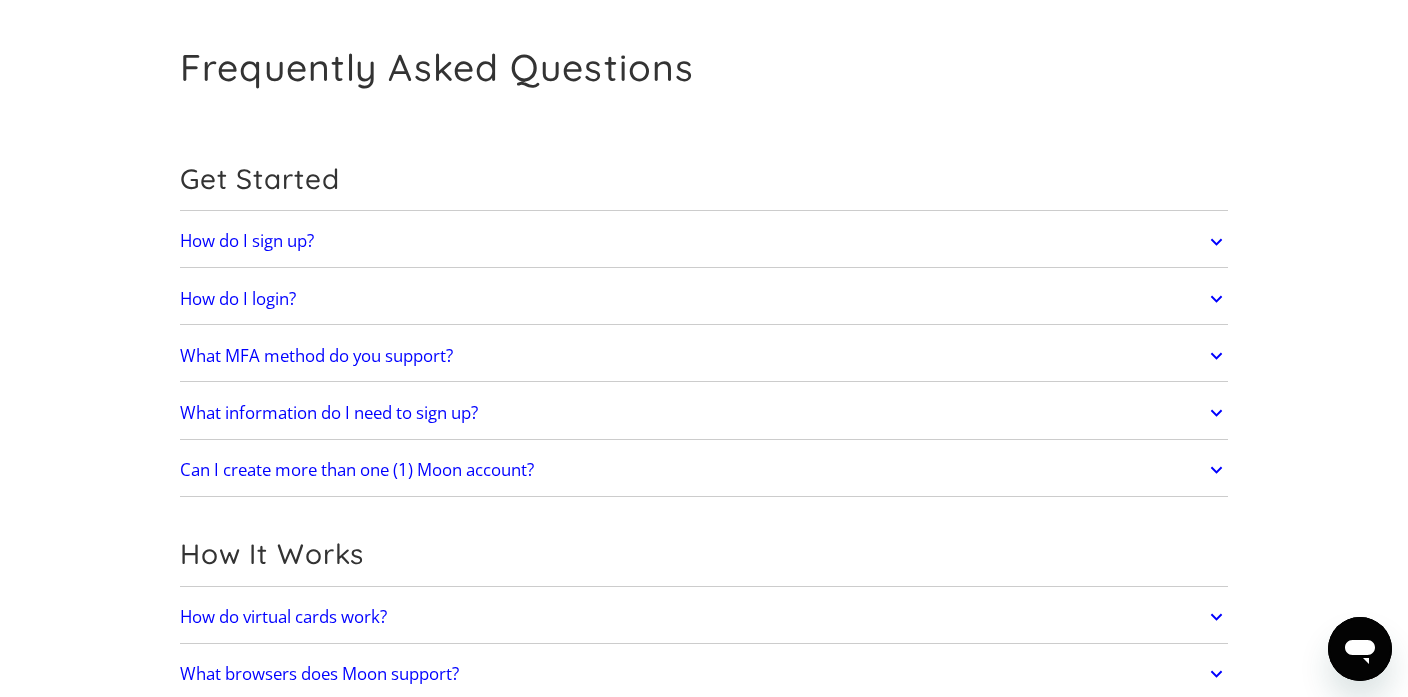 click on "Frequently Asked Questions Get Started
How do I sign up? Head to  paywithmoon.com/signup  to get started.
How do I login? Head to  paywithmoon.com/login  to get started.
What MFA method do you support? Moon supports account verification via email only. Email account verification is not needed for "Log in with Google".
What information do I need to sign up? To create a Moon account you need to provide an email address and a password. The email address you use to create your account will be used to receive 2FA codes, so please ensure you do not lose access to your email inbox.
Can I create more than one (1) Moon account? No. Each user may only have one account.
How It Works
How do virtual cards work? Virtual cards are just like regular cards, except there is no physical plastic. By entering virtual card details where you would normally input your credit or debit card details, you can complete purchases without giving out your personal card details.
What browsers does Moon support? Safari" at bounding box center [704, 2406] 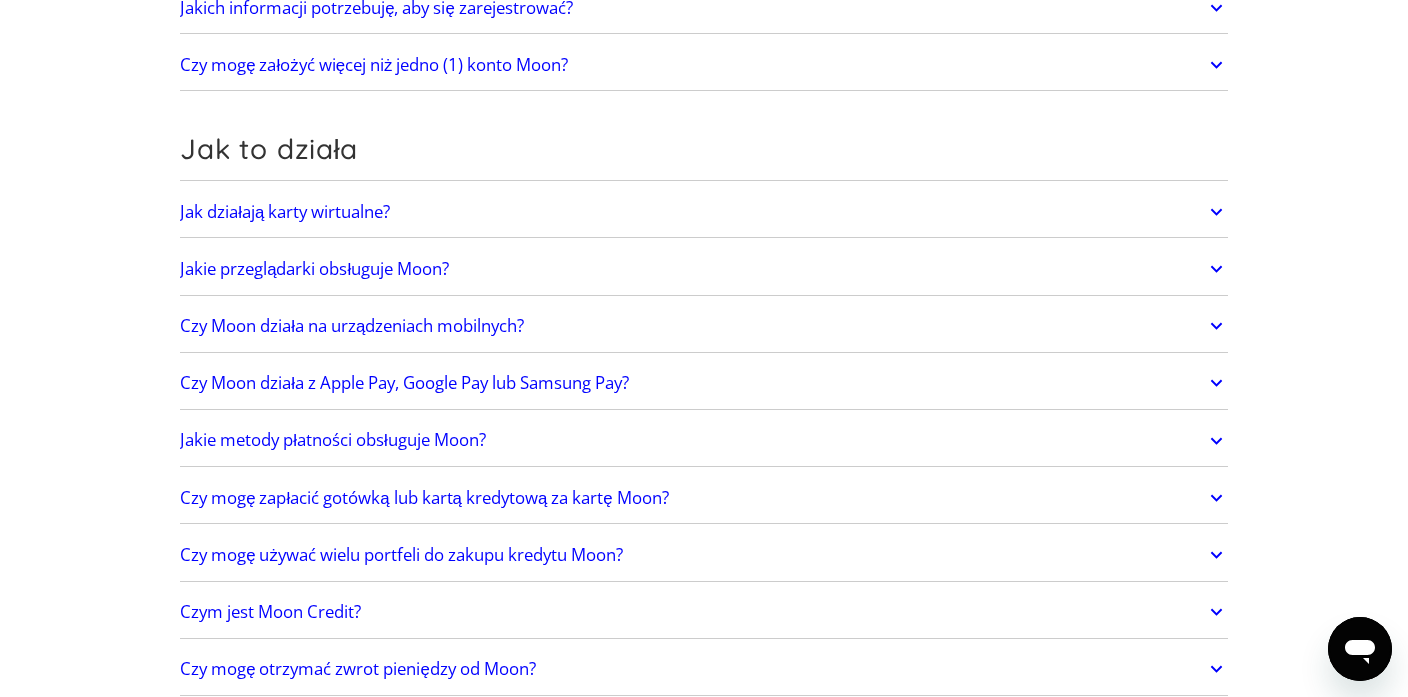 scroll, scrollTop: 510, scrollLeft: 0, axis: vertical 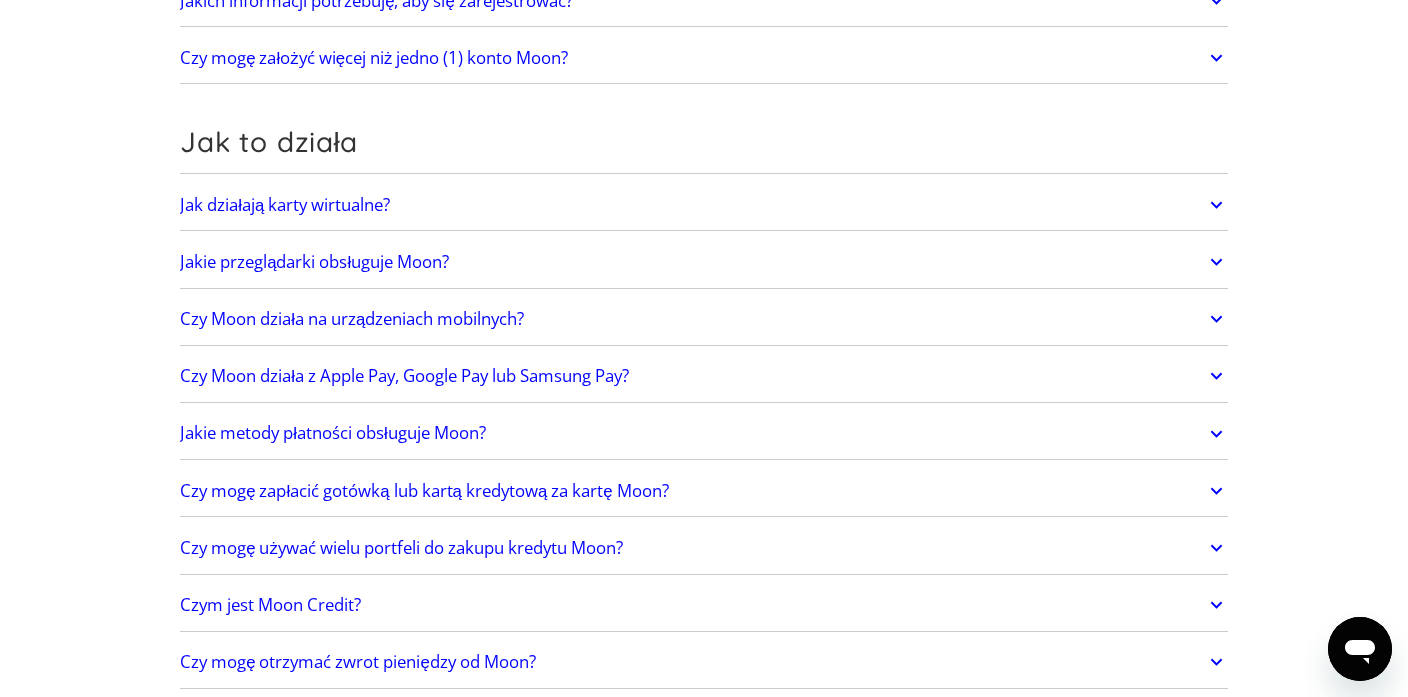 click on "Czy Moon działa z Apple Pay, Google Pay lub Samsung Pay?" at bounding box center (704, 376) 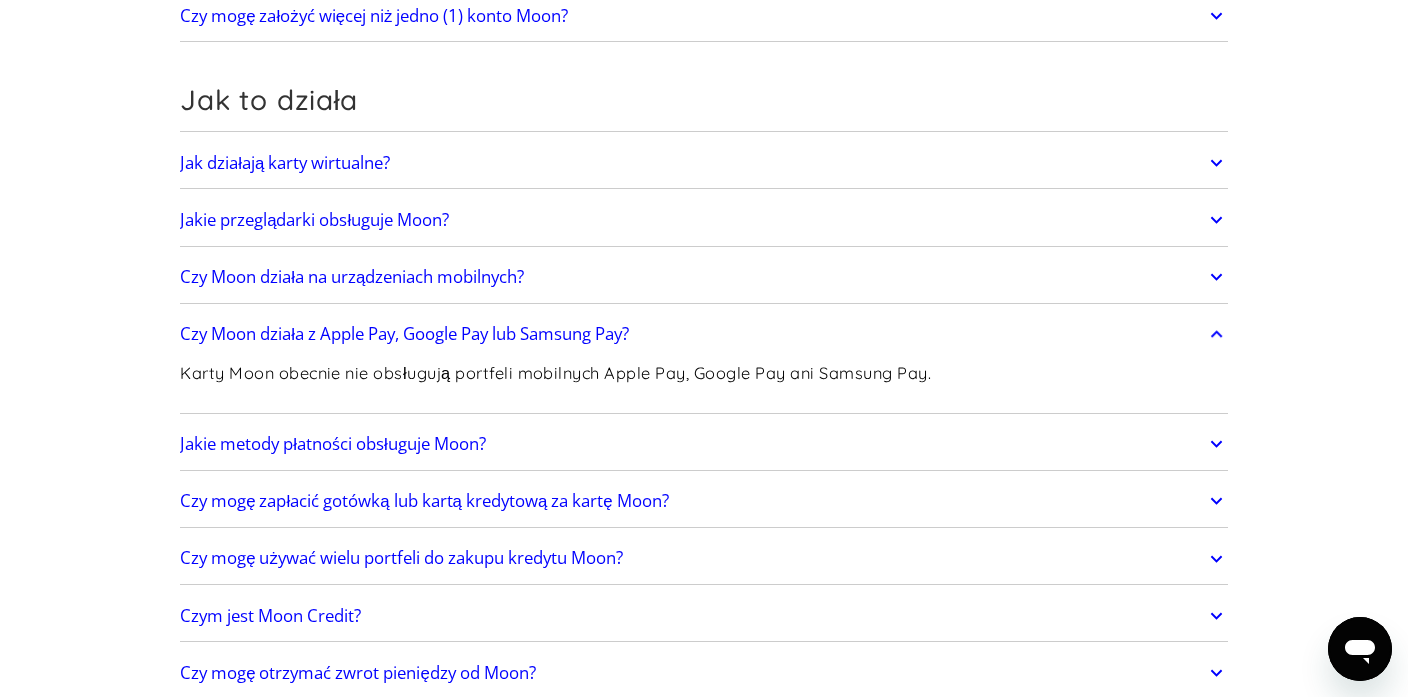 scroll, scrollTop: 553, scrollLeft: 0, axis: vertical 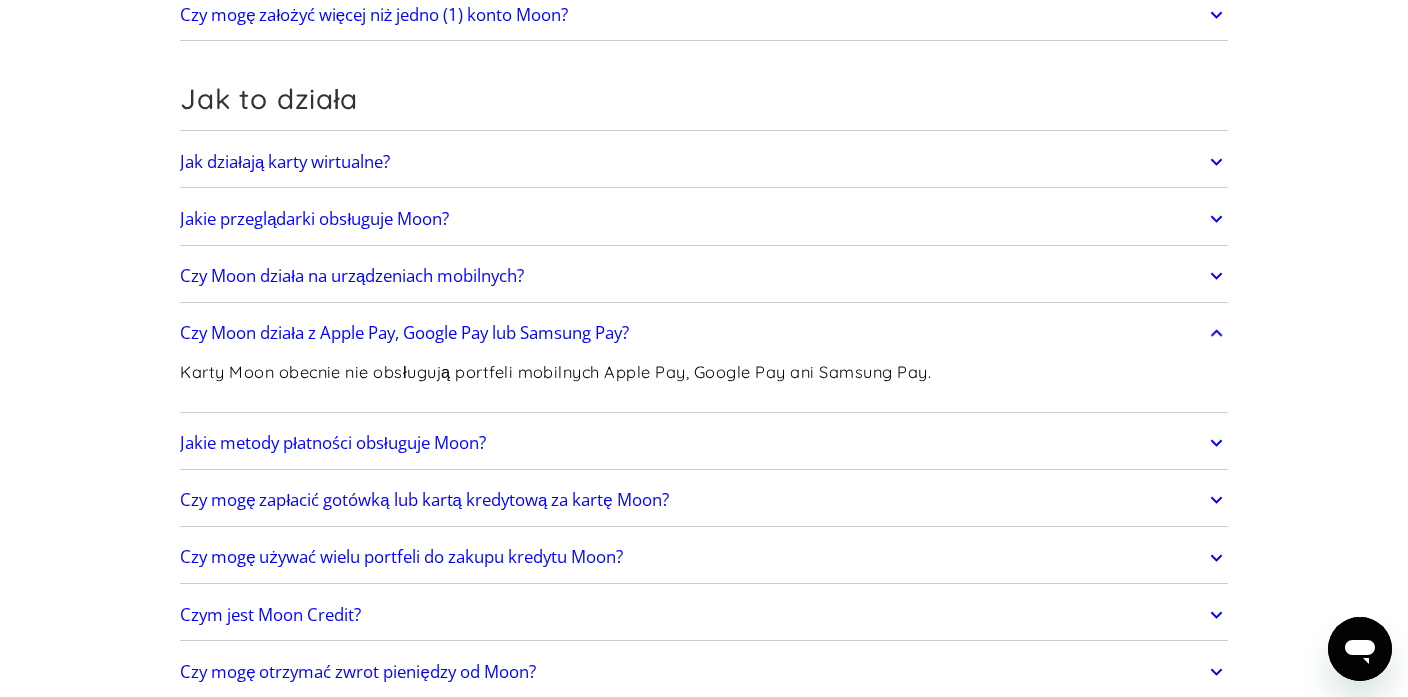 click on "Jakie metody płatności obsługuje Moon?" at bounding box center [704, 443] 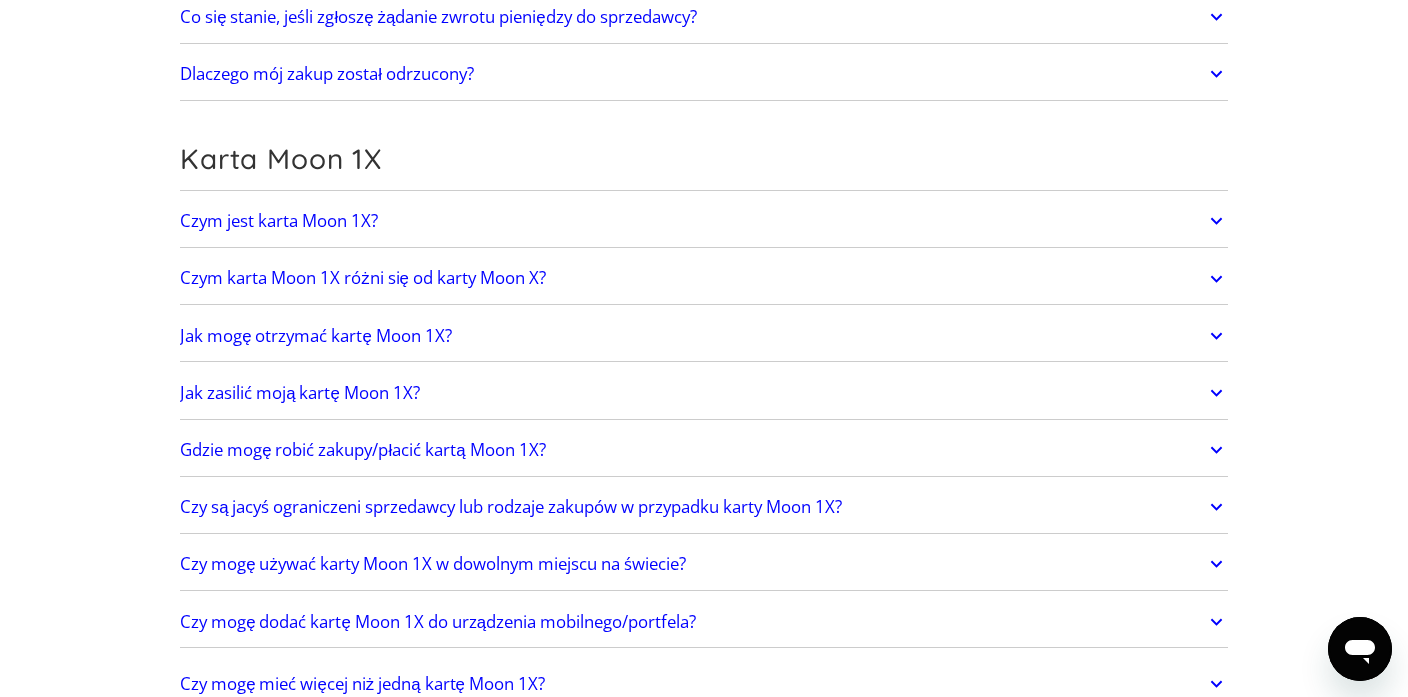 scroll, scrollTop: 2405, scrollLeft: 0, axis: vertical 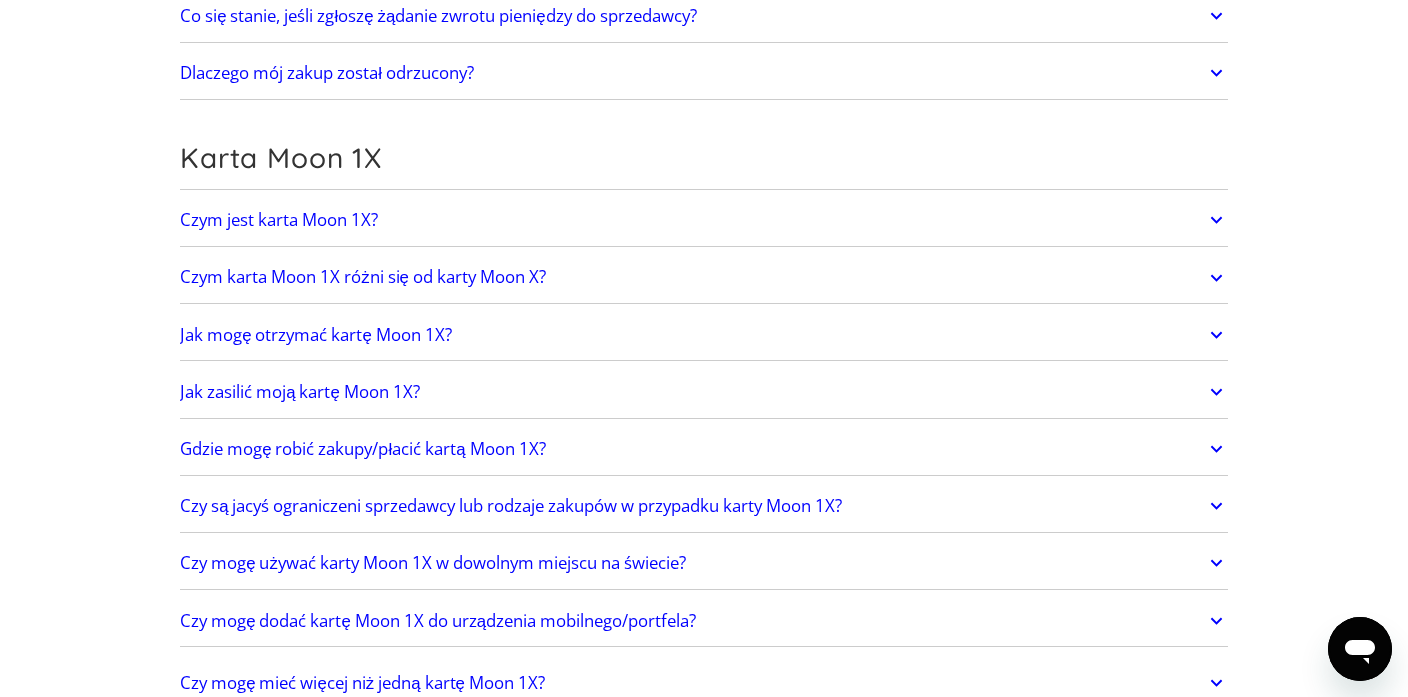 click 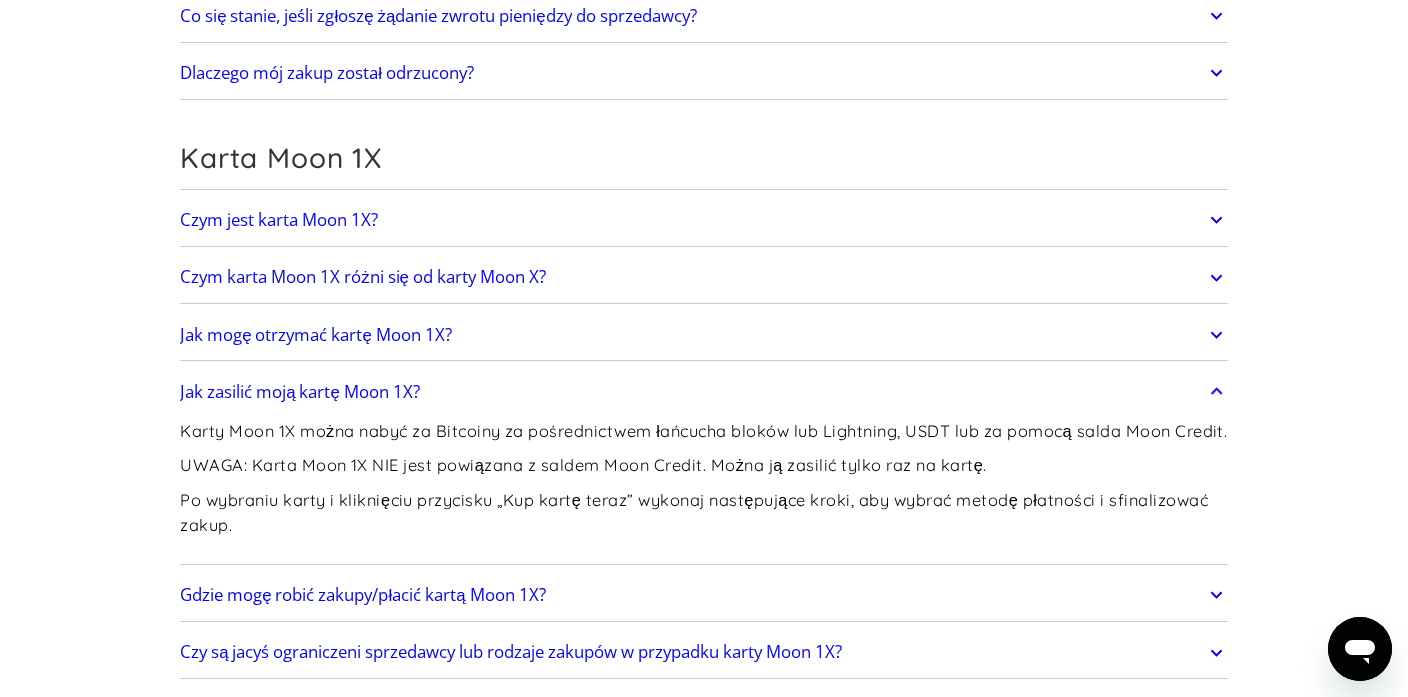 click 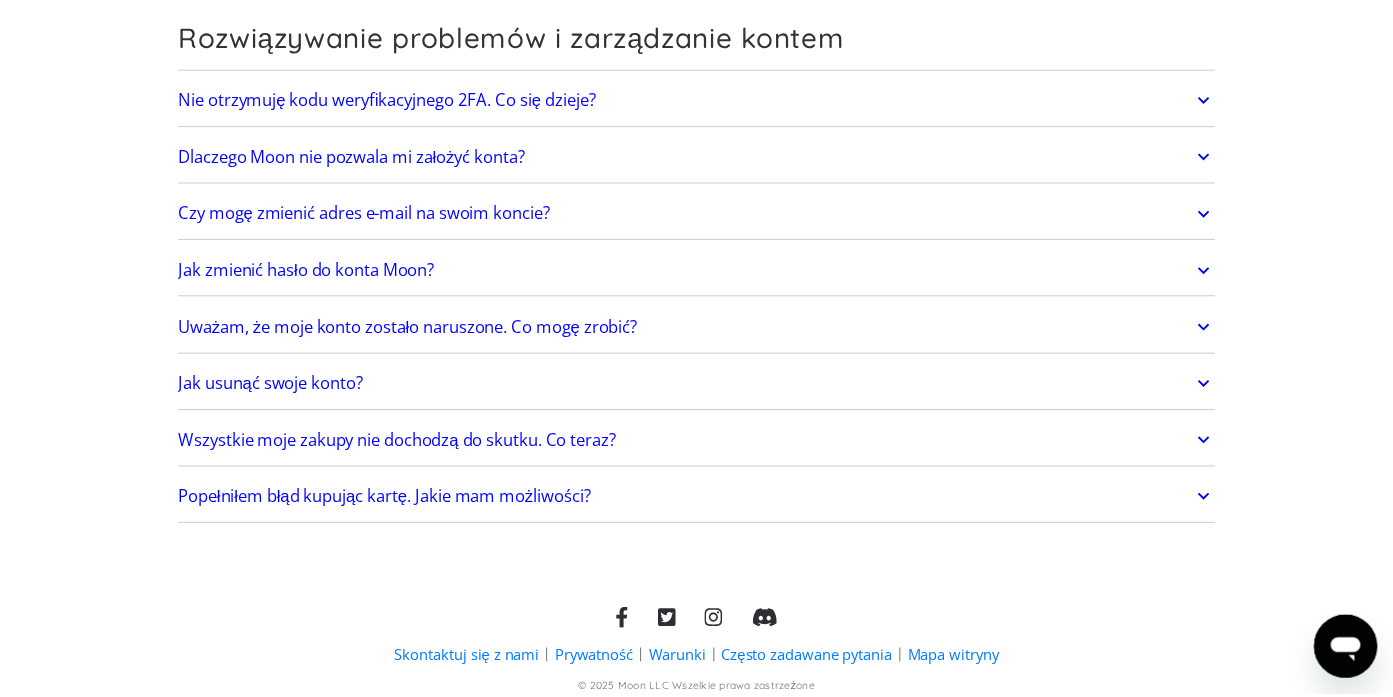 scroll, scrollTop: 4459, scrollLeft: 0, axis: vertical 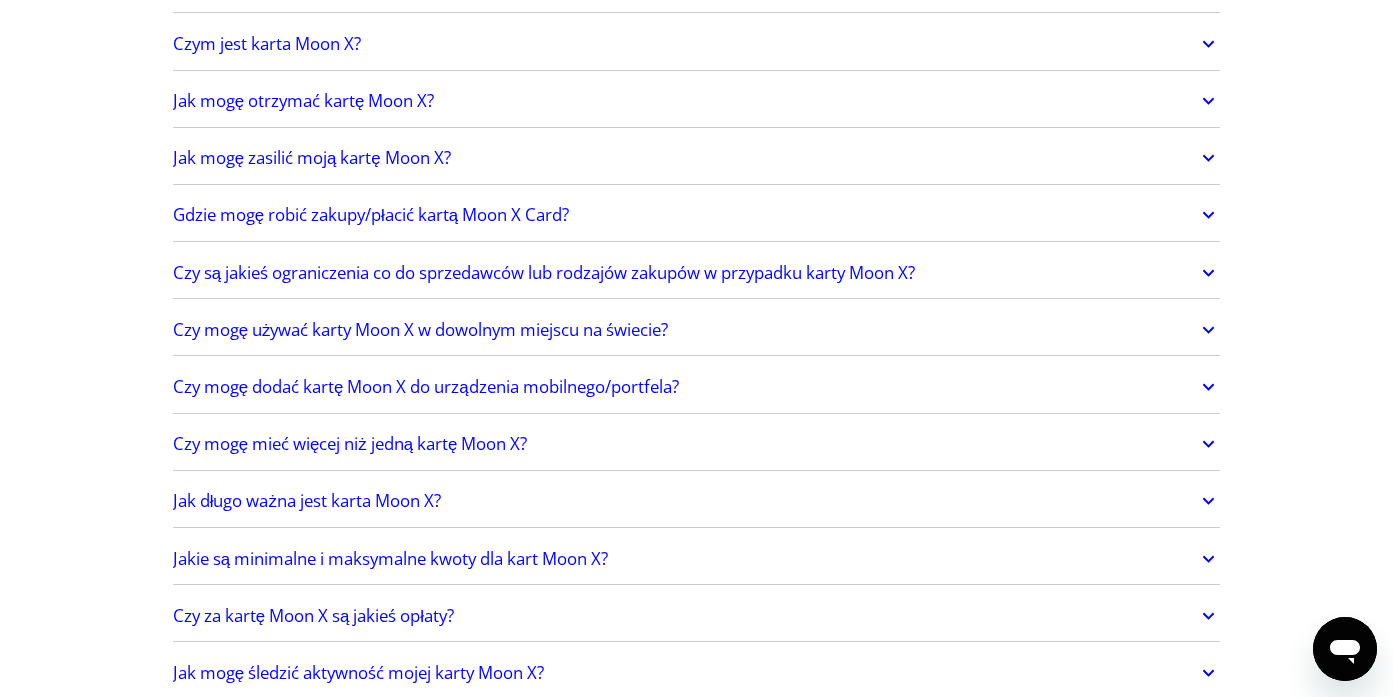click on "Czy mogę dodać kartę Moon X do urządzenia mobilnego/portfela?" at bounding box center (426, 386) 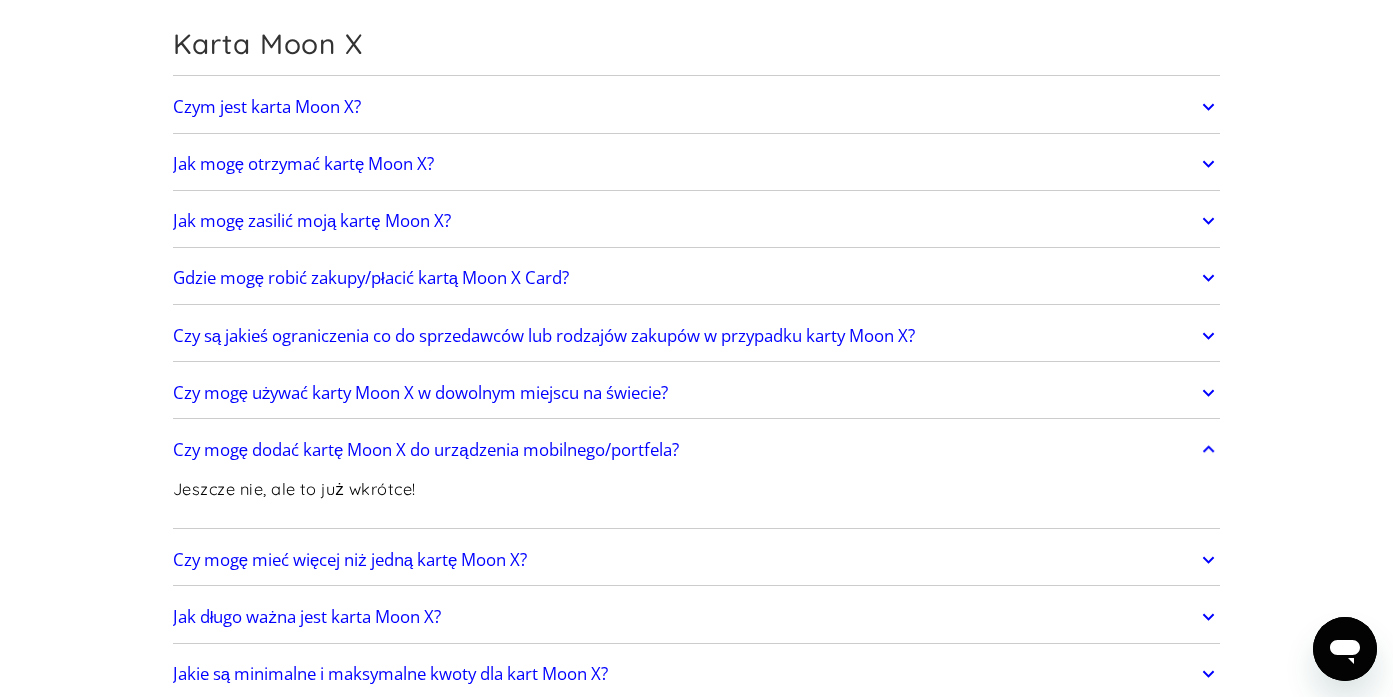scroll, scrollTop: 1510, scrollLeft: 0, axis: vertical 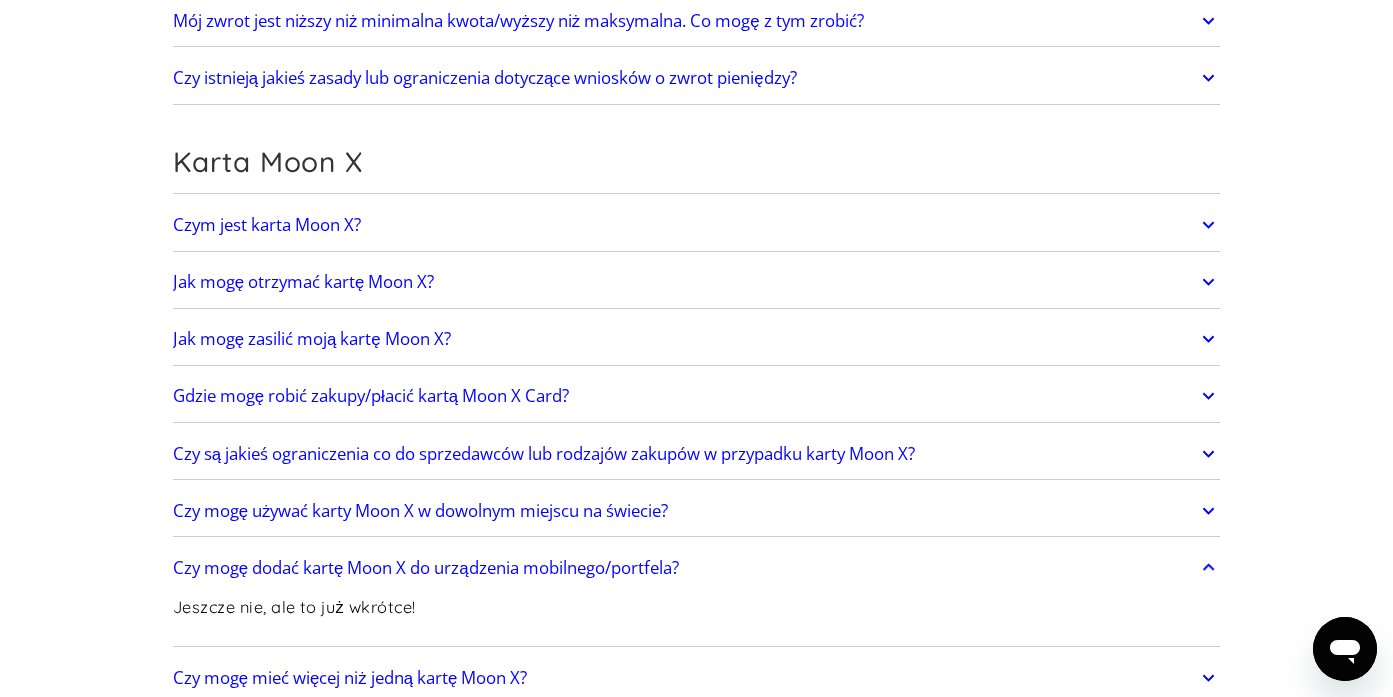 click on "Jak mogę zasilić moją kartę Moon X?" at bounding box center (697, 339) 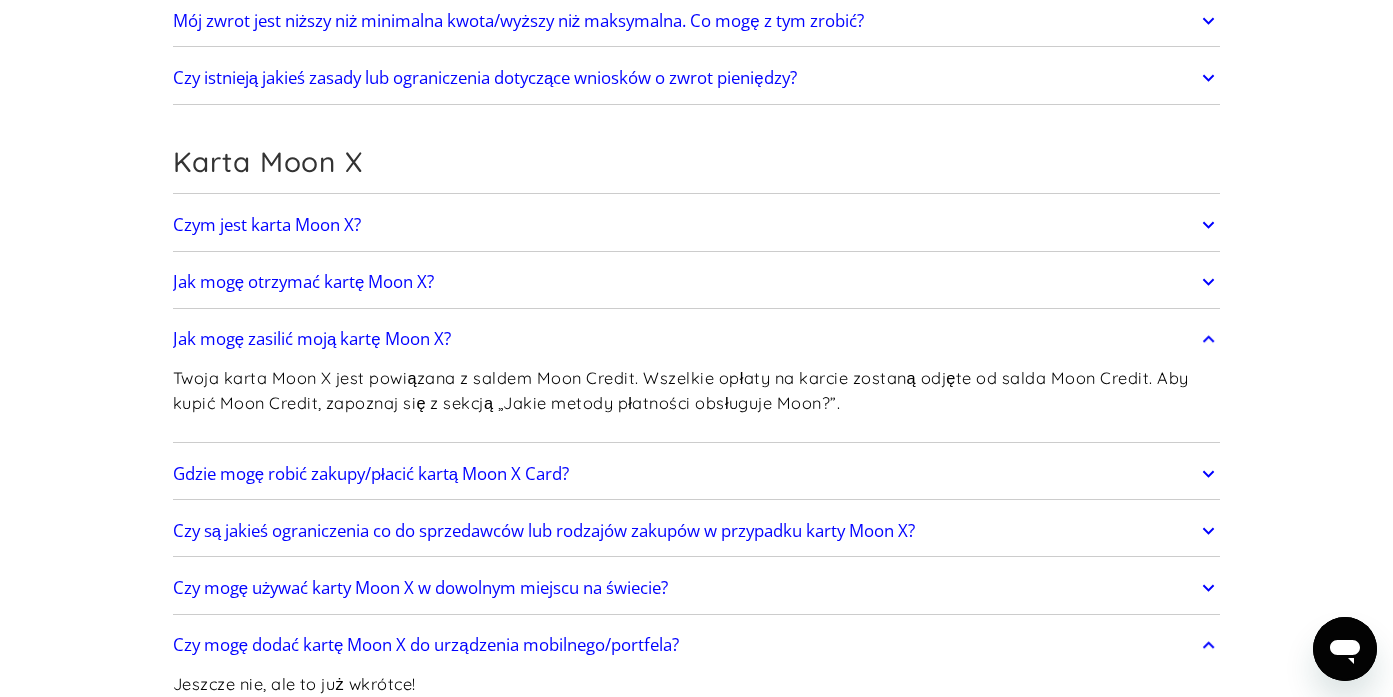 click on "Jak mogę zasilić moją kartę Moon X?" at bounding box center [697, 339] 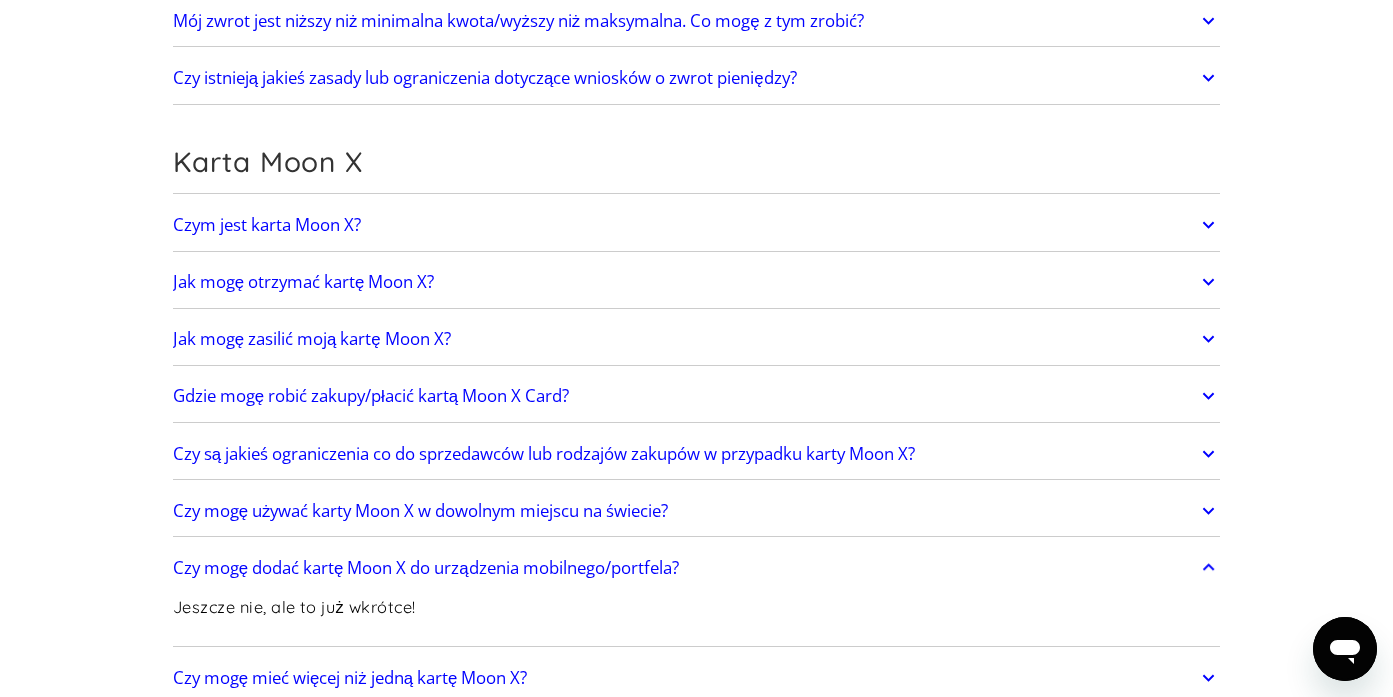 click on "Gdzie mogę robić zakupy/płacić kartą Moon X Card?" at bounding box center [371, 395] 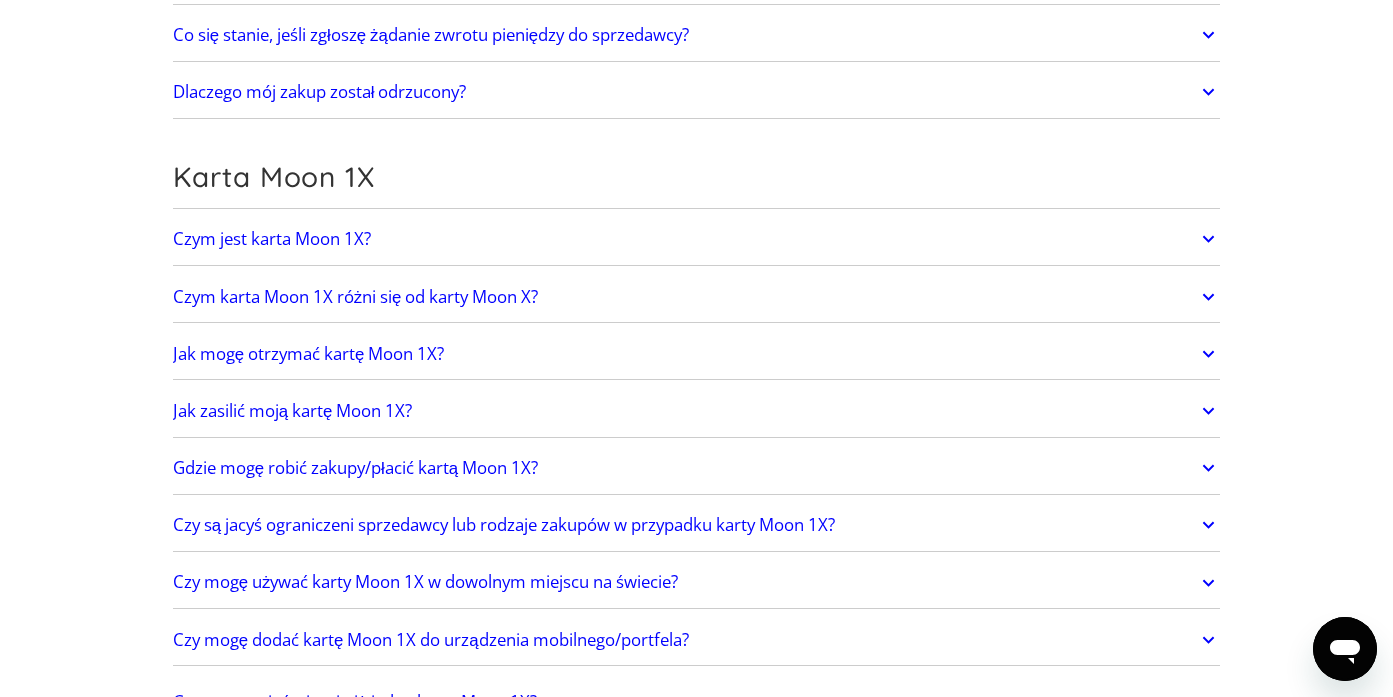 scroll, scrollTop: 2716, scrollLeft: 0, axis: vertical 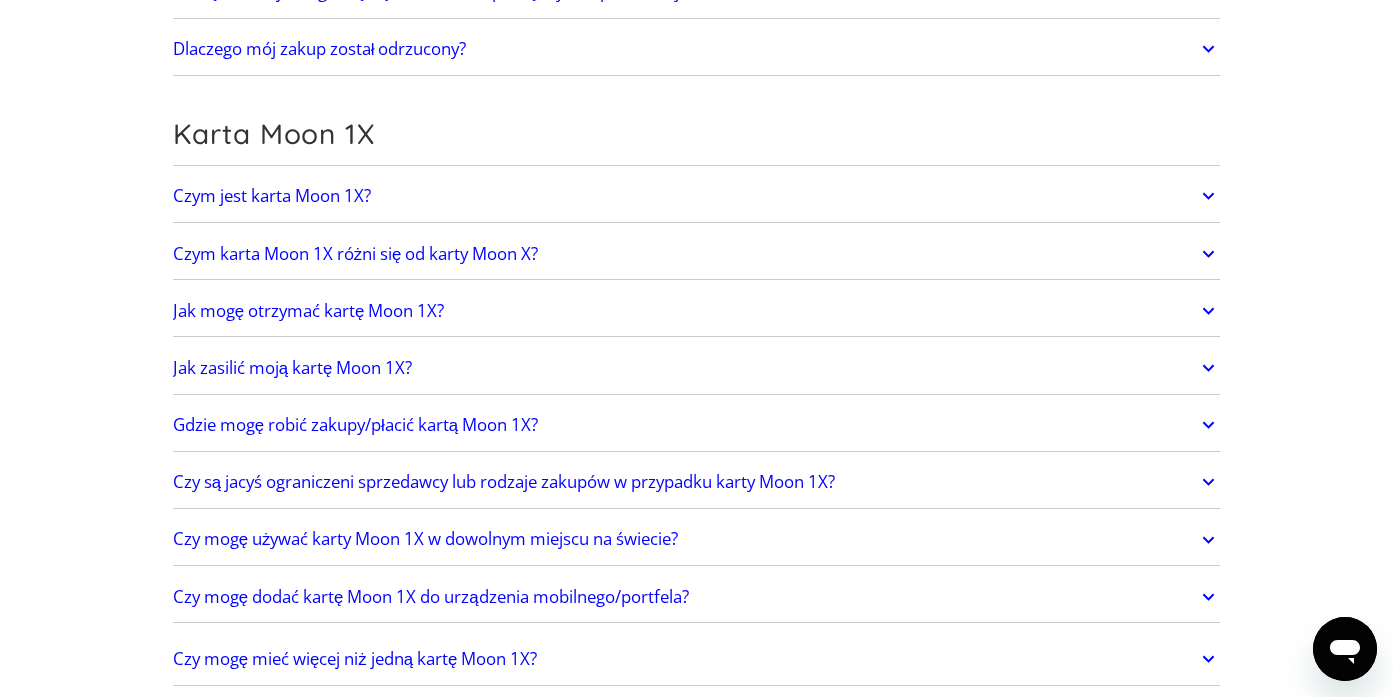 click on "Czym karta Moon 1X różni się od karty Moon X?" at bounding box center [356, 253] 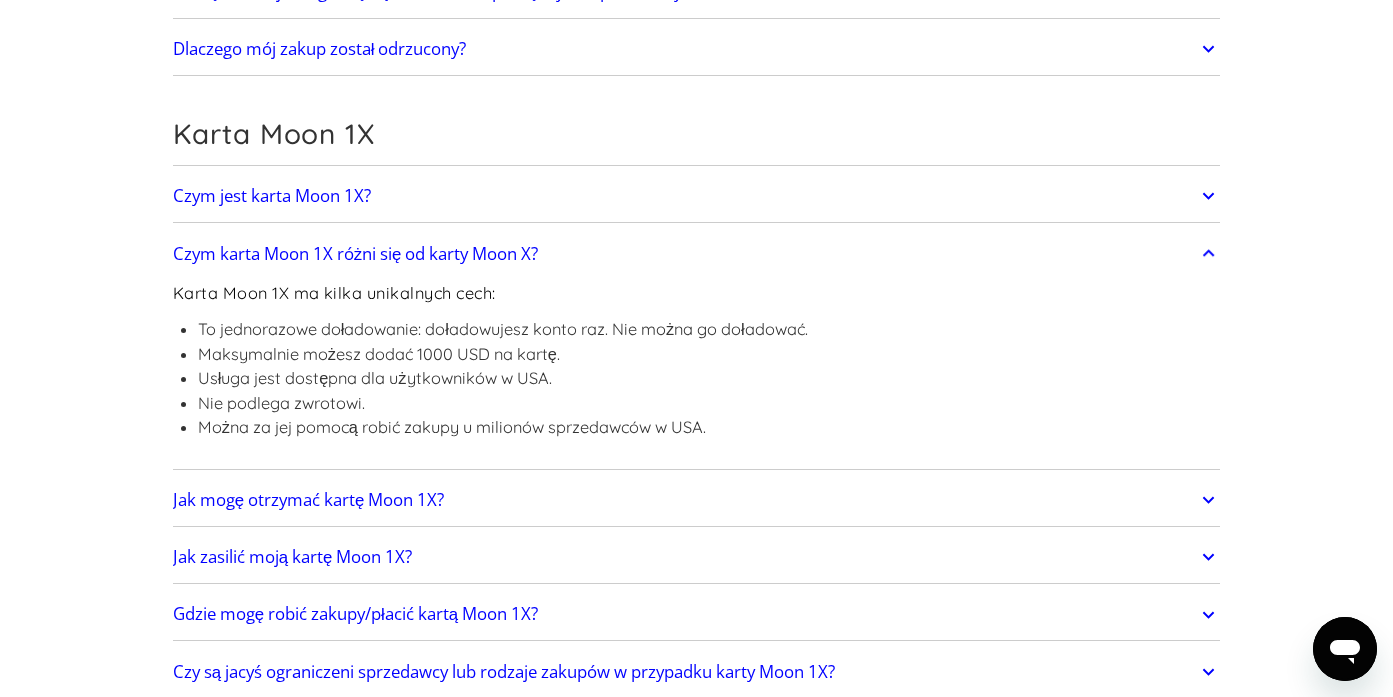 scroll, scrollTop: 2683, scrollLeft: 0, axis: vertical 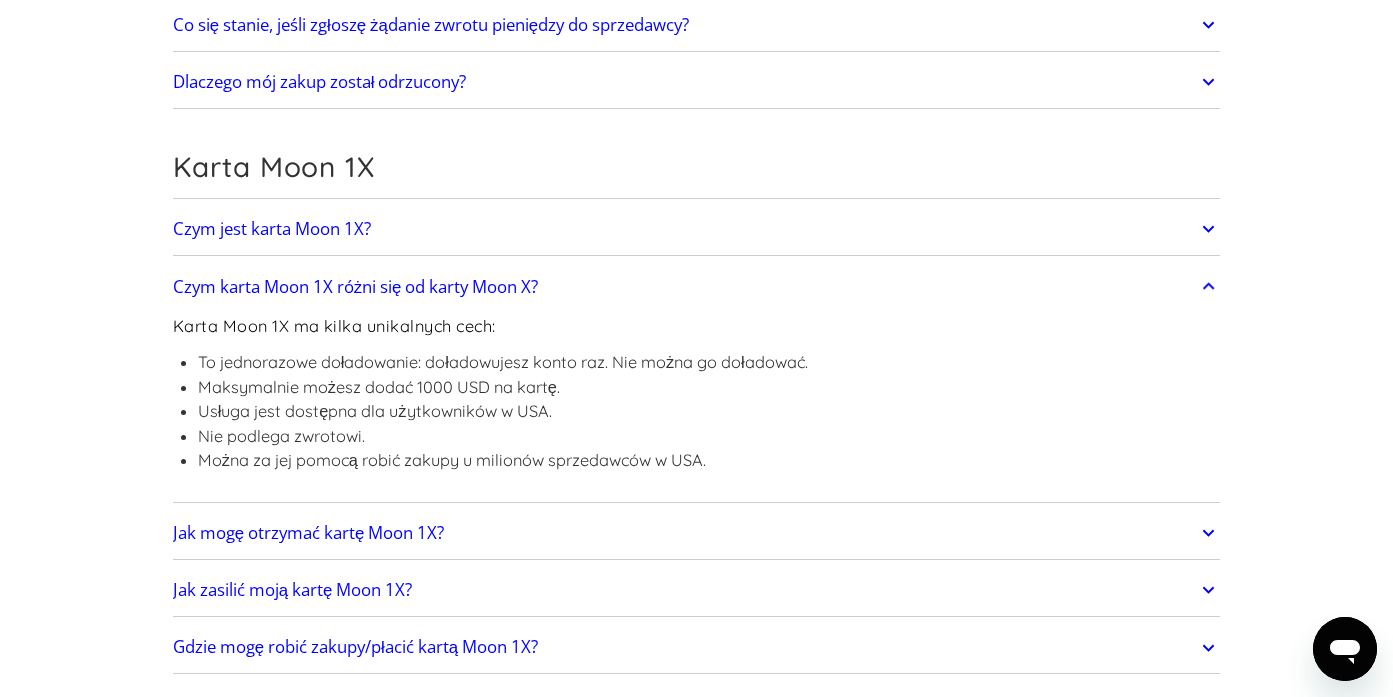 click on "Czym jest karta Moon 1X?" at bounding box center [697, -948] 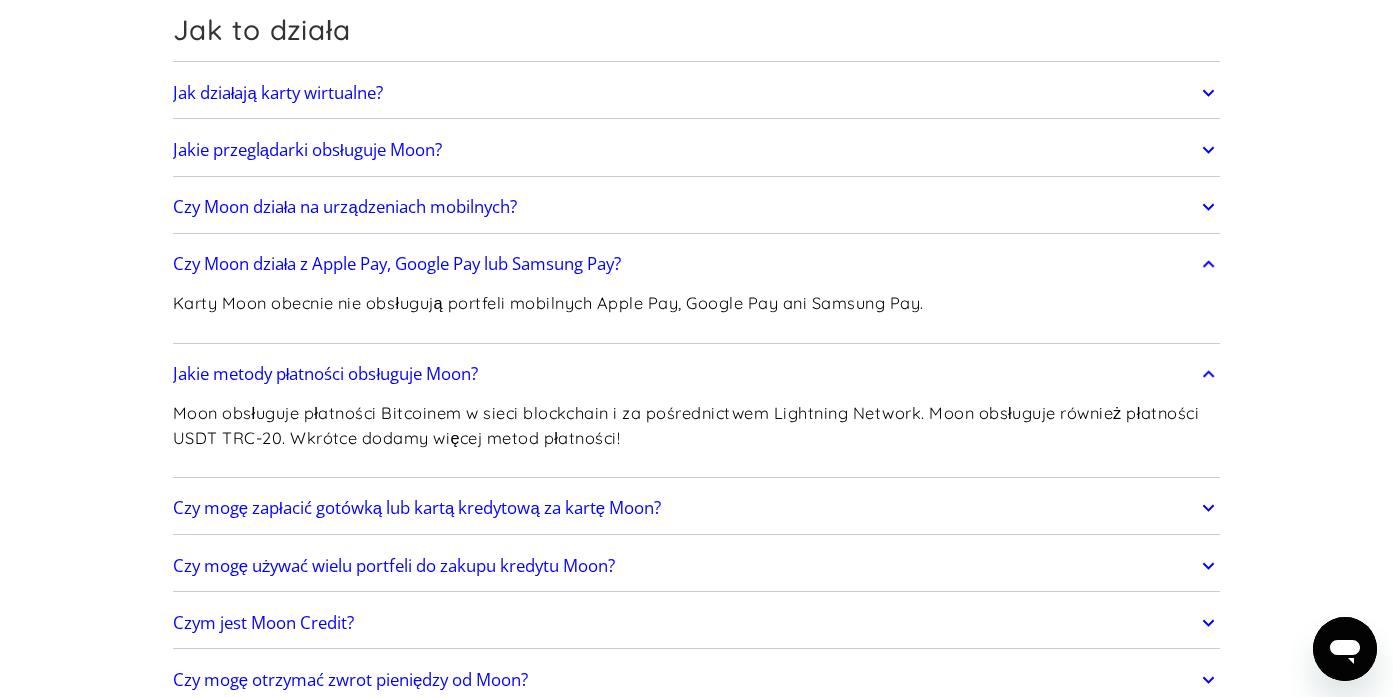 scroll, scrollTop: 0, scrollLeft: 0, axis: both 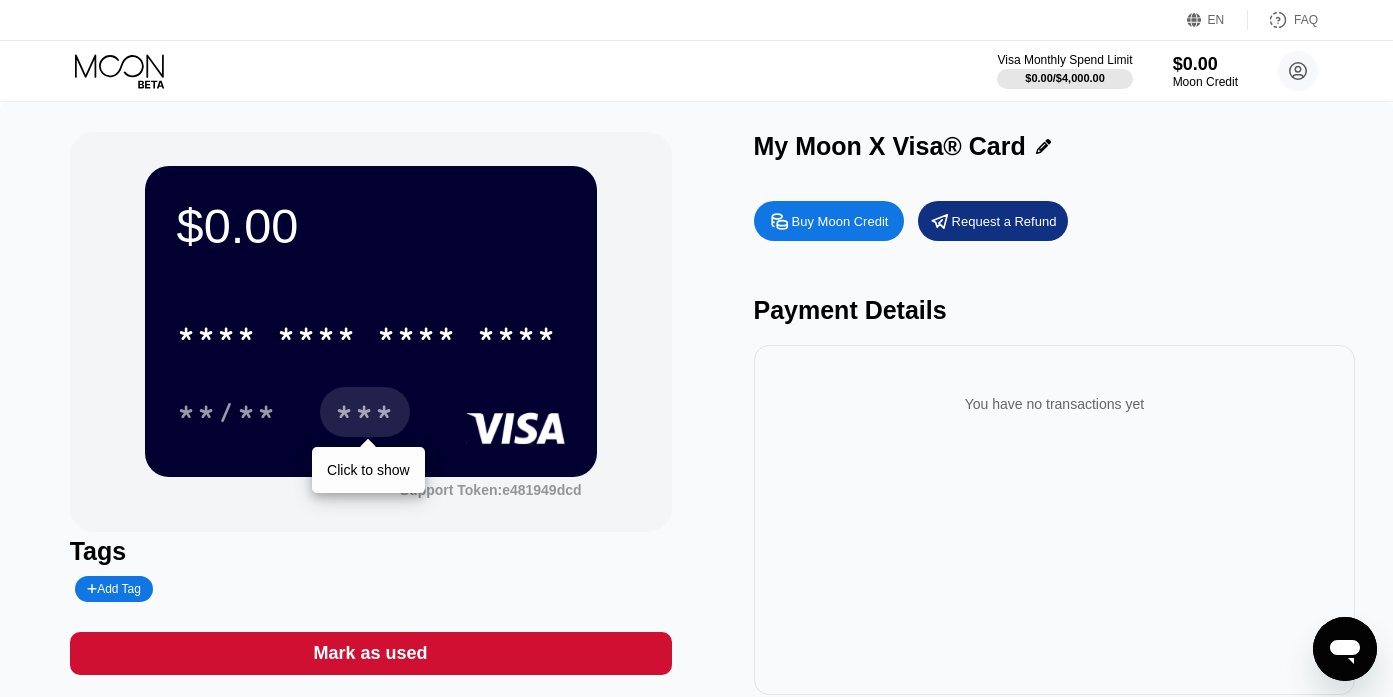 click on "**/** *** Click to show" at bounding box center [371, 412] 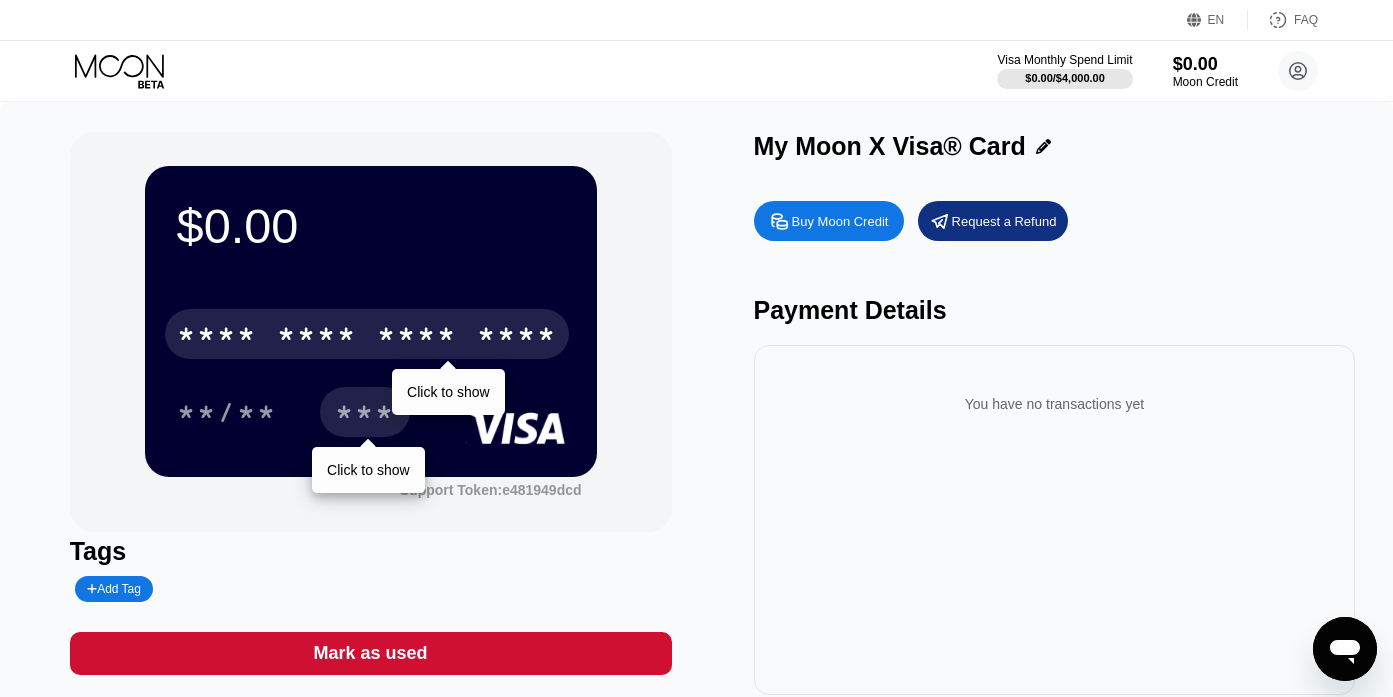 click on "* * * *" at bounding box center (417, 337) 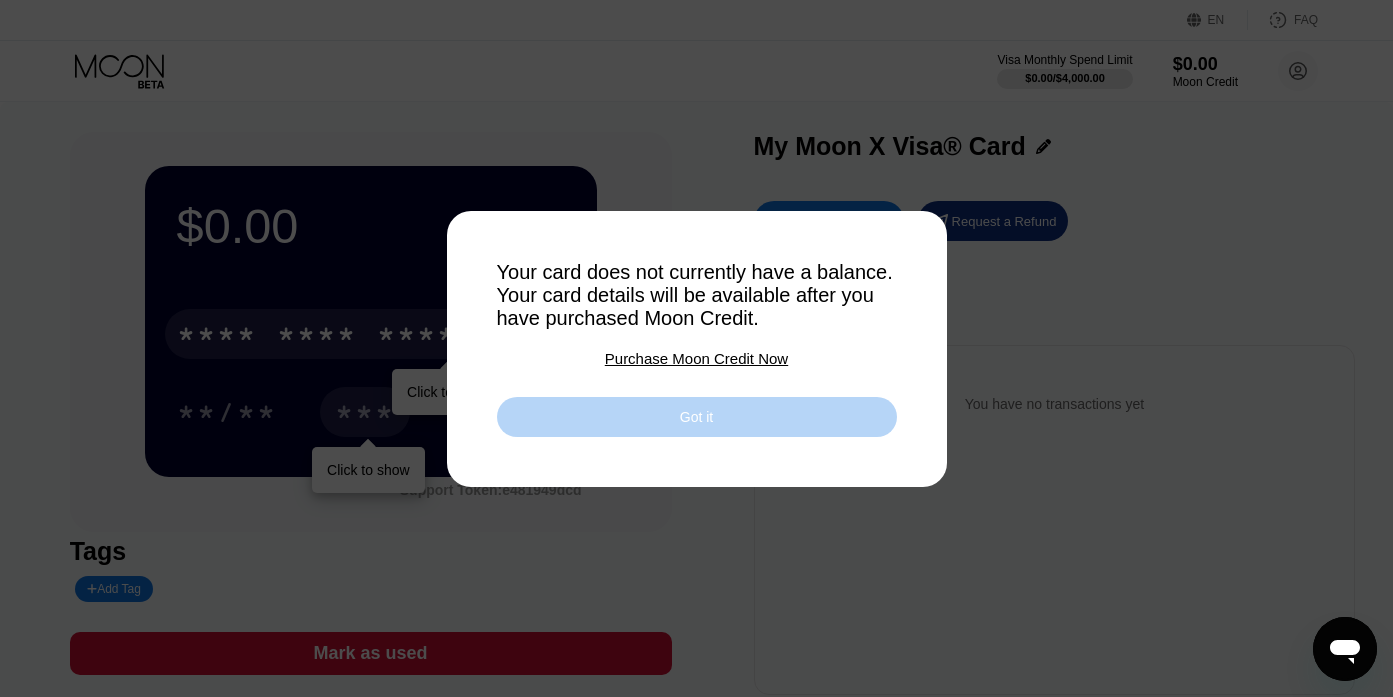 click on "Got it" at bounding box center [697, 417] 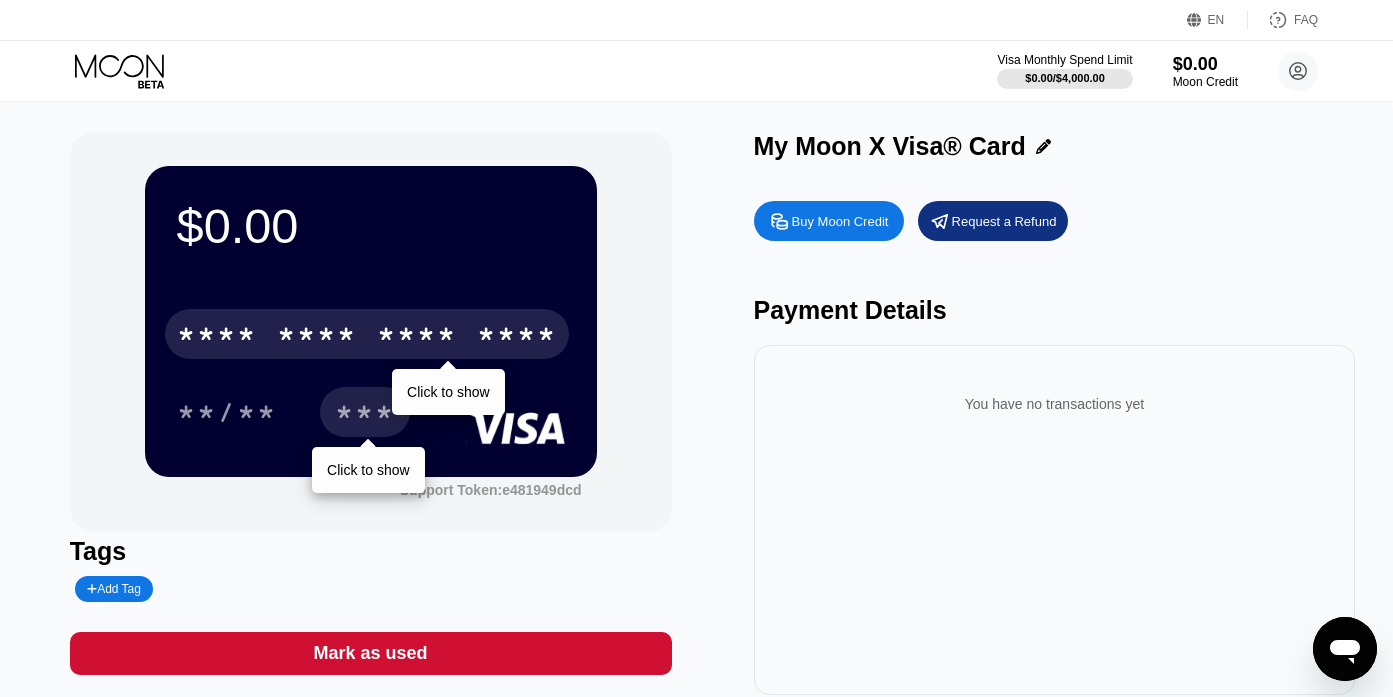 click on "**/** *** Click to show" at bounding box center [371, 412] 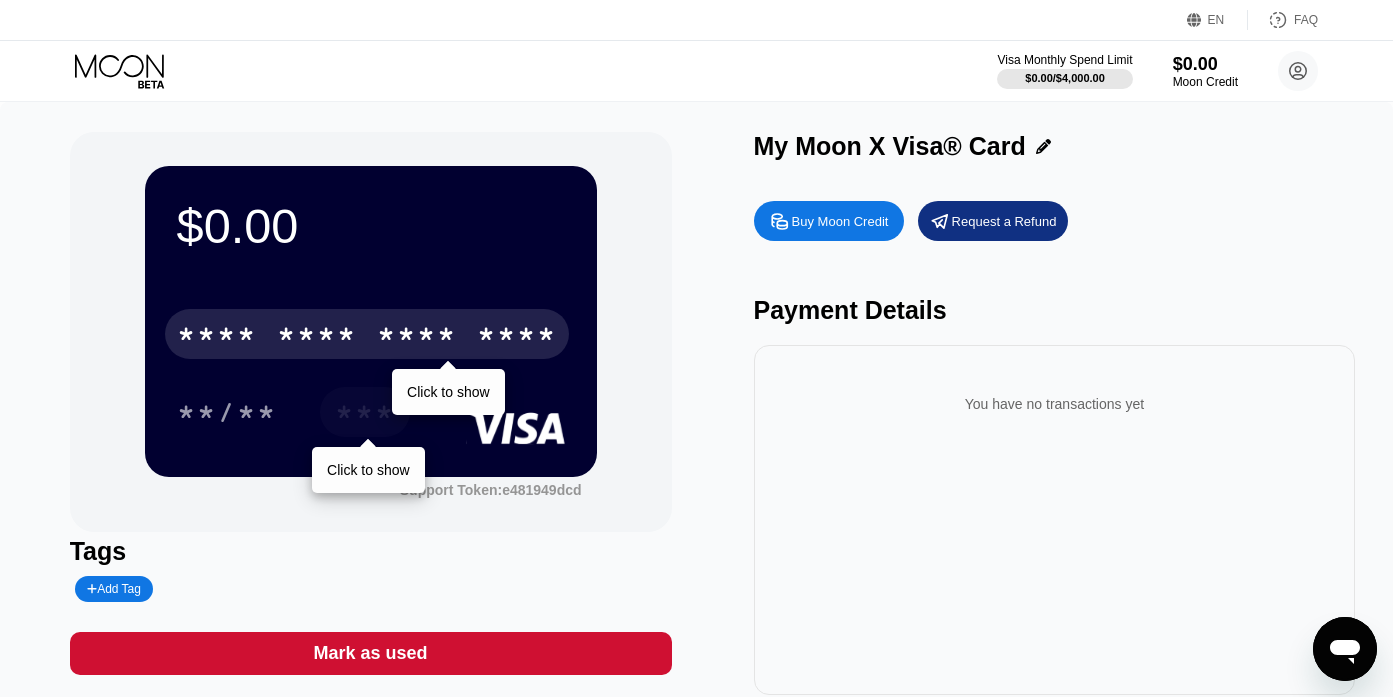 click on "***" at bounding box center [365, 412] 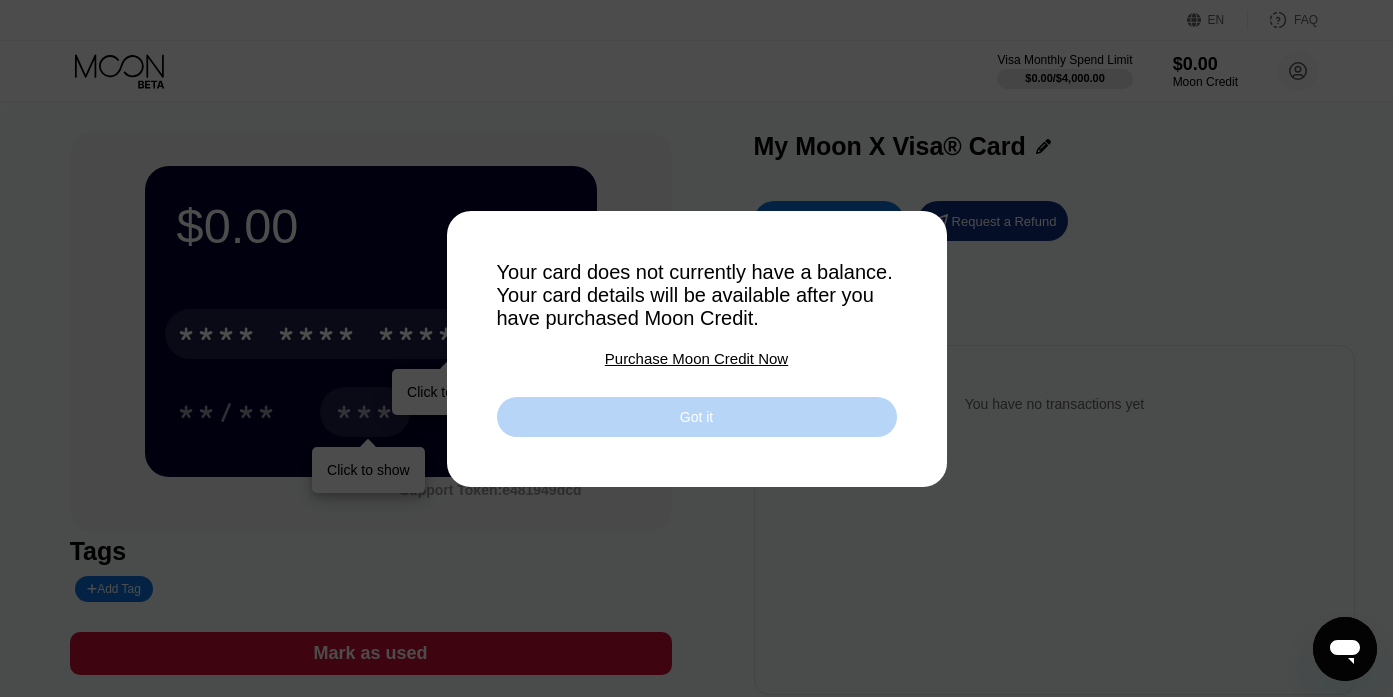 click on "Got it" at bounding box center (697, 417) 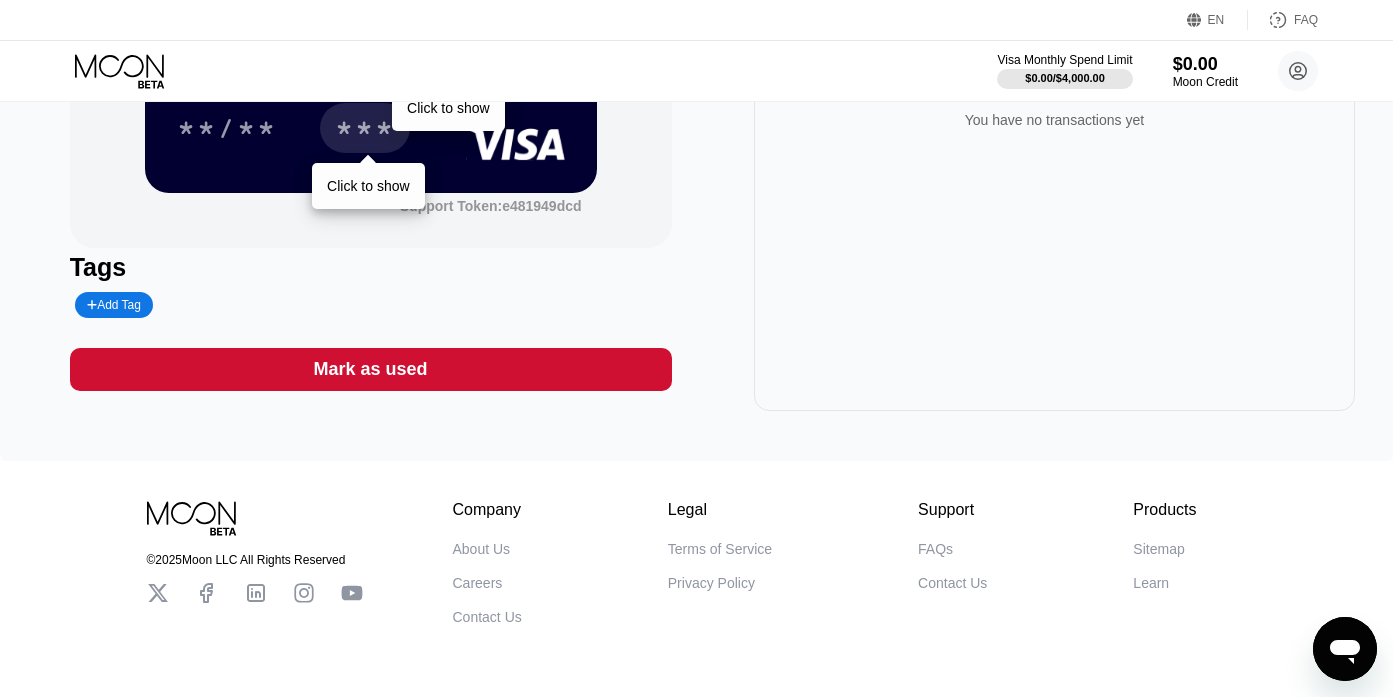 scroll, scrollTop: 0, scrollLeft: 0, axis: both 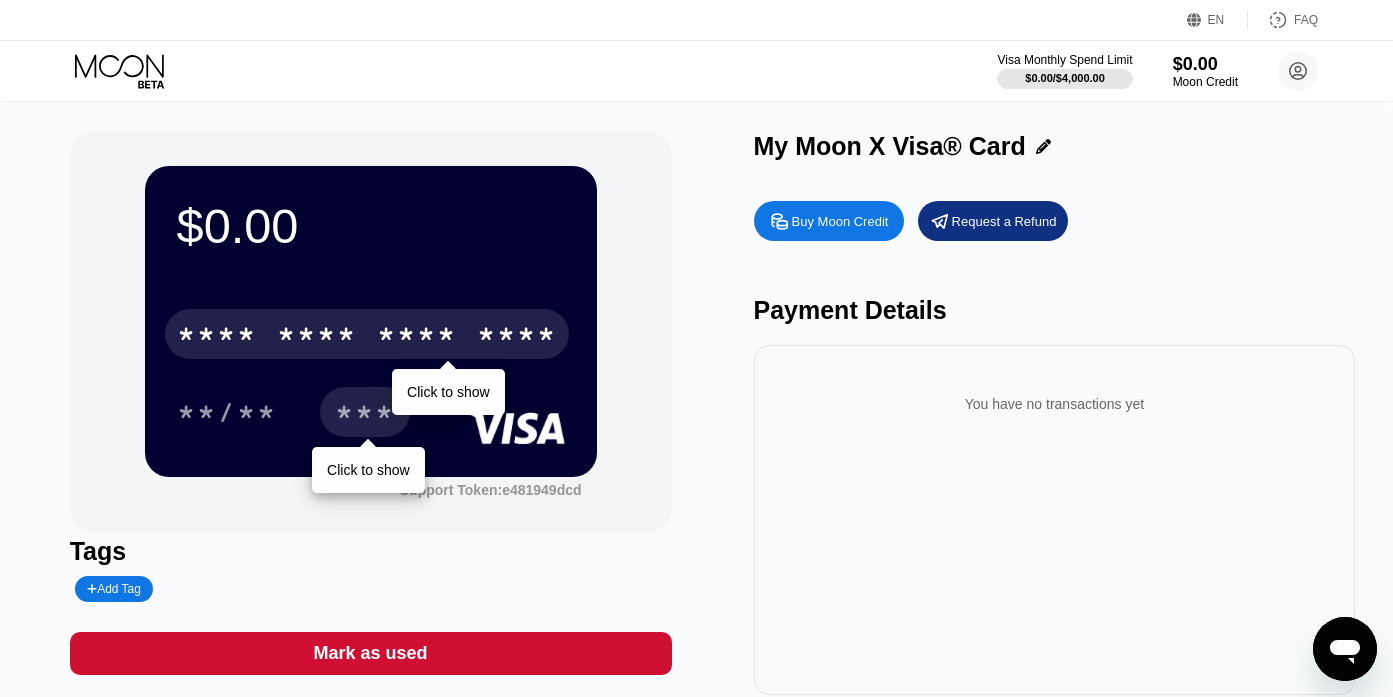 click 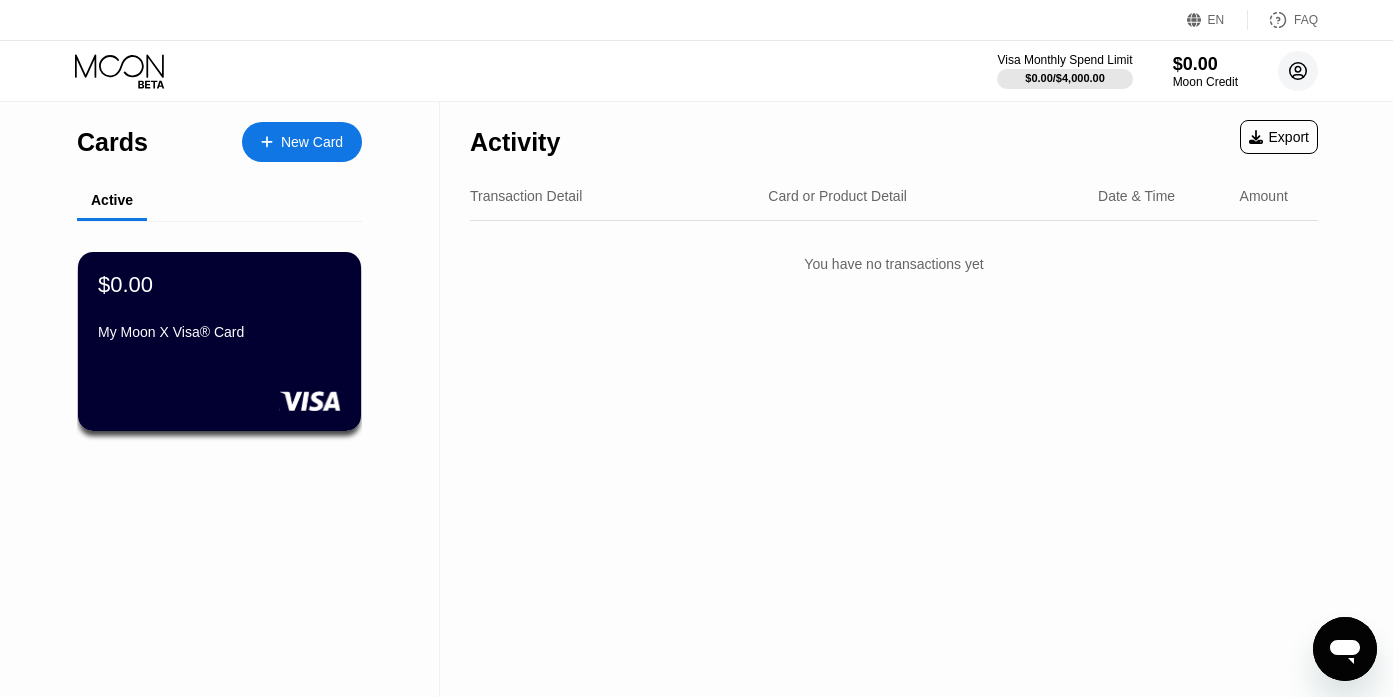 click 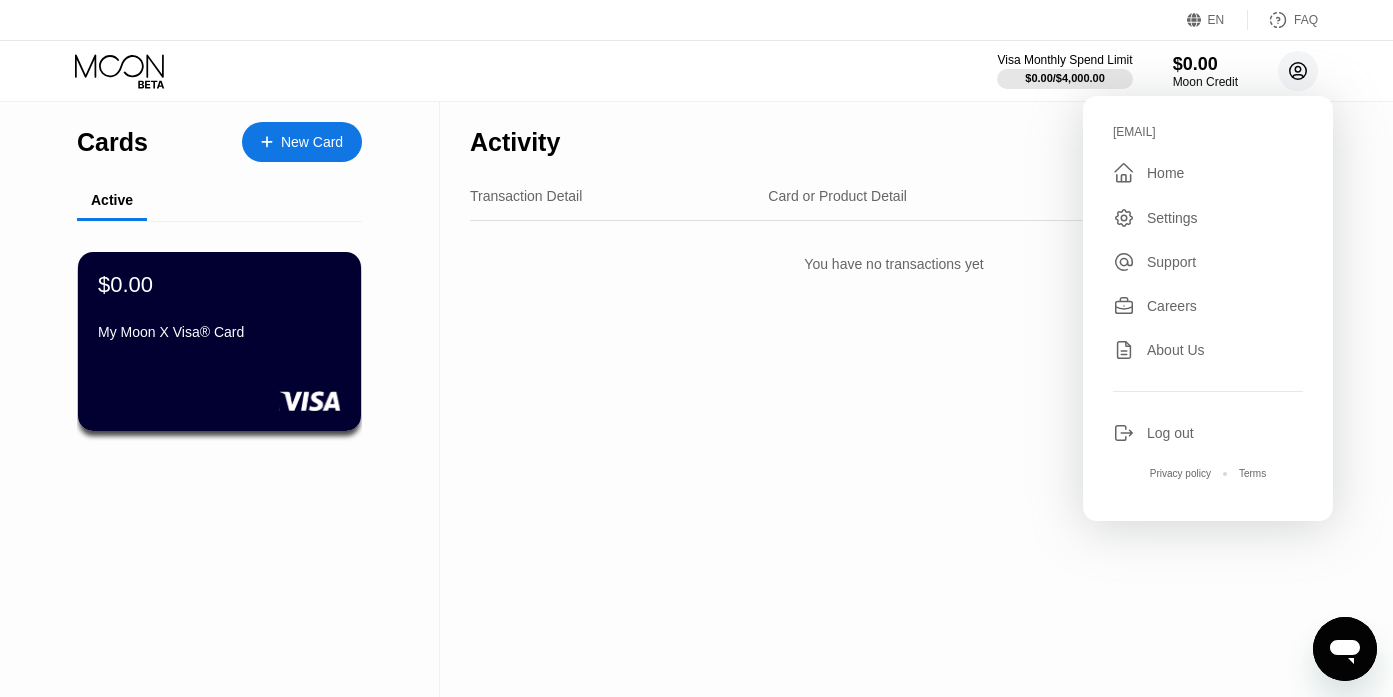 click 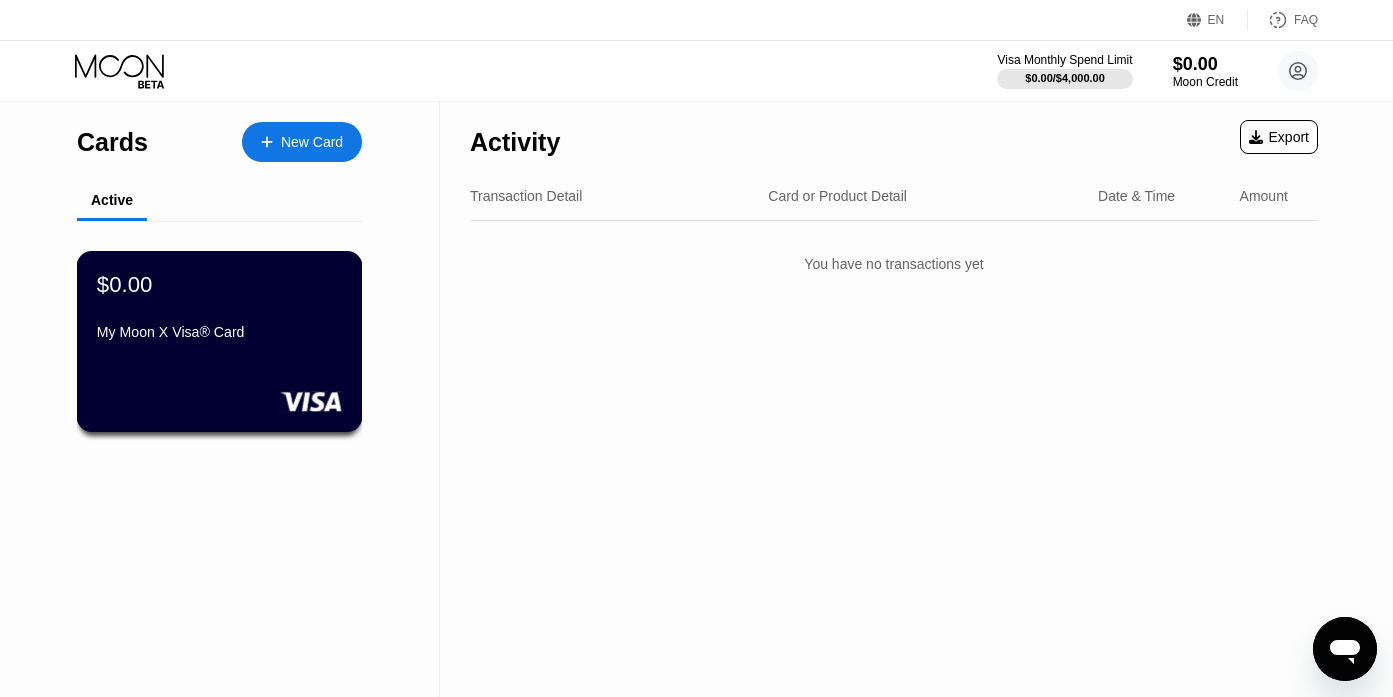 click on "$0.00 My Moon X Visa® Card" at bounding box center (219, 309) 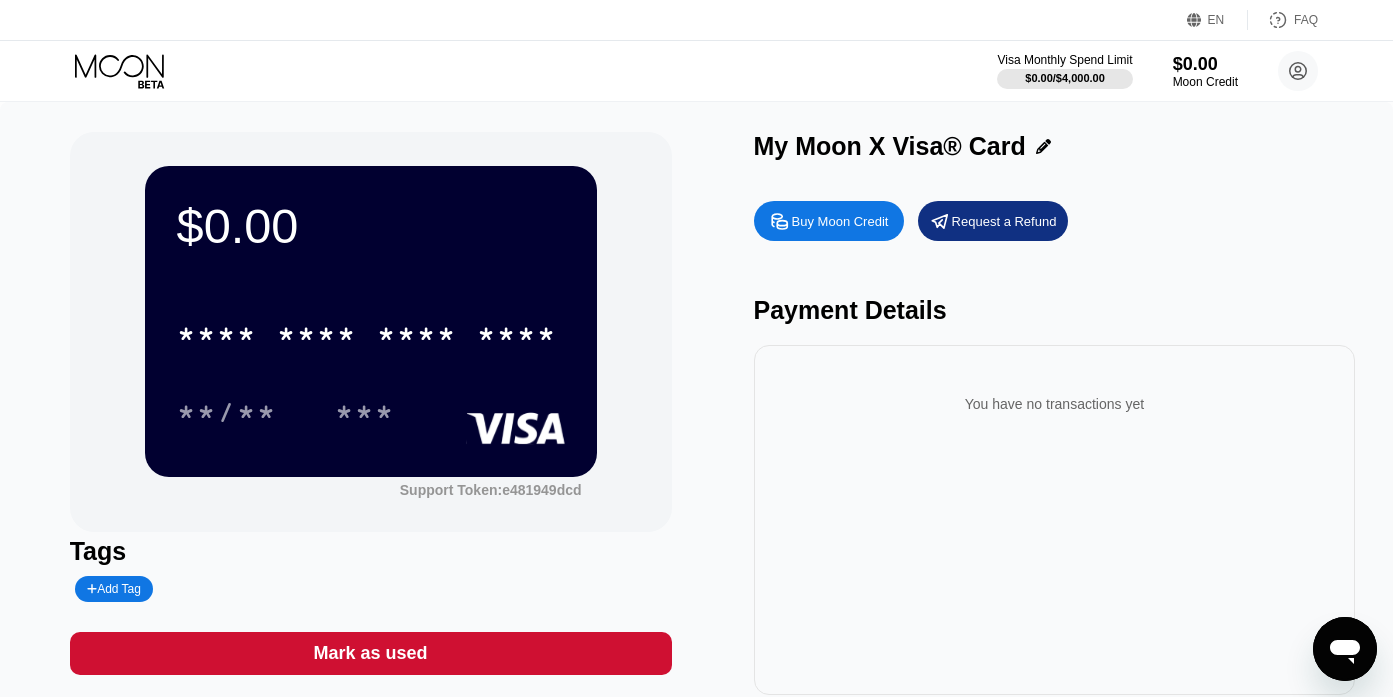 click on "$0.00" at bounding box center [371, 226] 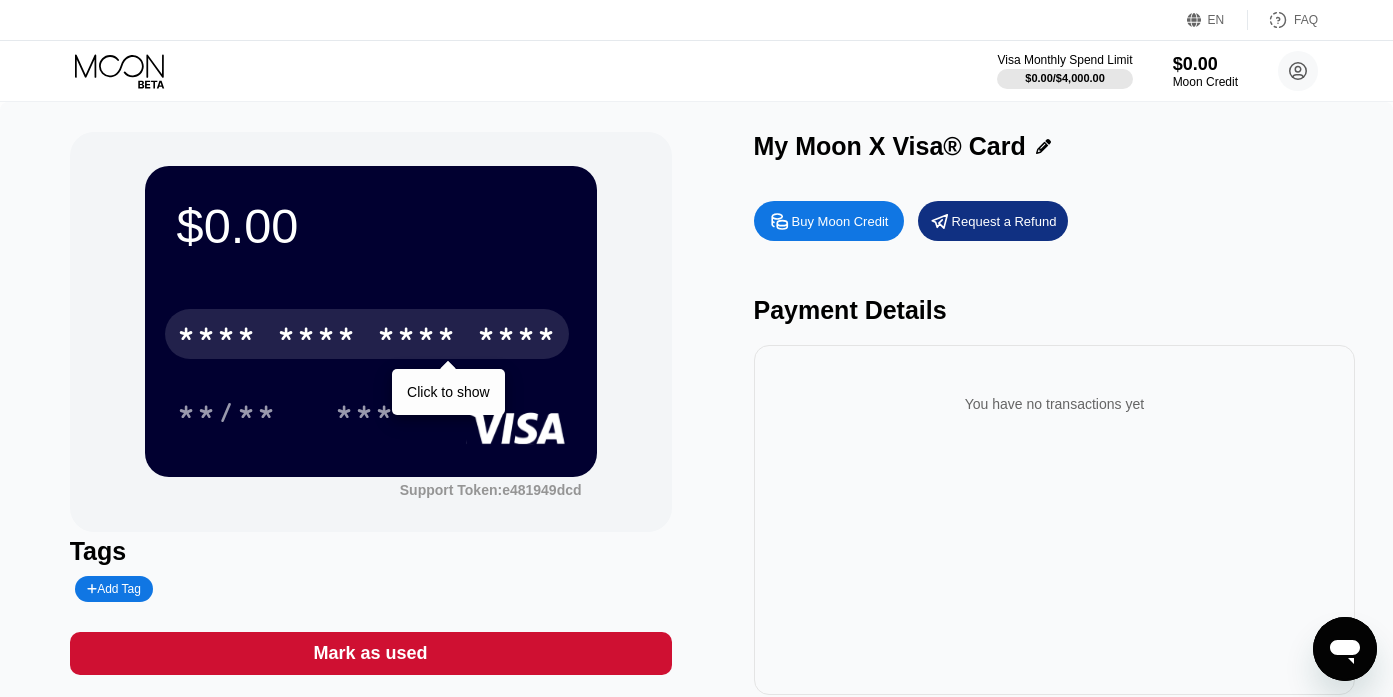 click on "* * * *" at bounding box center [217, 337] 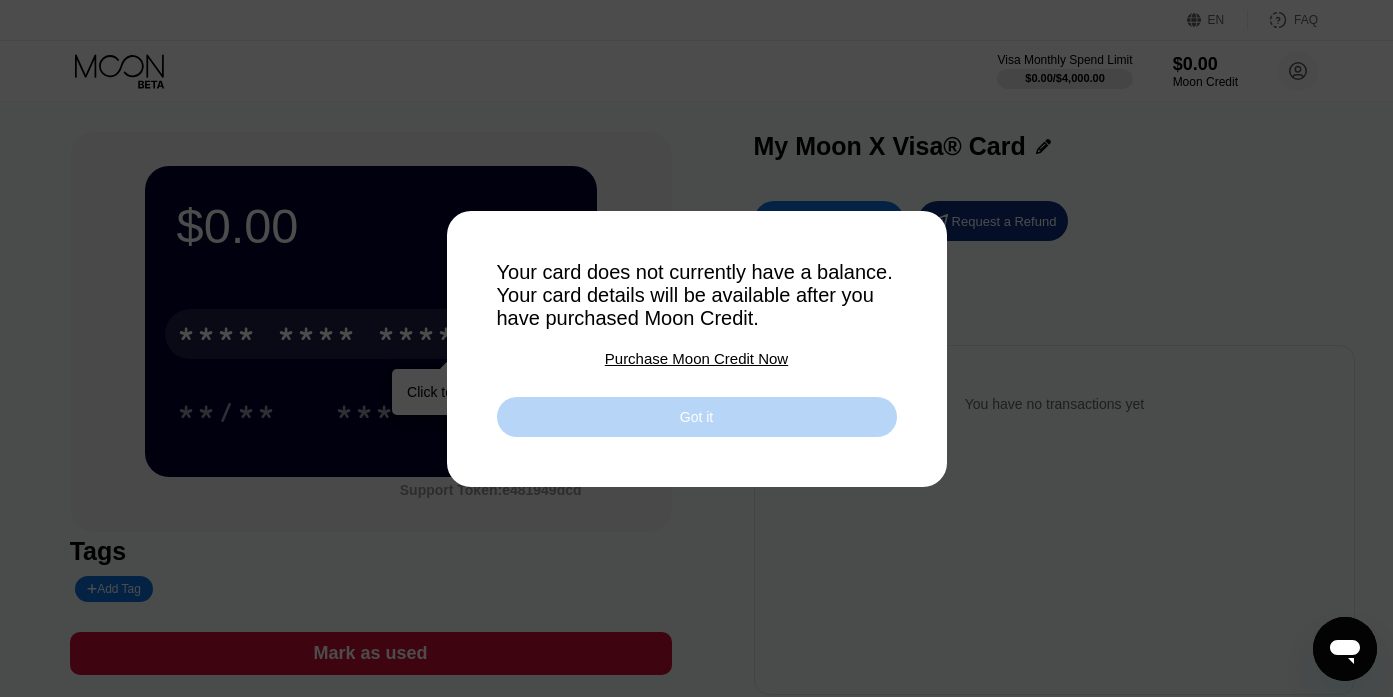 click on "Got it" at bounding box center (696, 417) 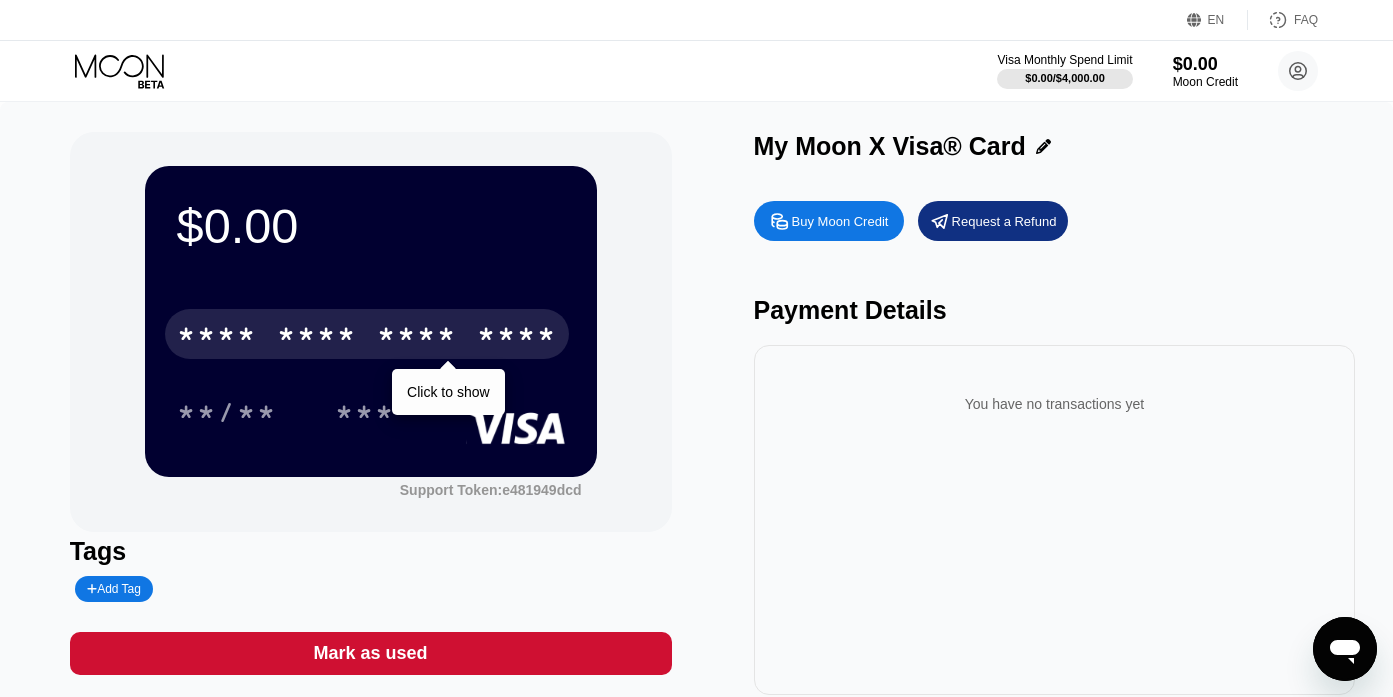 click on "Buy Moon Credit" at bounding box center [840, 221] 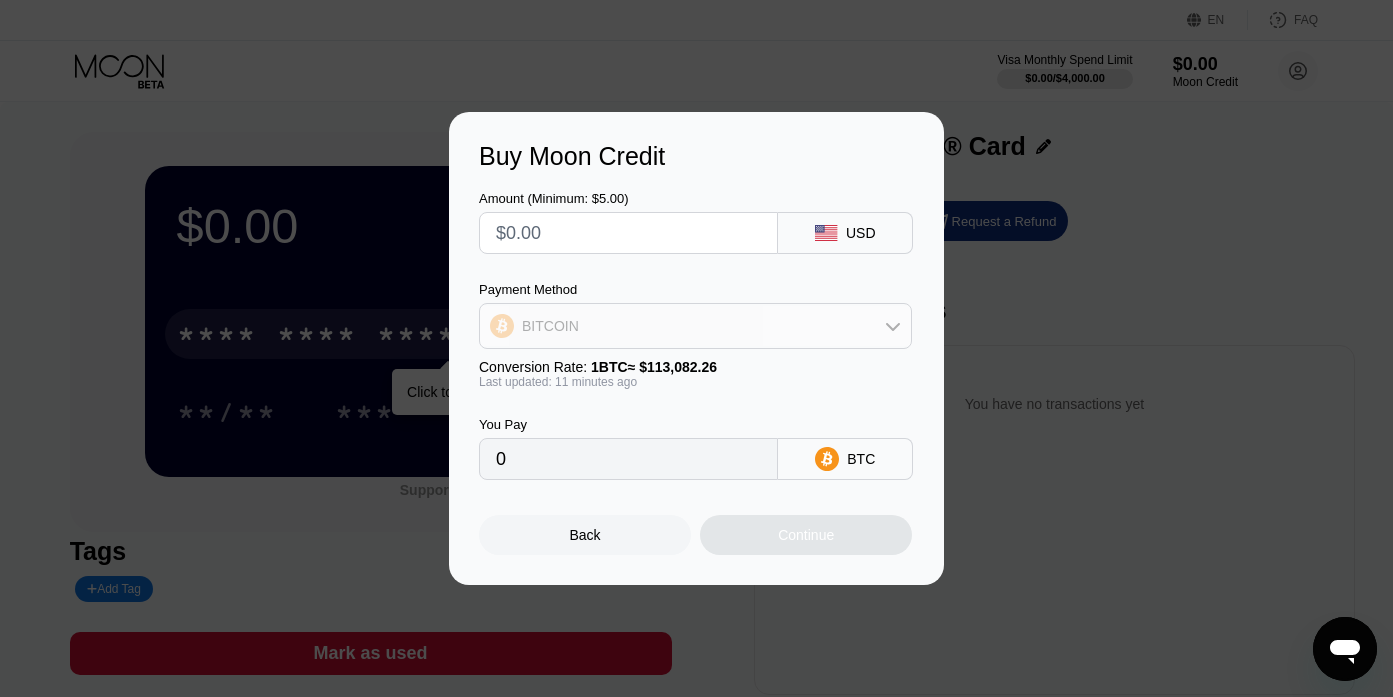 click on "BITCOIN" at bounding box center (695, 326) 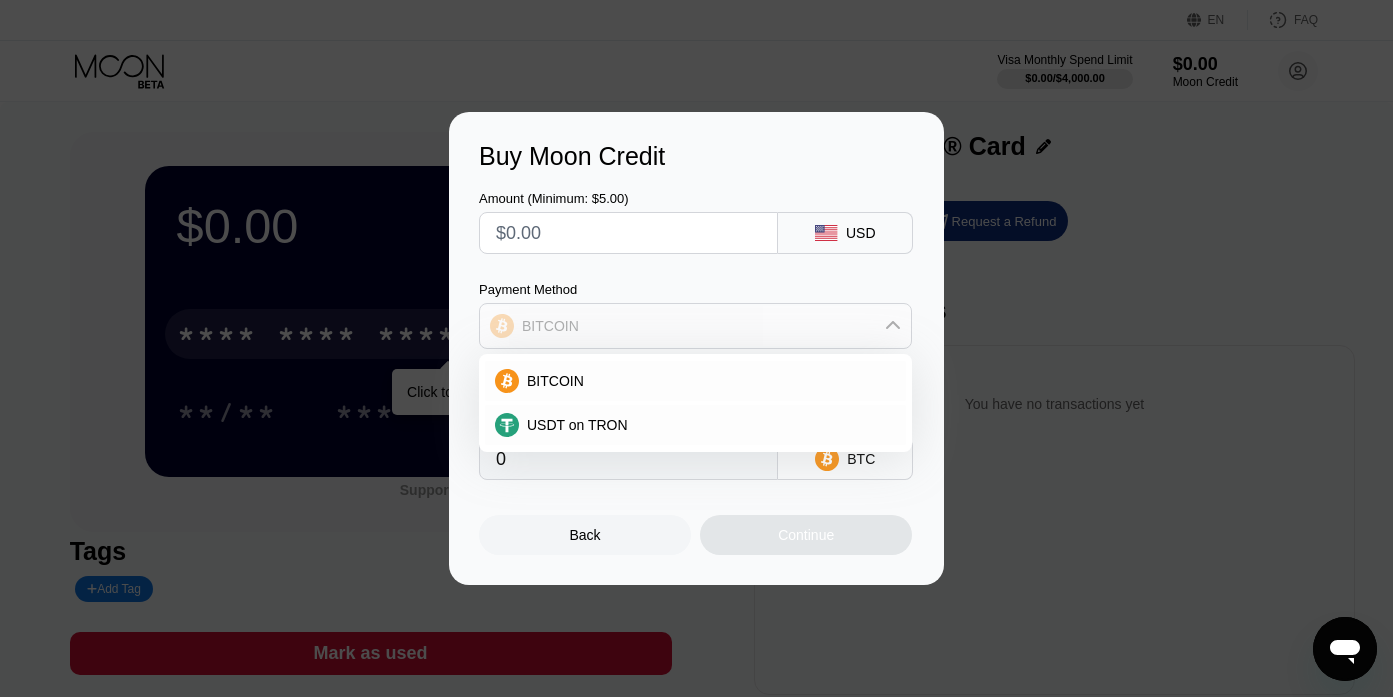 click on "BITCOIN" at bounding box center [695, 326] 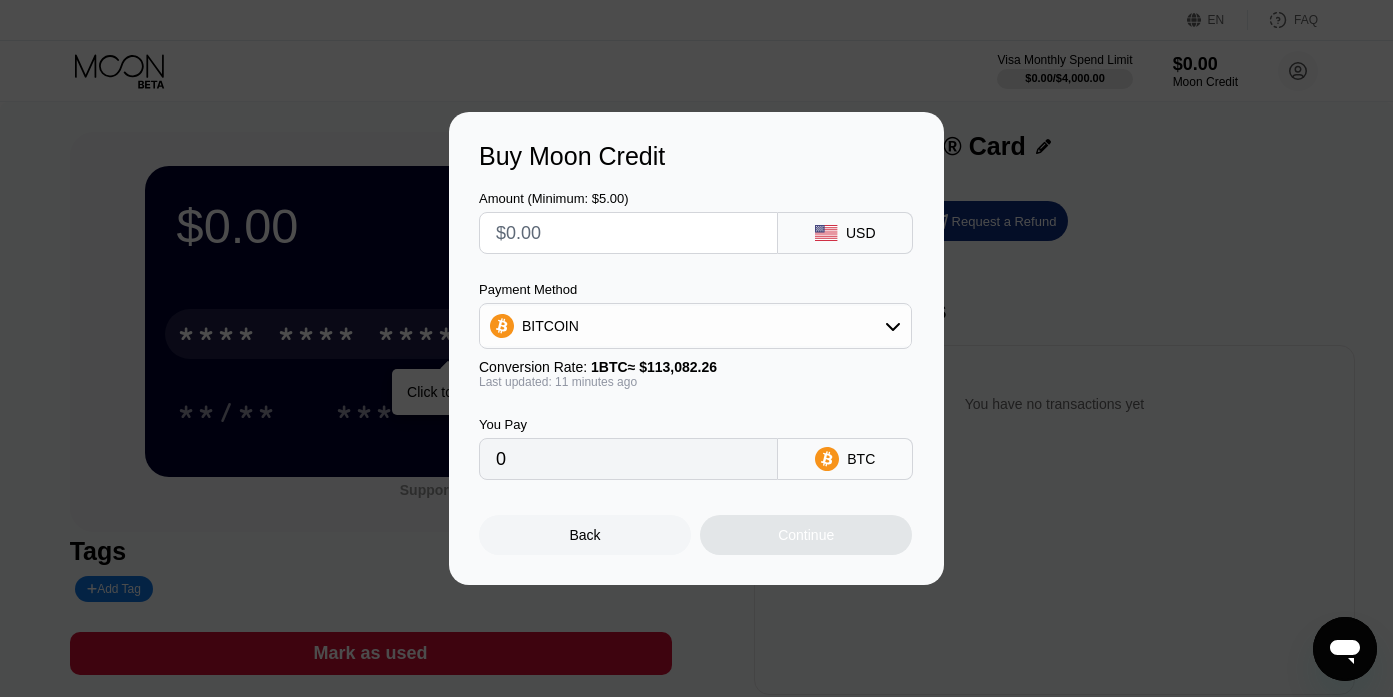 click on "USD" at bounding box center [861, 233] 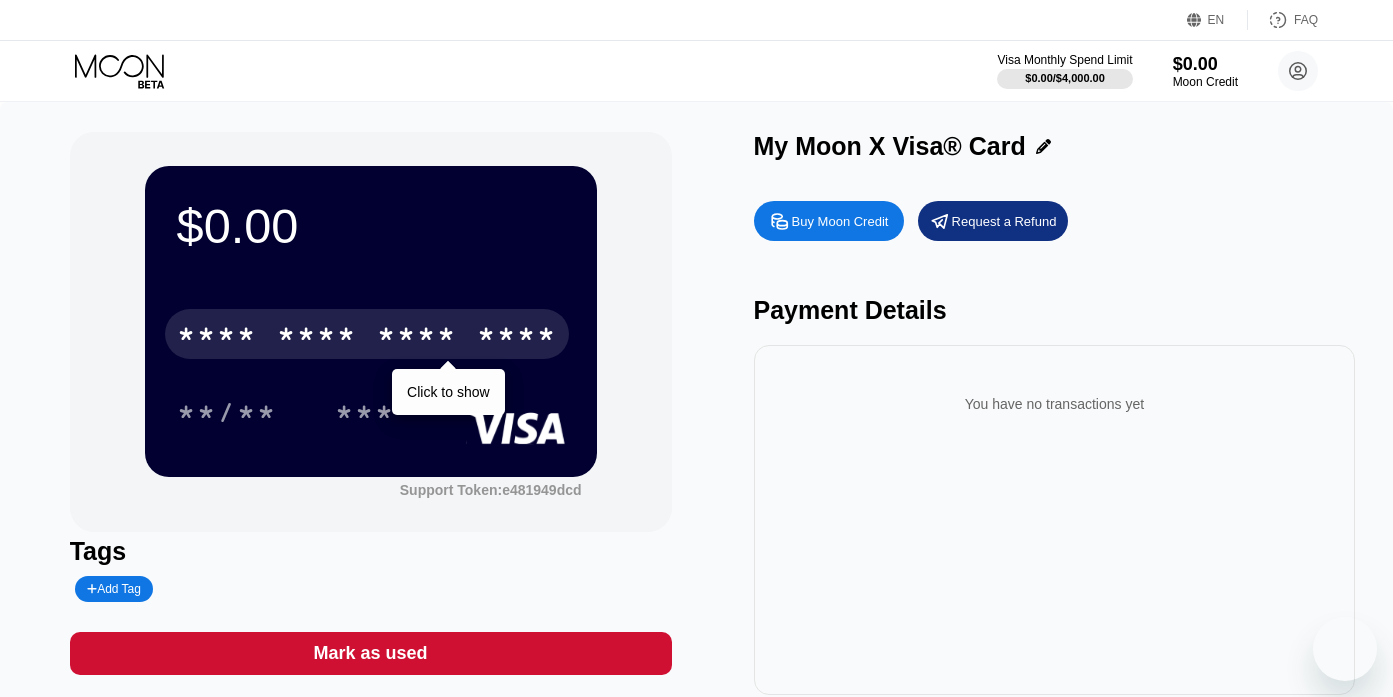 scroll, scrollTop: 0, scrollLeft: 0, axis: both 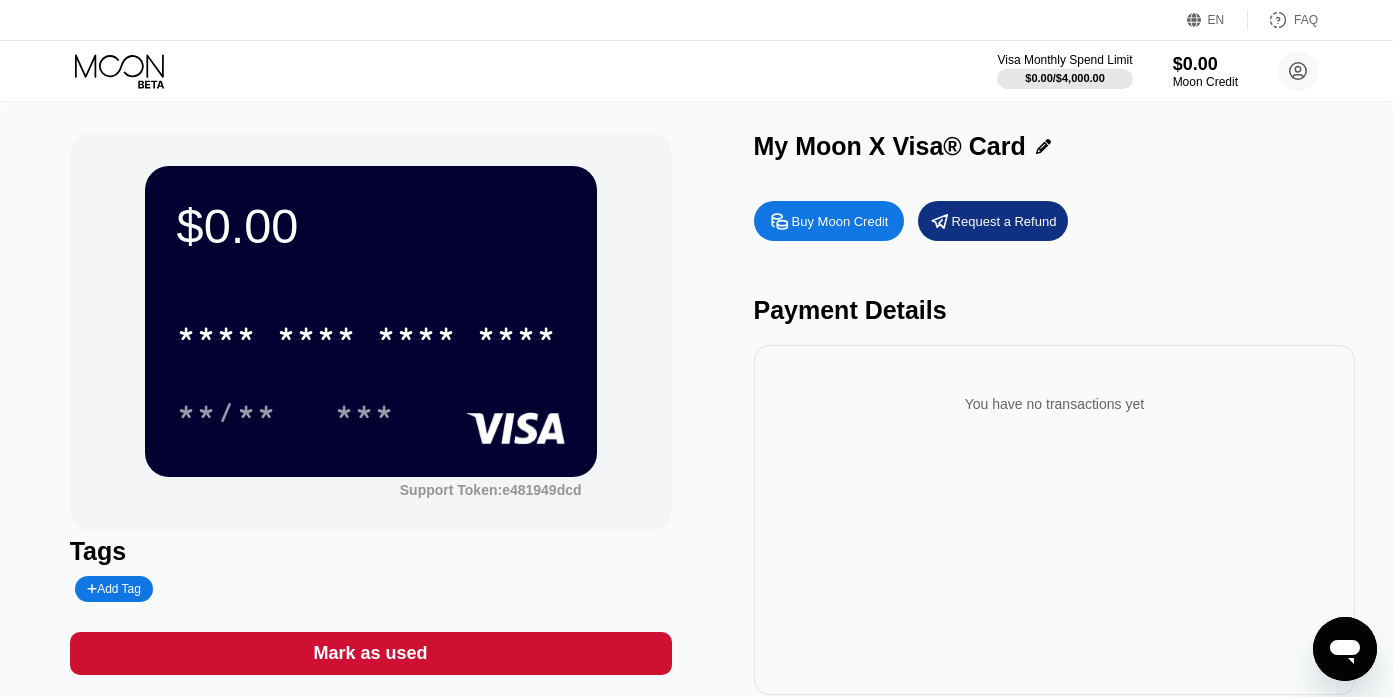 click 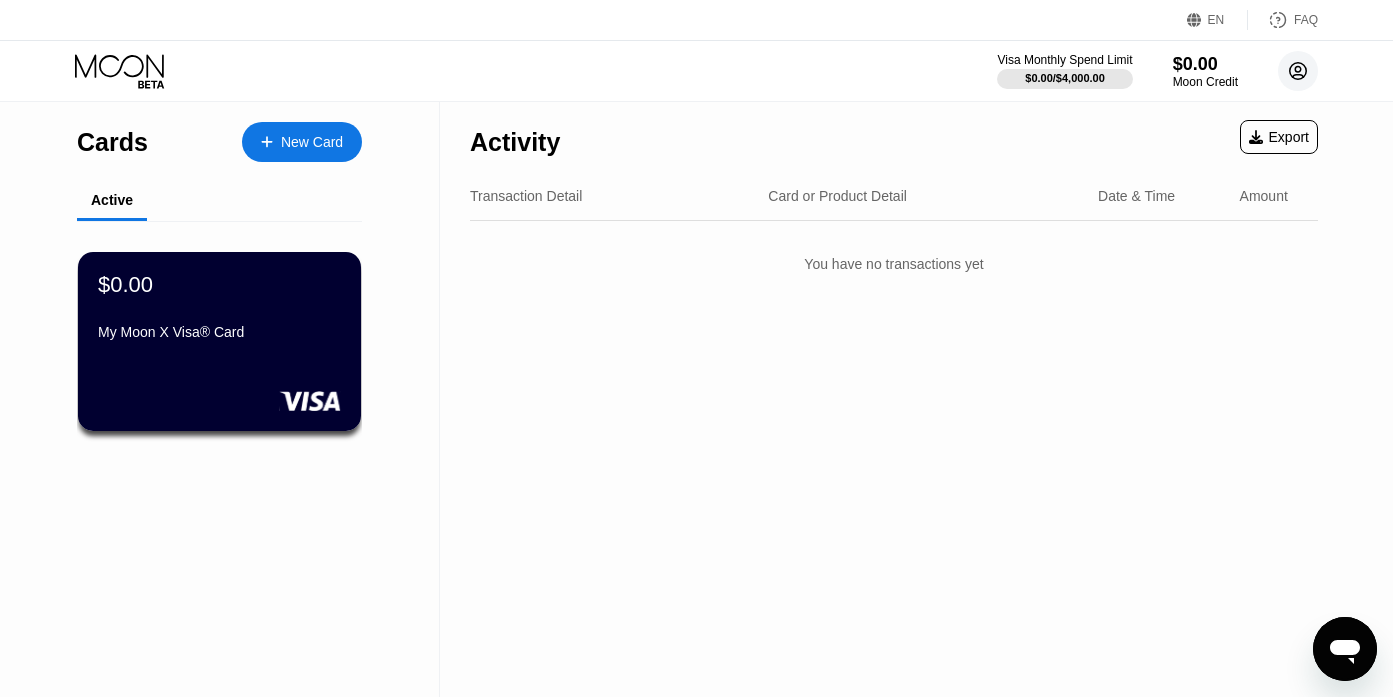 click 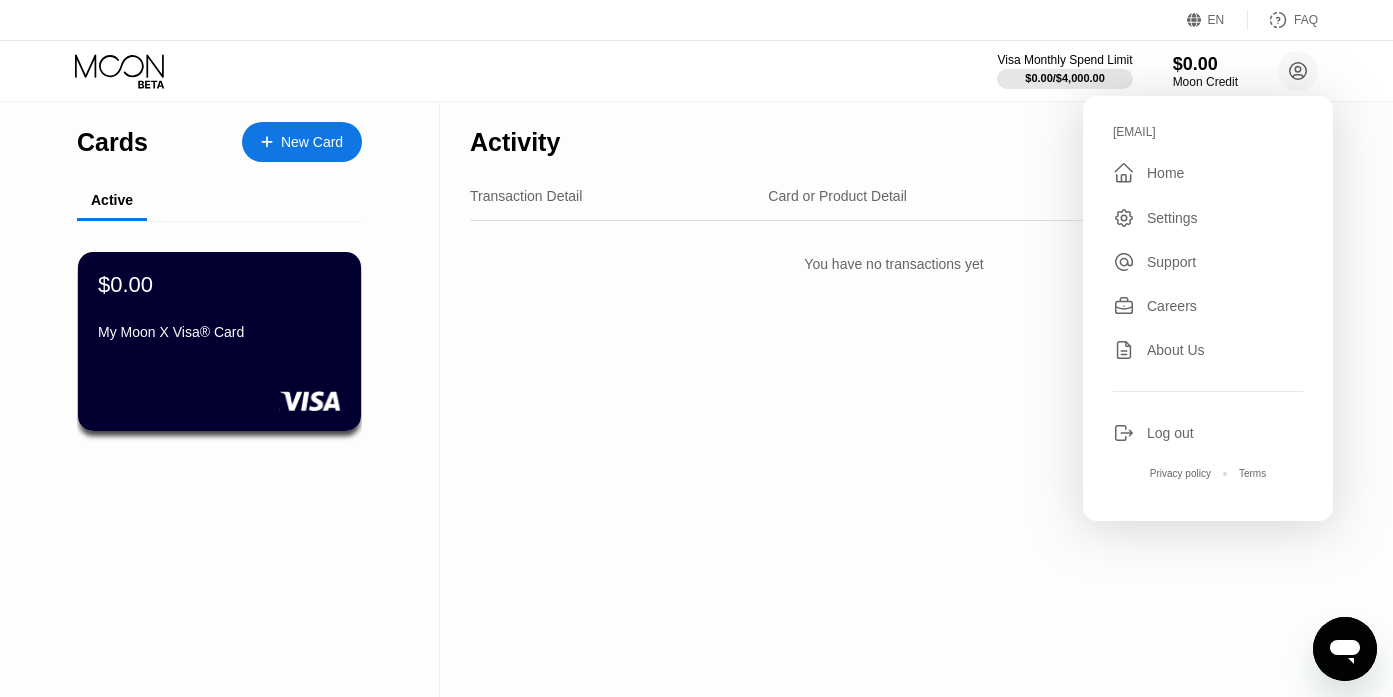 click on "FAQ" at bounding box center [1283, 20] 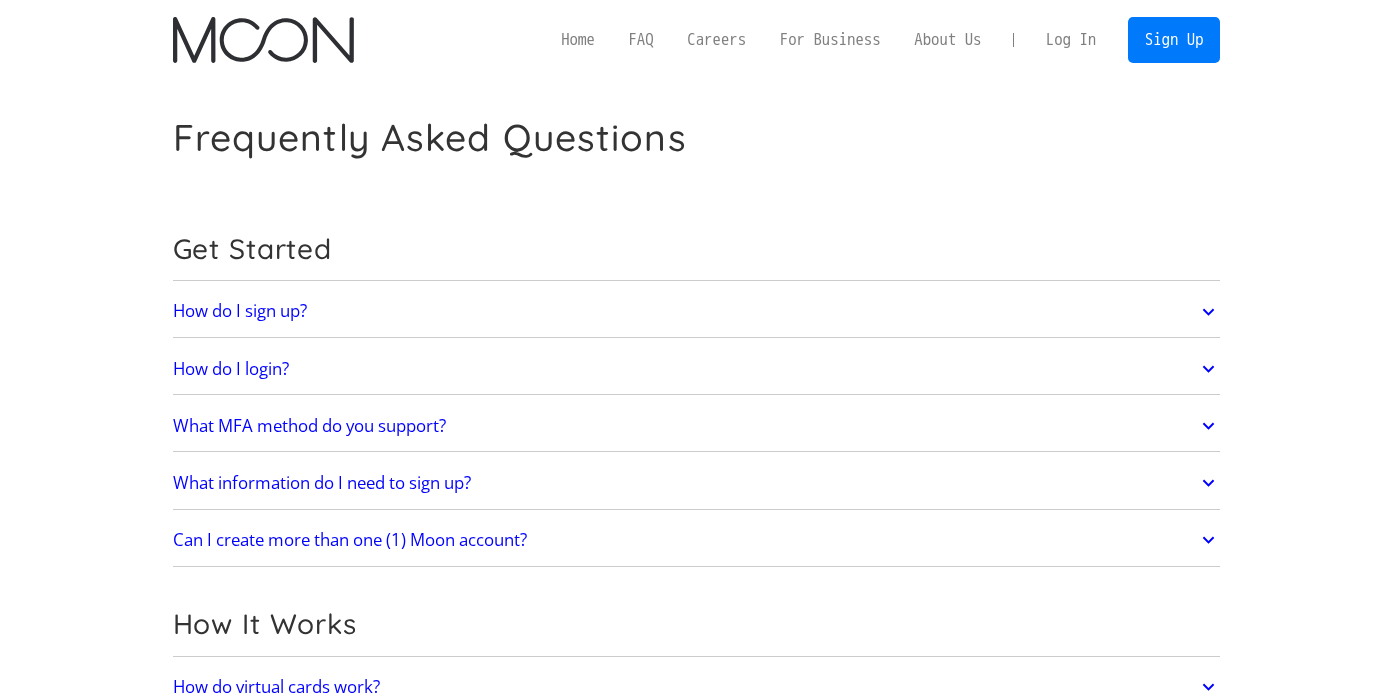 scroll, scrollTop: 0, scrollLeft: 0, axis: both 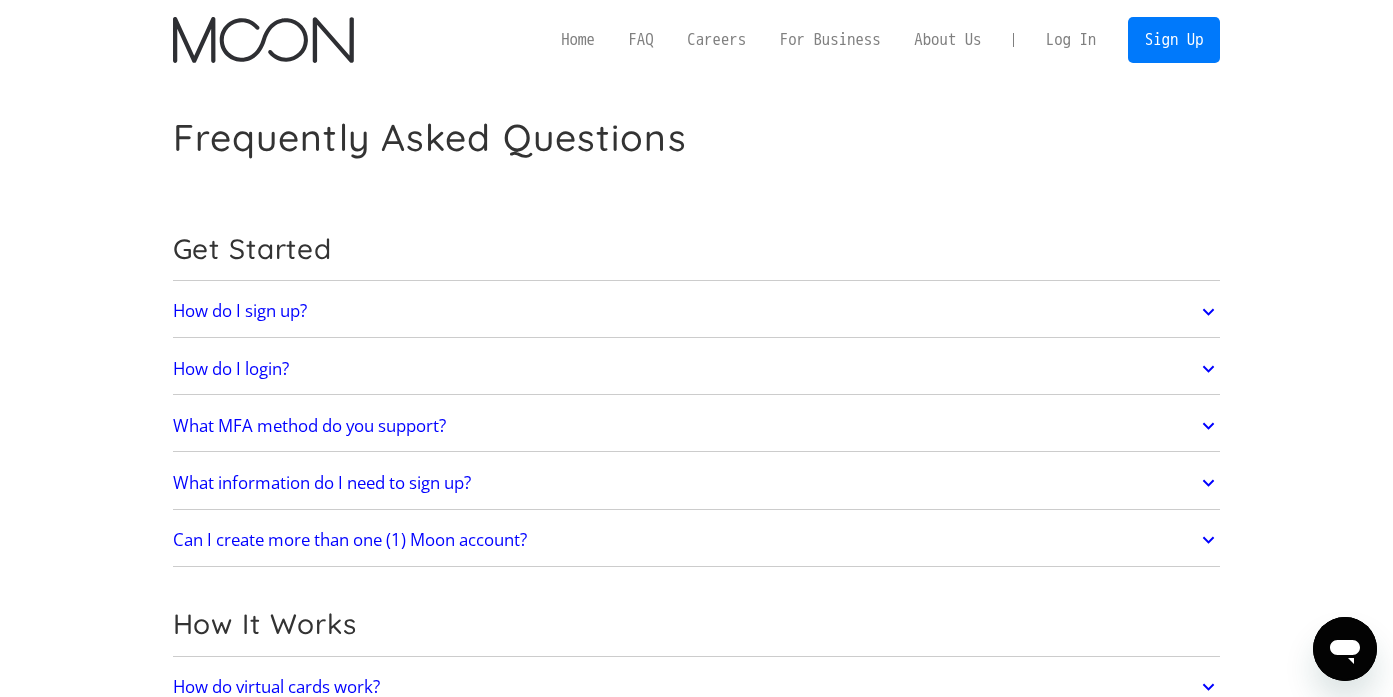 click on "Get Started
How do I sign up? Head to  paywithmoon.com/signup  to get started.
How do I login? Head to  paywithmoon.com/login  to get started.
What MFA method do you support? Moon supports account verification via email only. Email account verification is not needed for "Log in with Google".
What information do I need to sign up? To create a Moon account you need to provide an email address and a password. The email address you use to create your account will be used to receive 2FA codes, so please ensure you do not lose access to your email inbox.
Can I create more than one (1) Moon account? No. Each user may only have one account.
How It Works
How do virtual cards work? Virtual cards are just like regular cards, except there is no physical plastic. By entering virtual card details where you would normally input your credit or debit card details, you can complete purchases without giving out your personal card details.
What browsers does Moon support? Safari Chrome Firefox Brave Opera" at bounding box center (697, 2514) 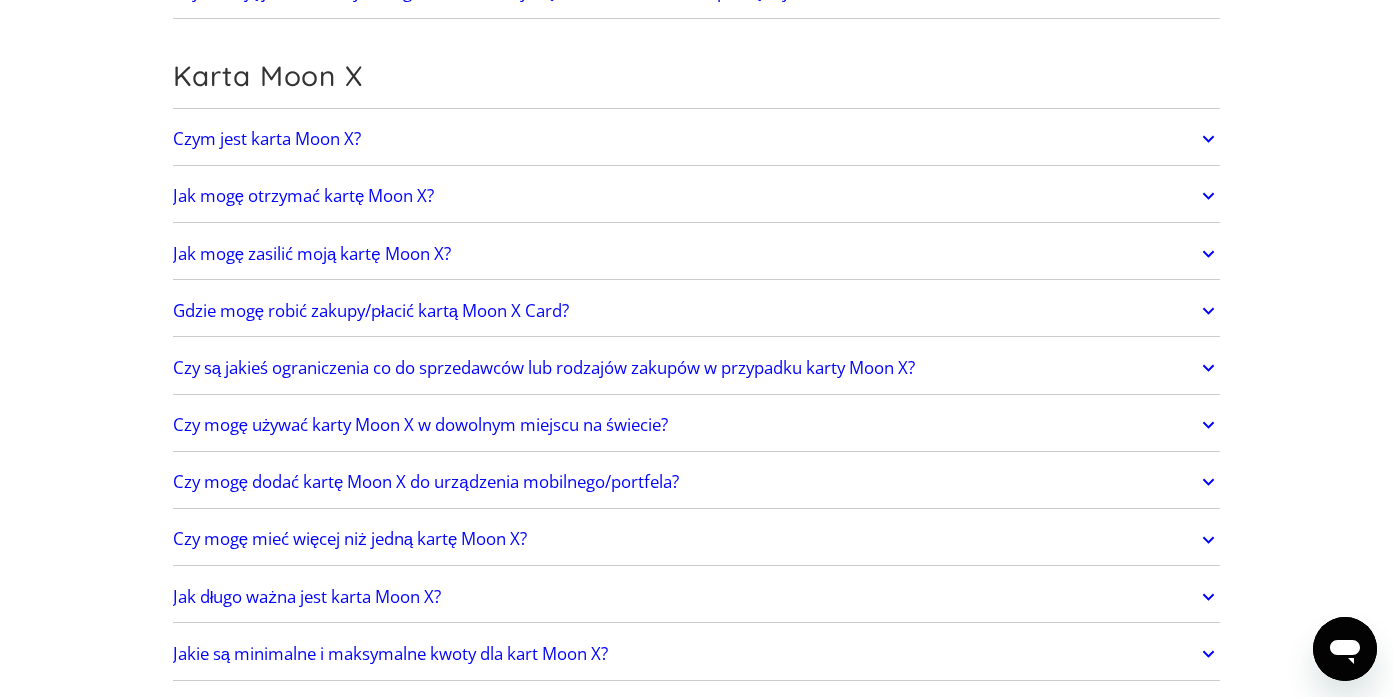 scroll, scrollTop: 1469, scrollLeft: 0, axis: vertical 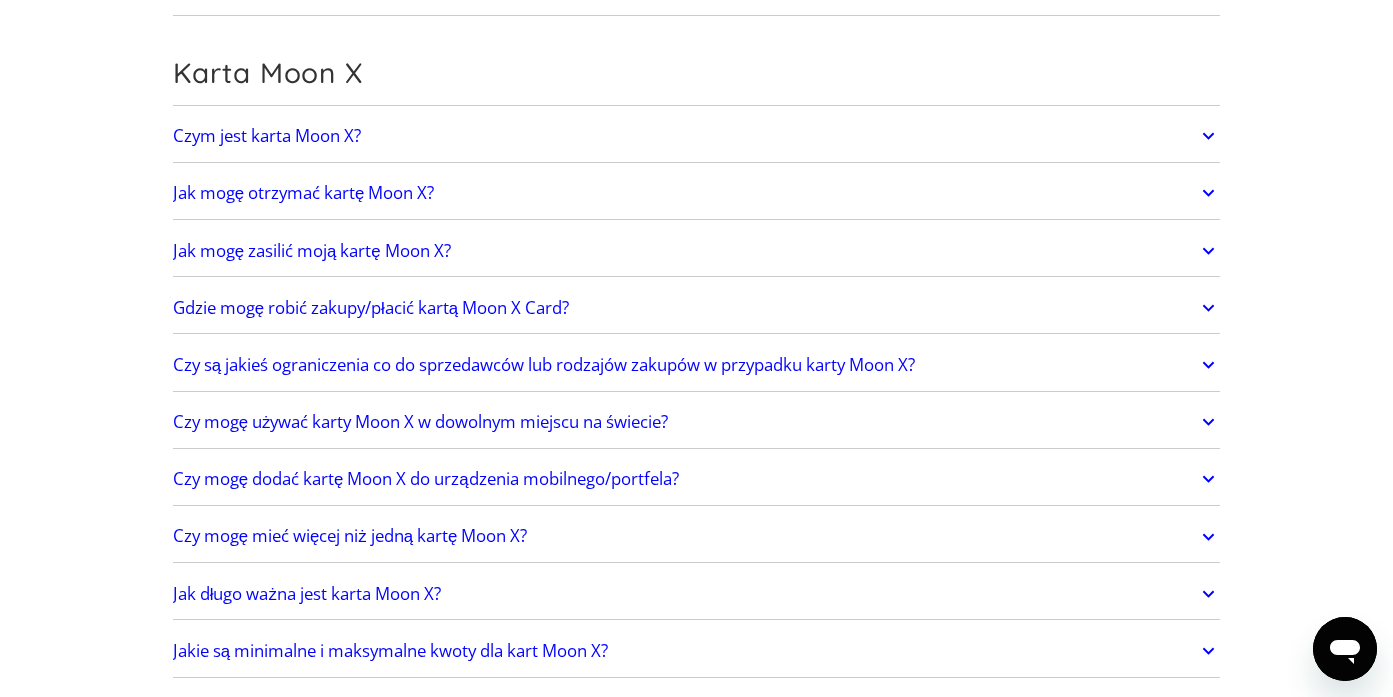 click on "Jak mogę otrzymać kartę Moon X?" at bounding box center [697, 193] 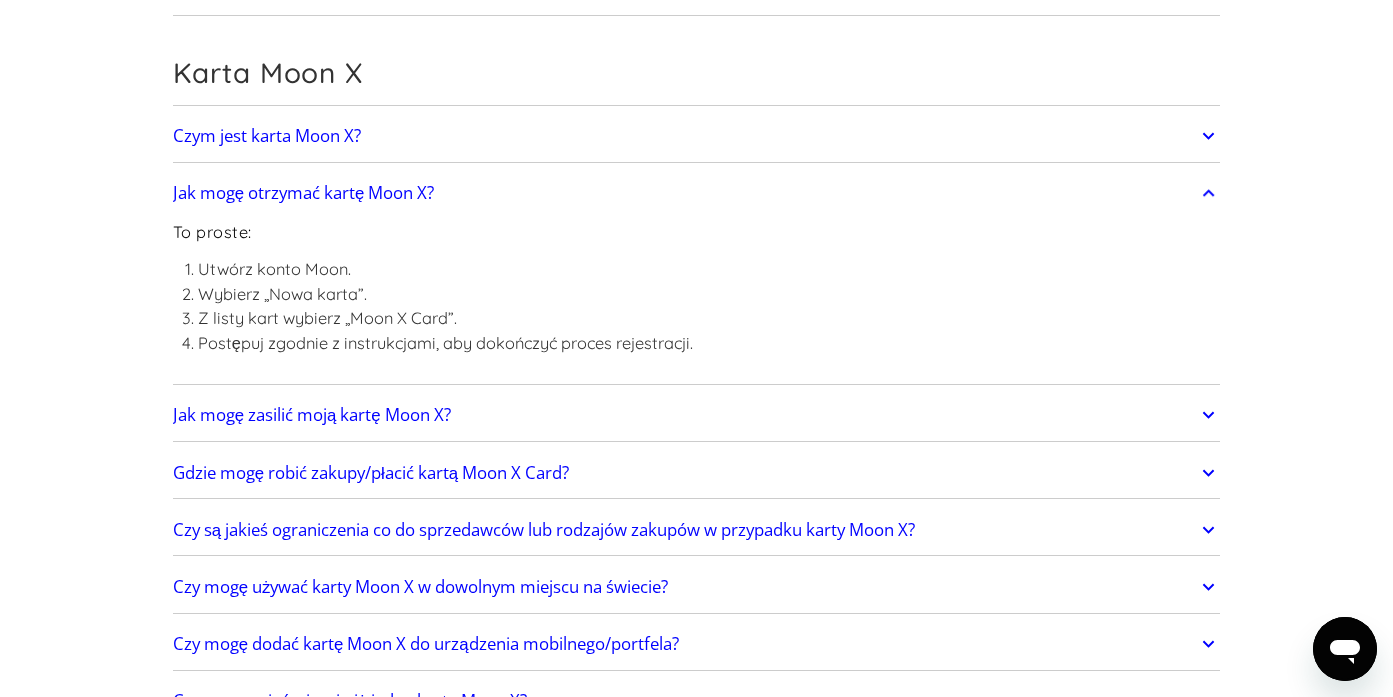 click on "Jak mogę zasilić moją kartę Moon X?" at bounding box center (697, 415) 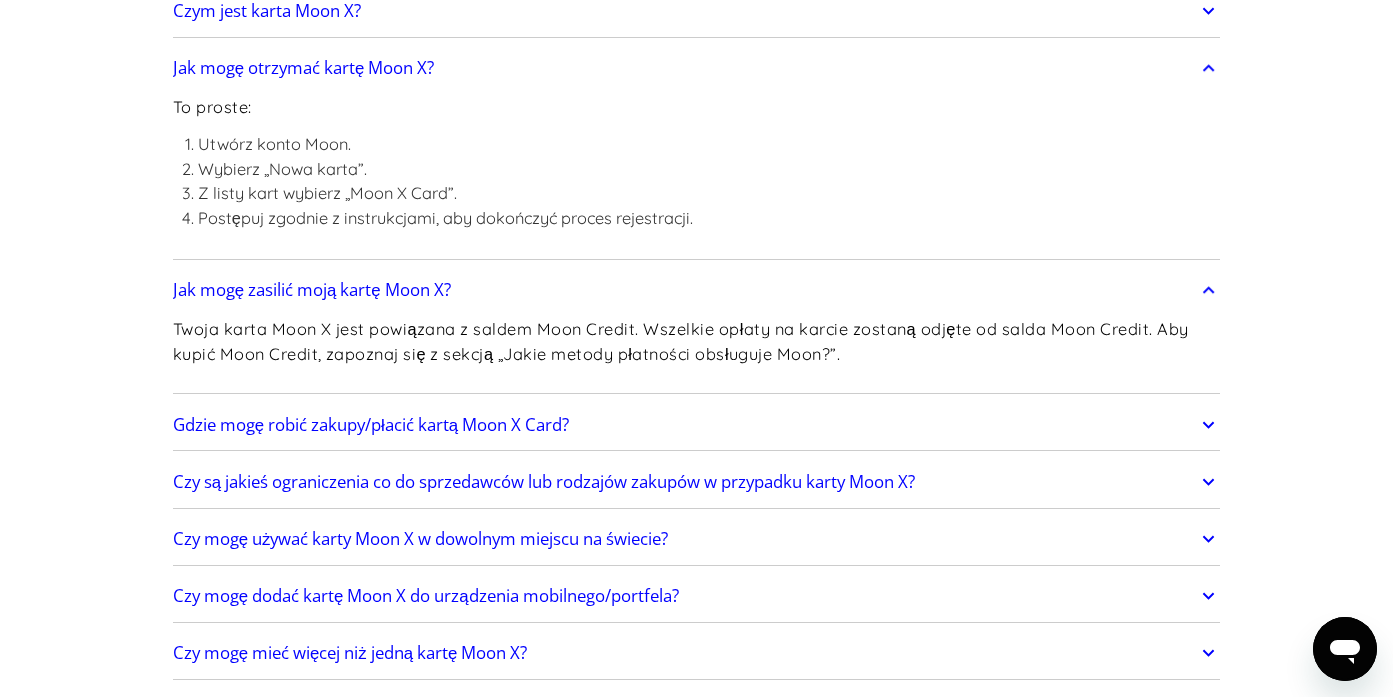 scroll, scrollTop: 1603, scrollLeft: 0, axis: vertical 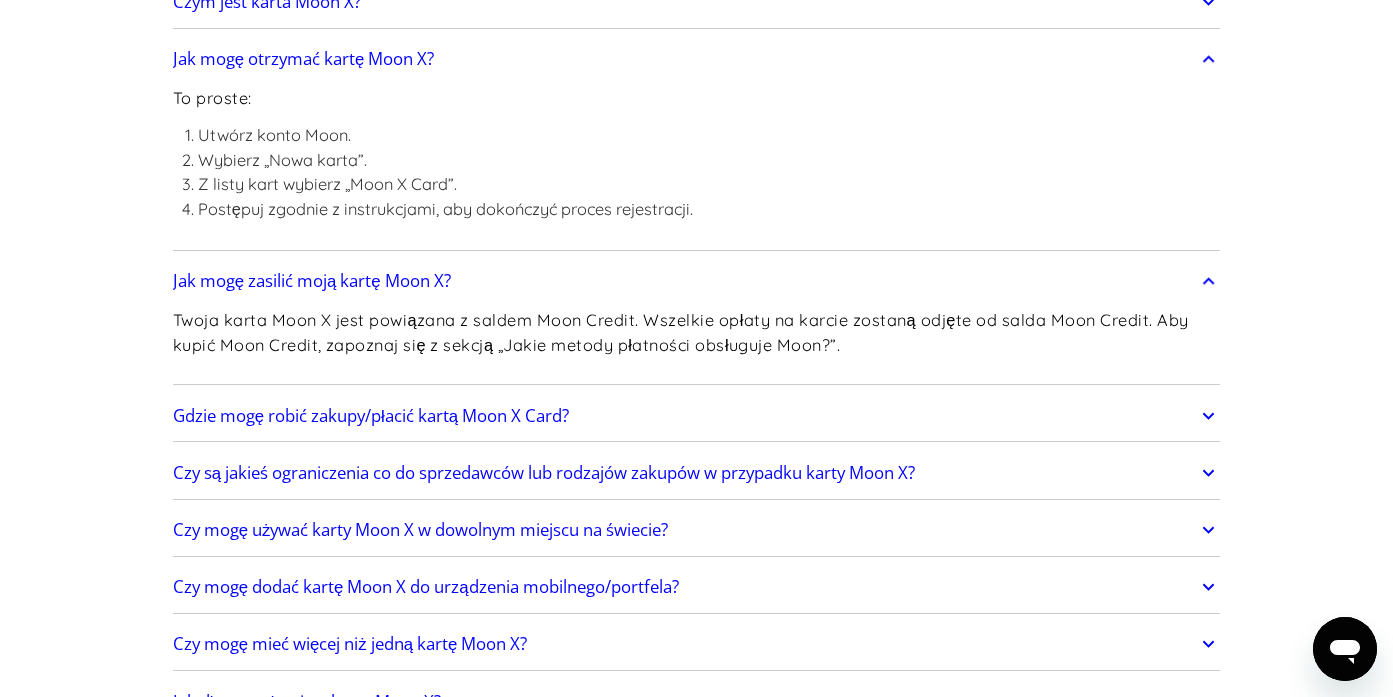 click on "Gdzie mogę robić zakupy/płacić kartą Moon X Card?" at bounding box center [697, 416] 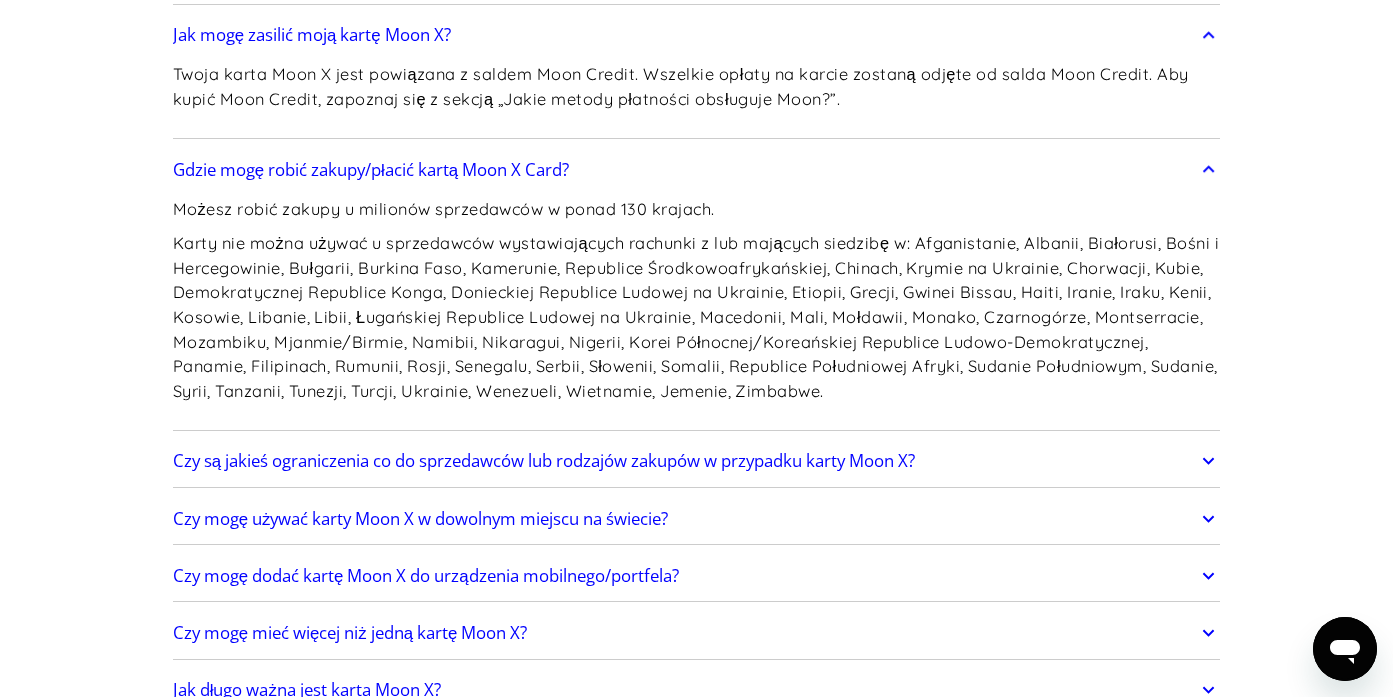 scroll, scrollTop: 1862, scrollLeft: 0, axis: vertical 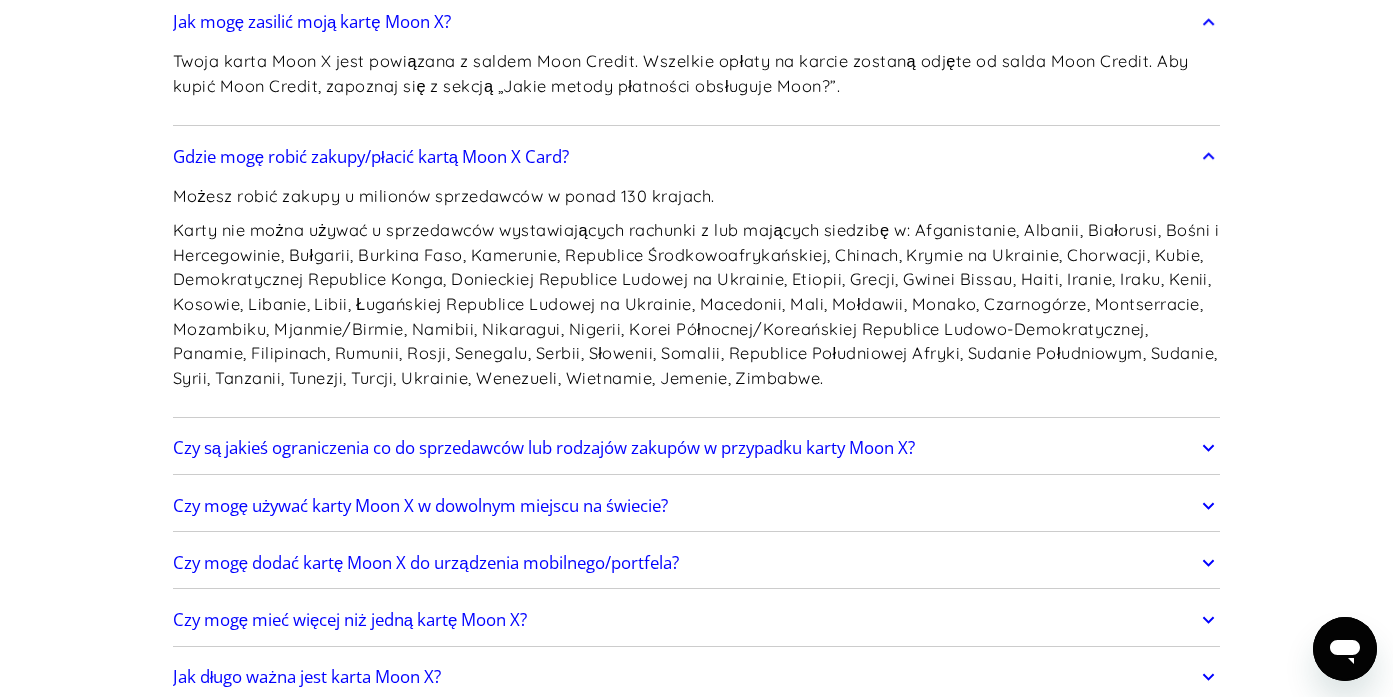 click on "Czy są jakieś ograniczenia co do sprzedawców lub rodzajów zakupów w przypadku karty Moon X?" at bounding box center (697, 448) 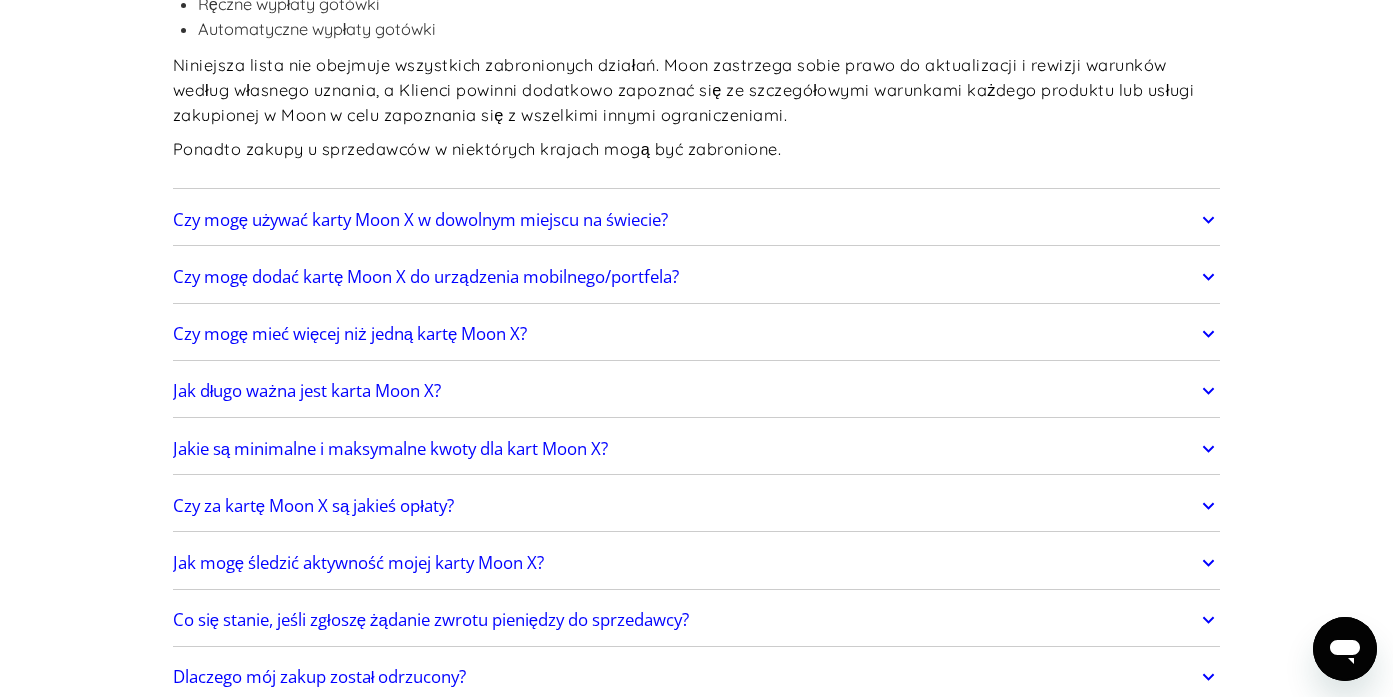 scroll, scrollTop: 2709, scrollLeft: 0, axis: vertical 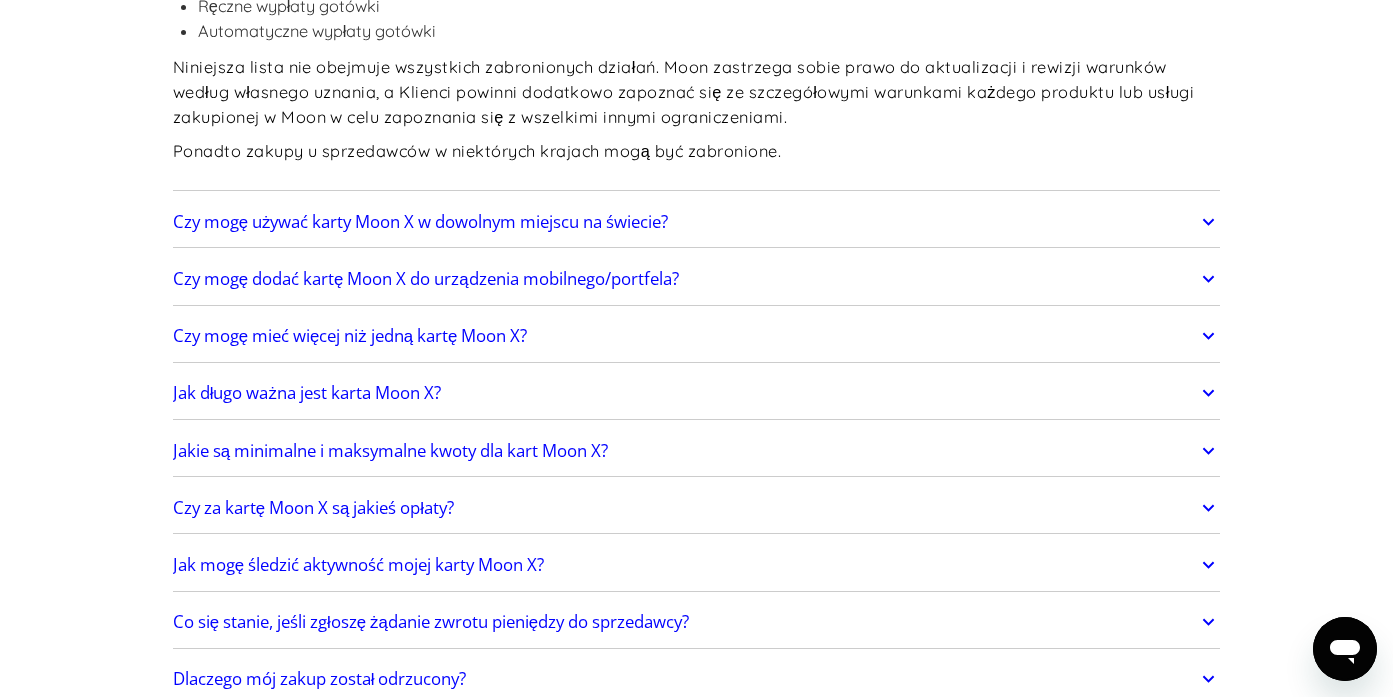 click on "Czy mogę mieć więcej niż jedną kartę Moon X?" at bounding box center [350, 335] 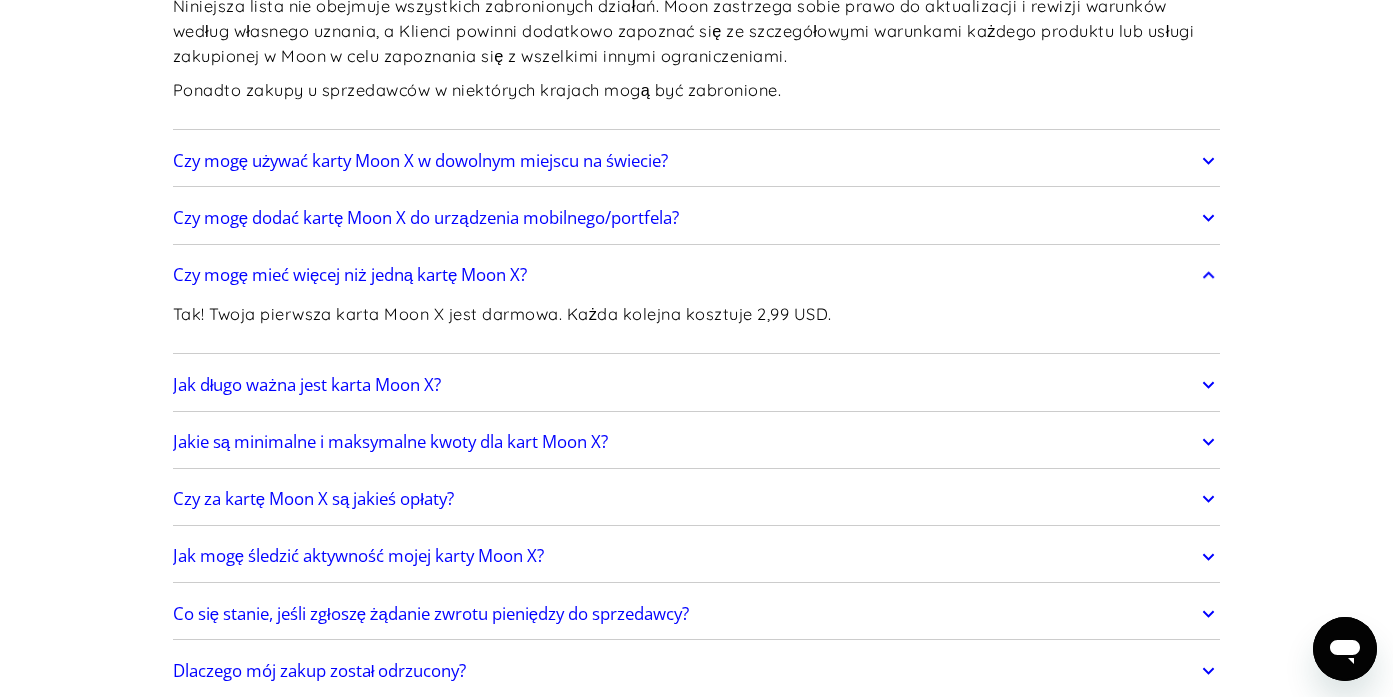 scroll, scrollTop: 2781, scrollLeft: 0, axis: vertical 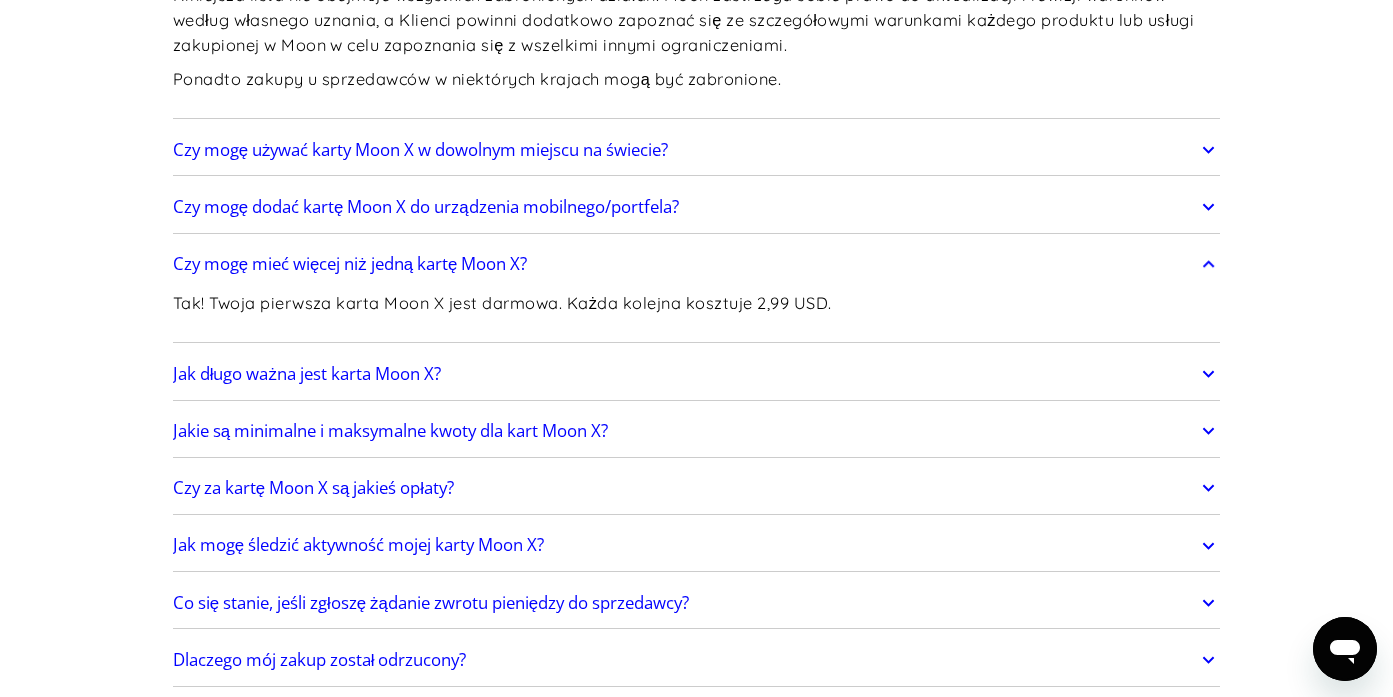 click on "Jak długo ważna jest karta Moon X?" at bounding box center [307, 373] 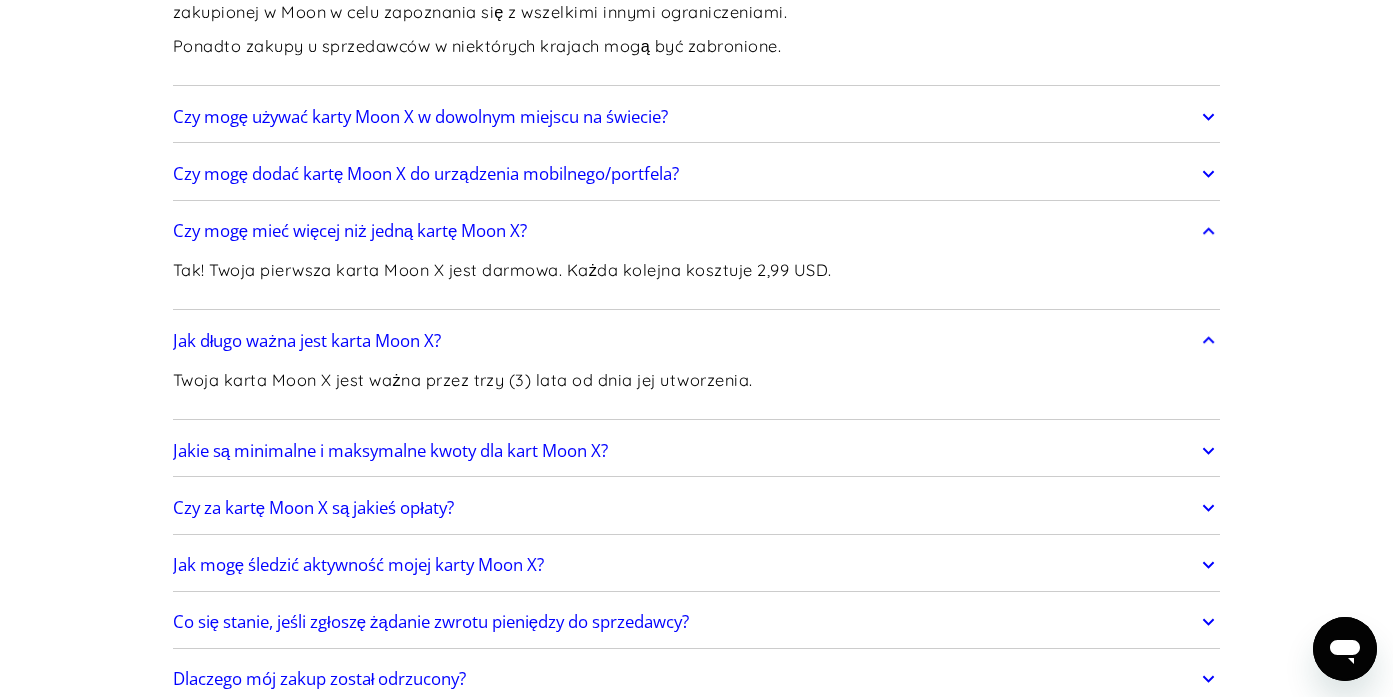 scroll, scrollTop: 2823, scrollLeft: 0, axis: vertical 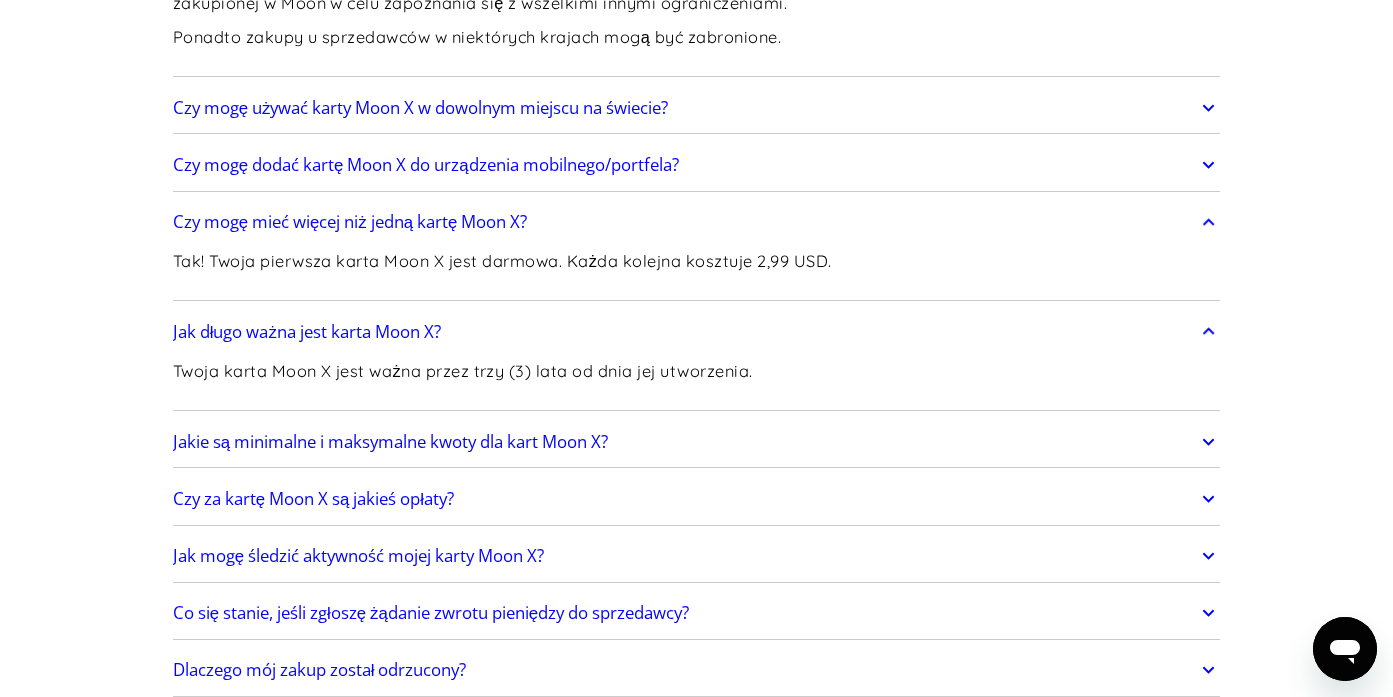 click on "Jakie są minimalne i maksymalne kwoty dla kart Moon X?" at bounding box center (390, 441) 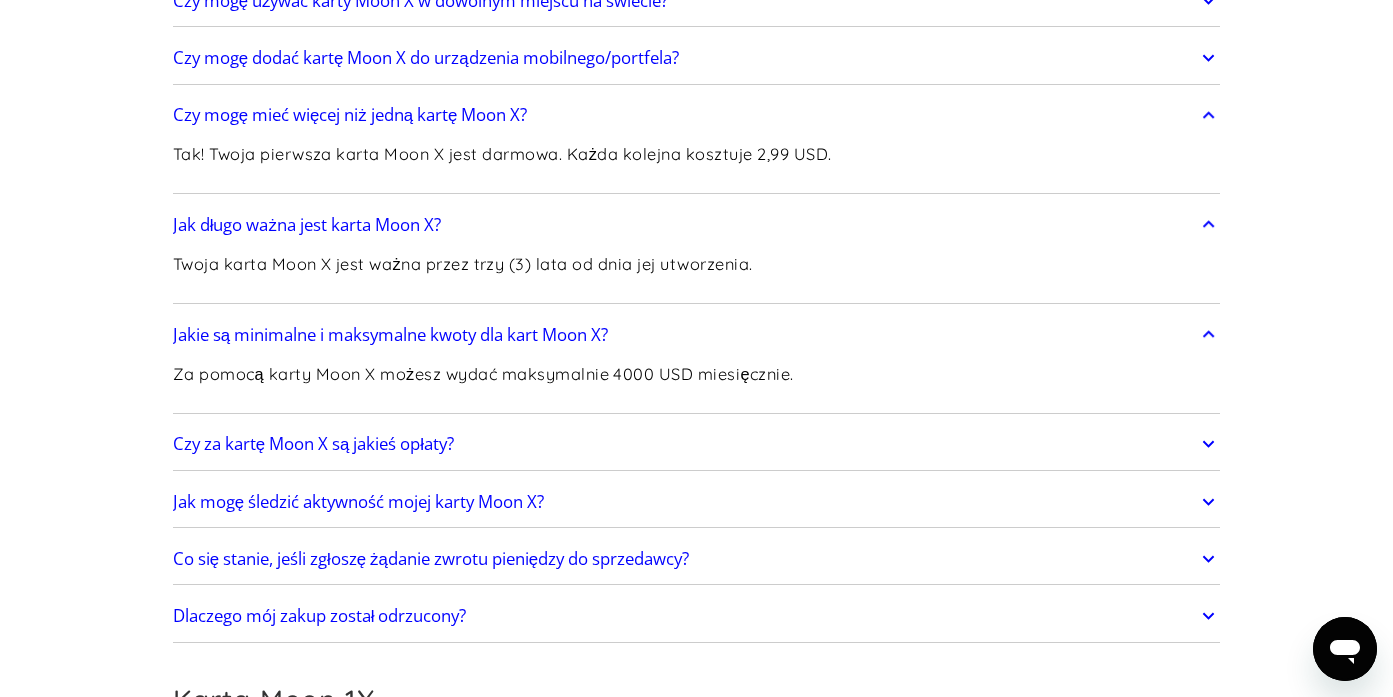 scroll, scrollTop: 2931, scrollLeft: 0, axis: vertical 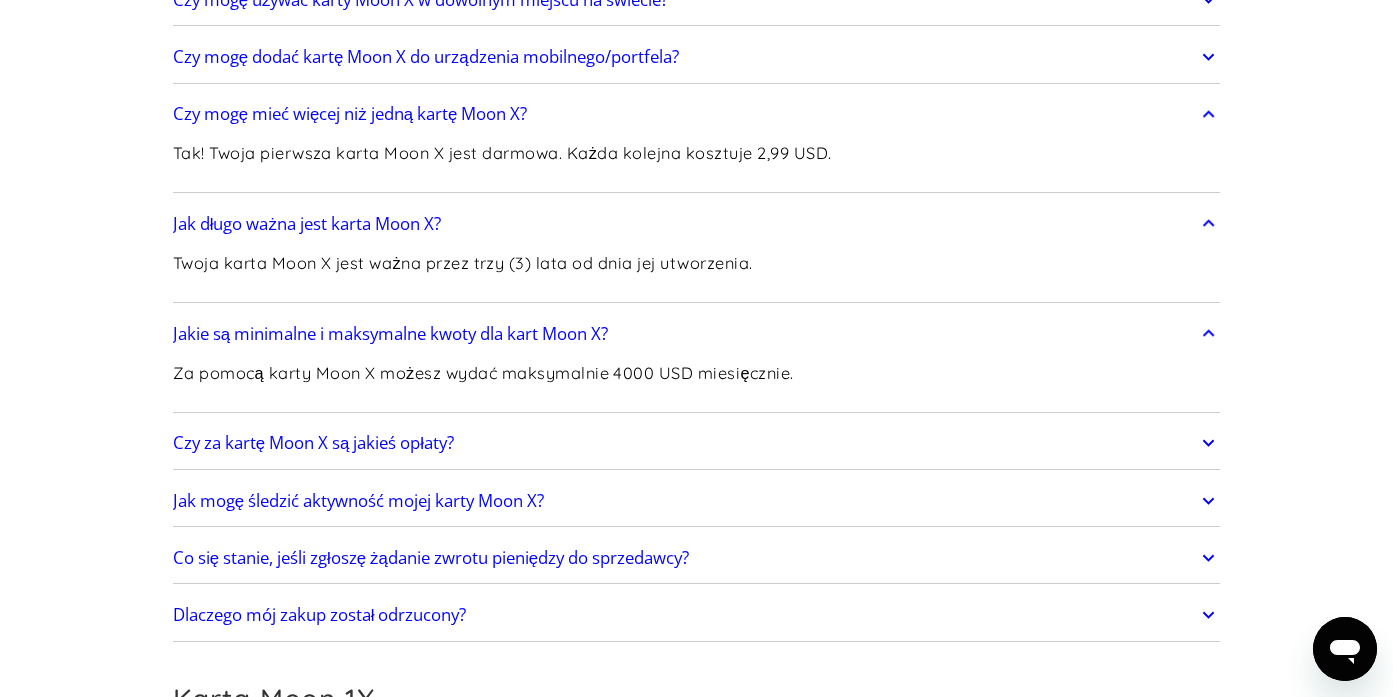 click on "Czy za kartę Moon X są jakieś opłaty?" at bounding box center [313, 442] 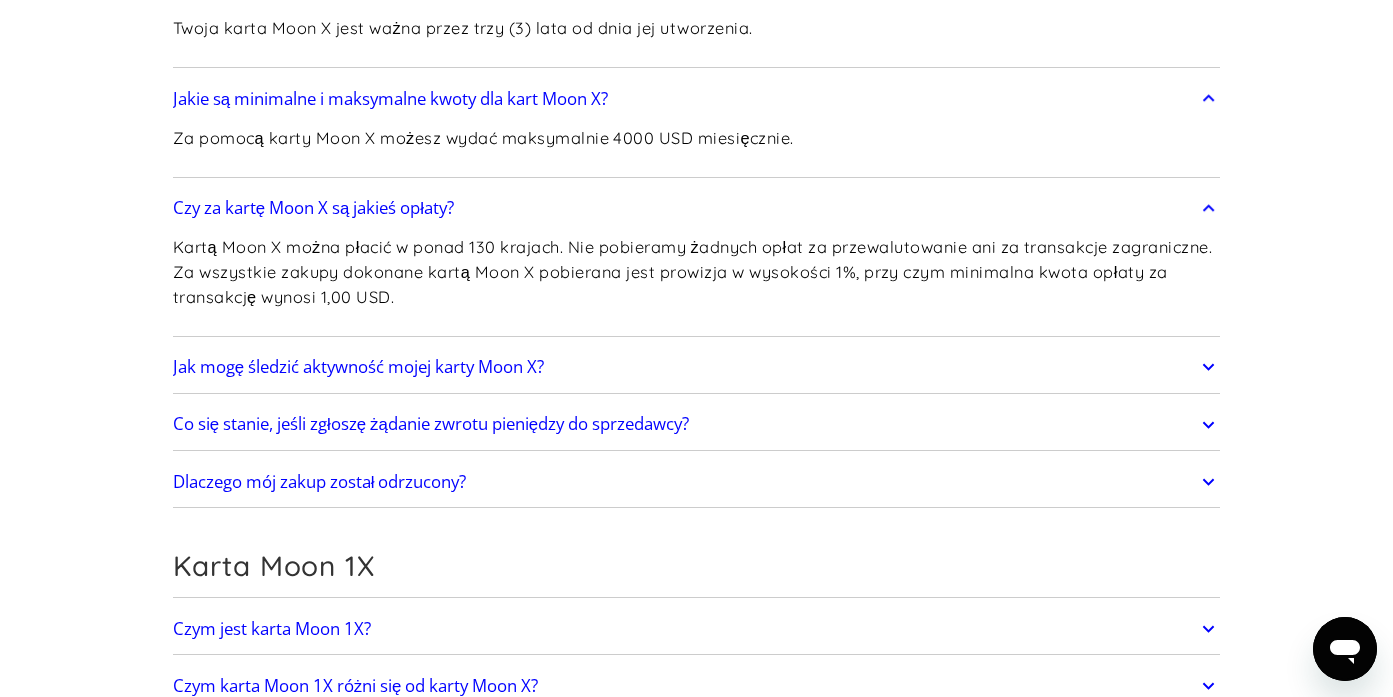 scroll, scrollTop: 3222, scrollLeft: 0, axis: vertical 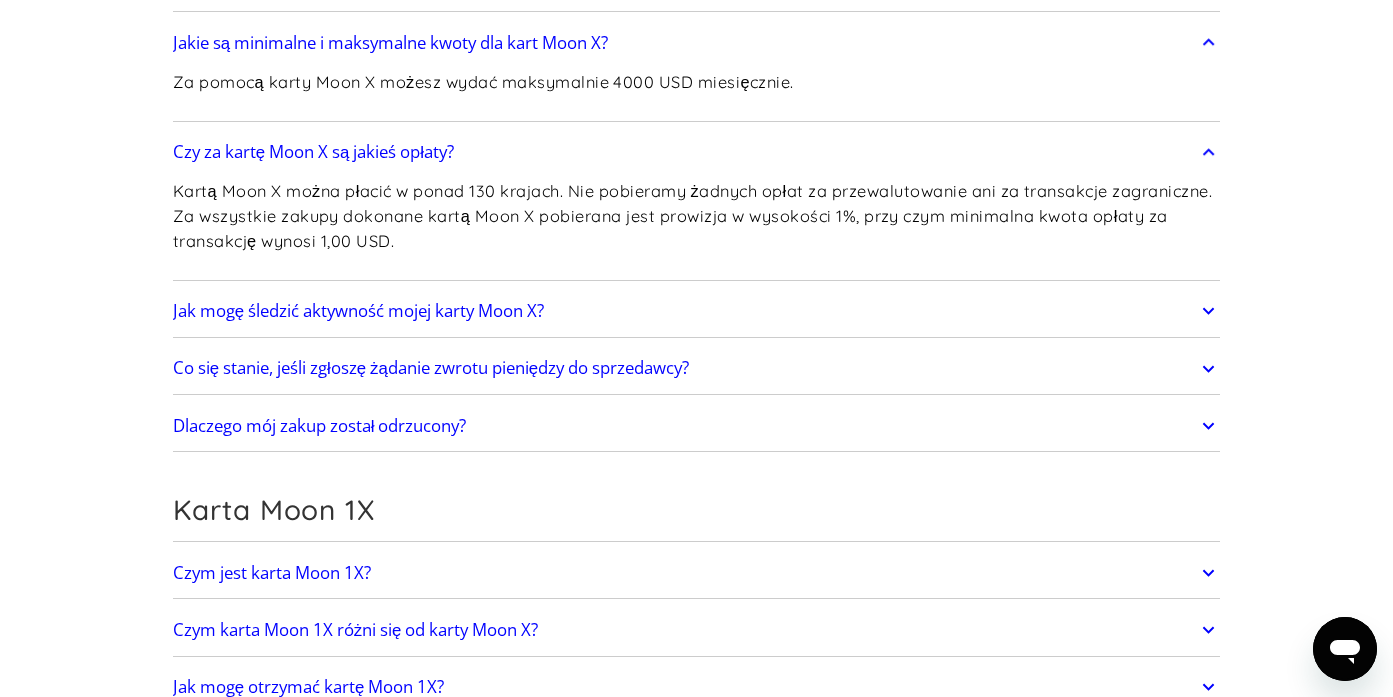 click on "Dlaczego mój zakup został odrzucony?" at bounding box center (320, 425) 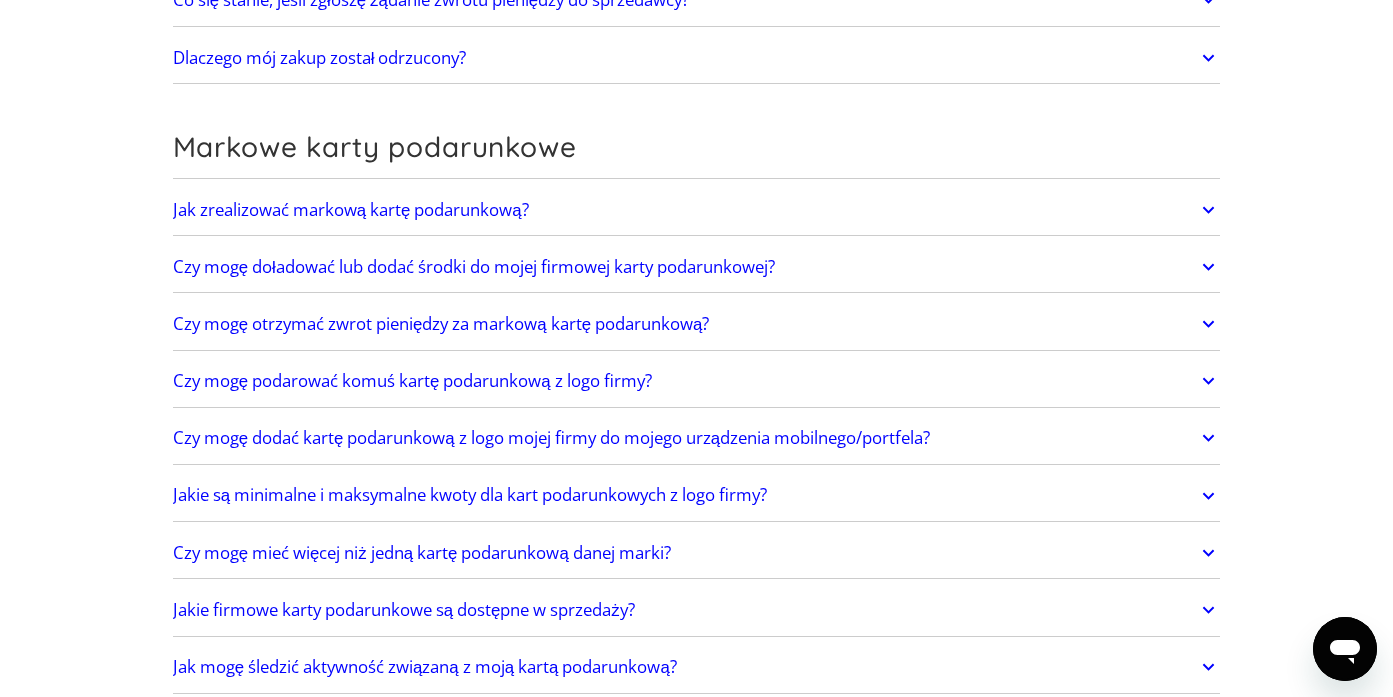 scroll, scrollTop: 4726, scrollLeft: 0, axis: vertical 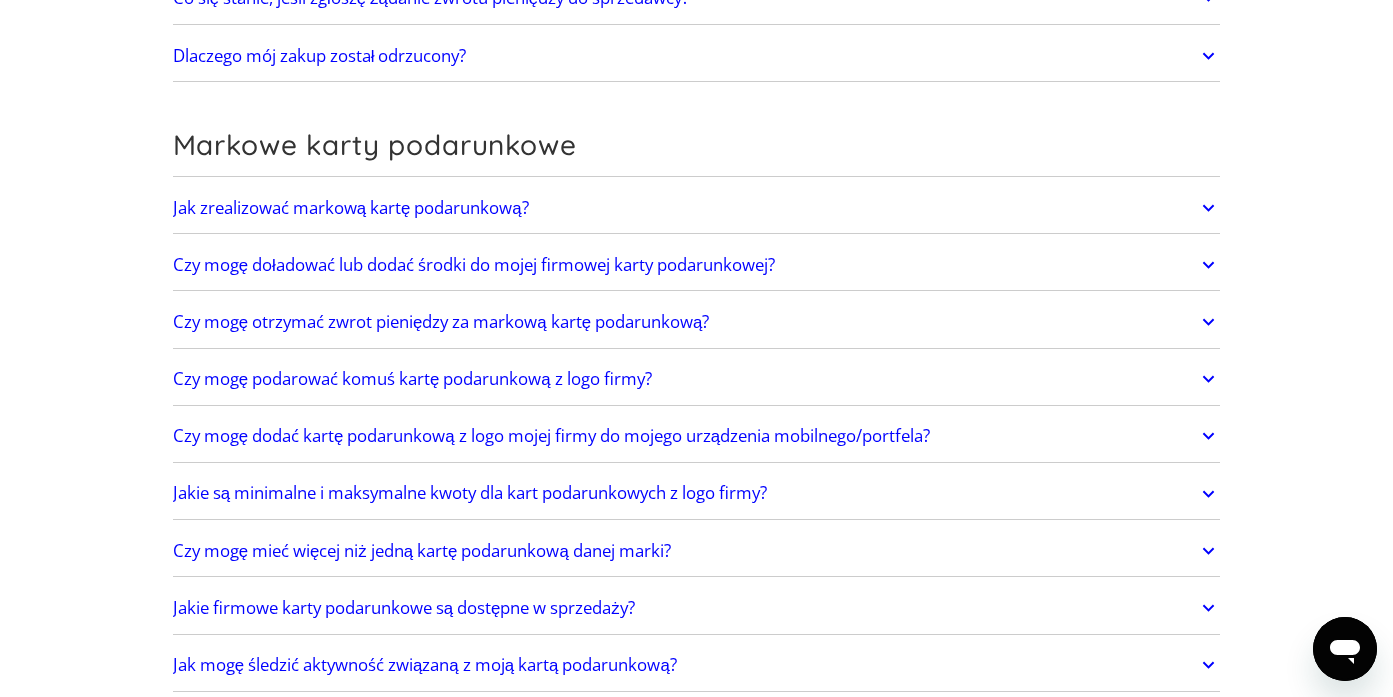 click on "Jak zrealizować markową kartę podarunkową?" at bounding box center (351, 207) 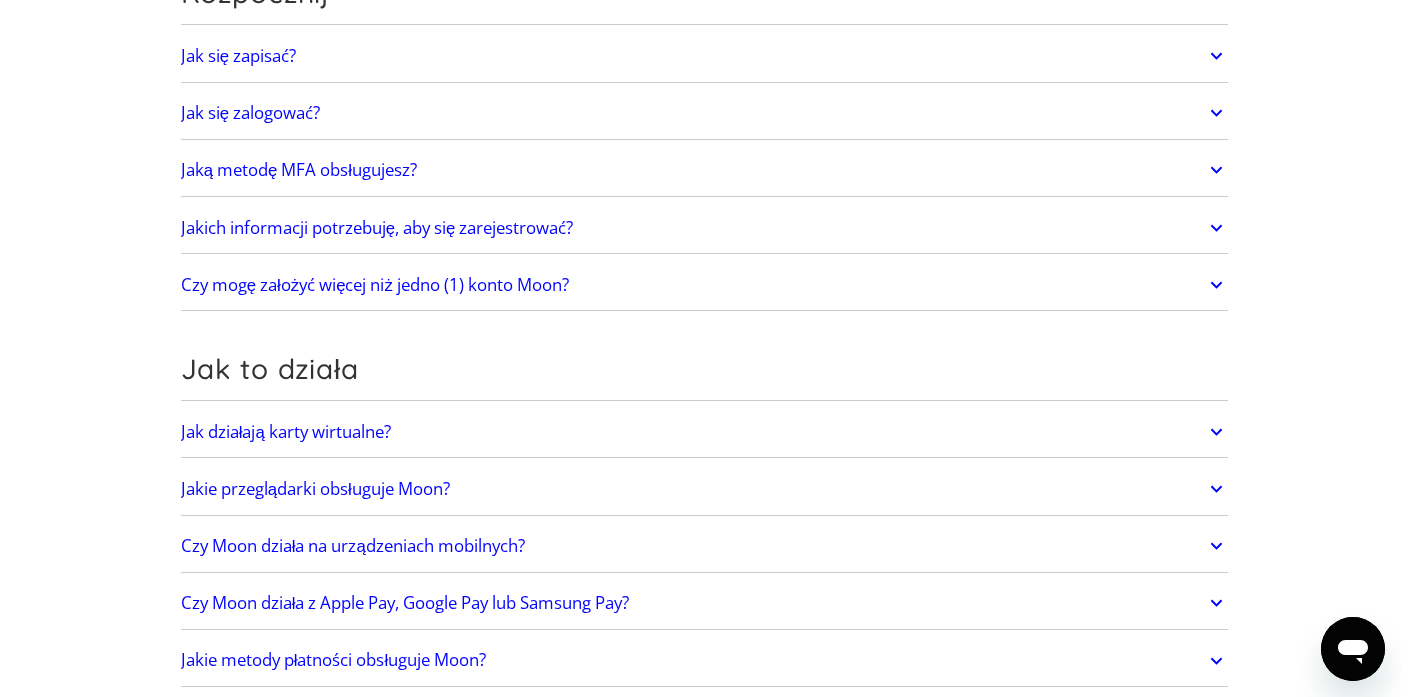 scroll, scrollTop: 0, scrollLeft: 0, axis: both 